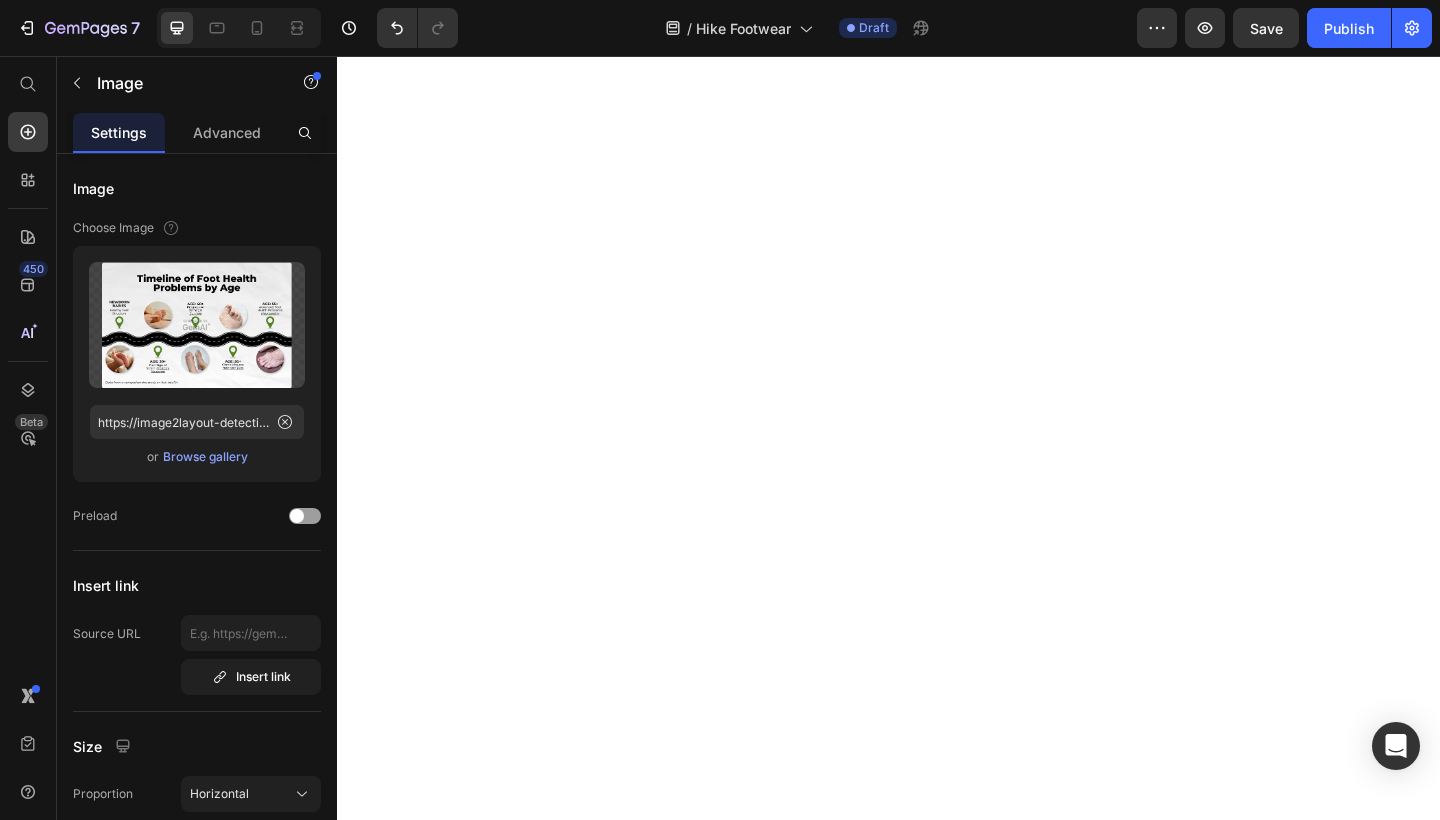 scroll, scrollTop: 0, scrollLeft: 0, axis: both 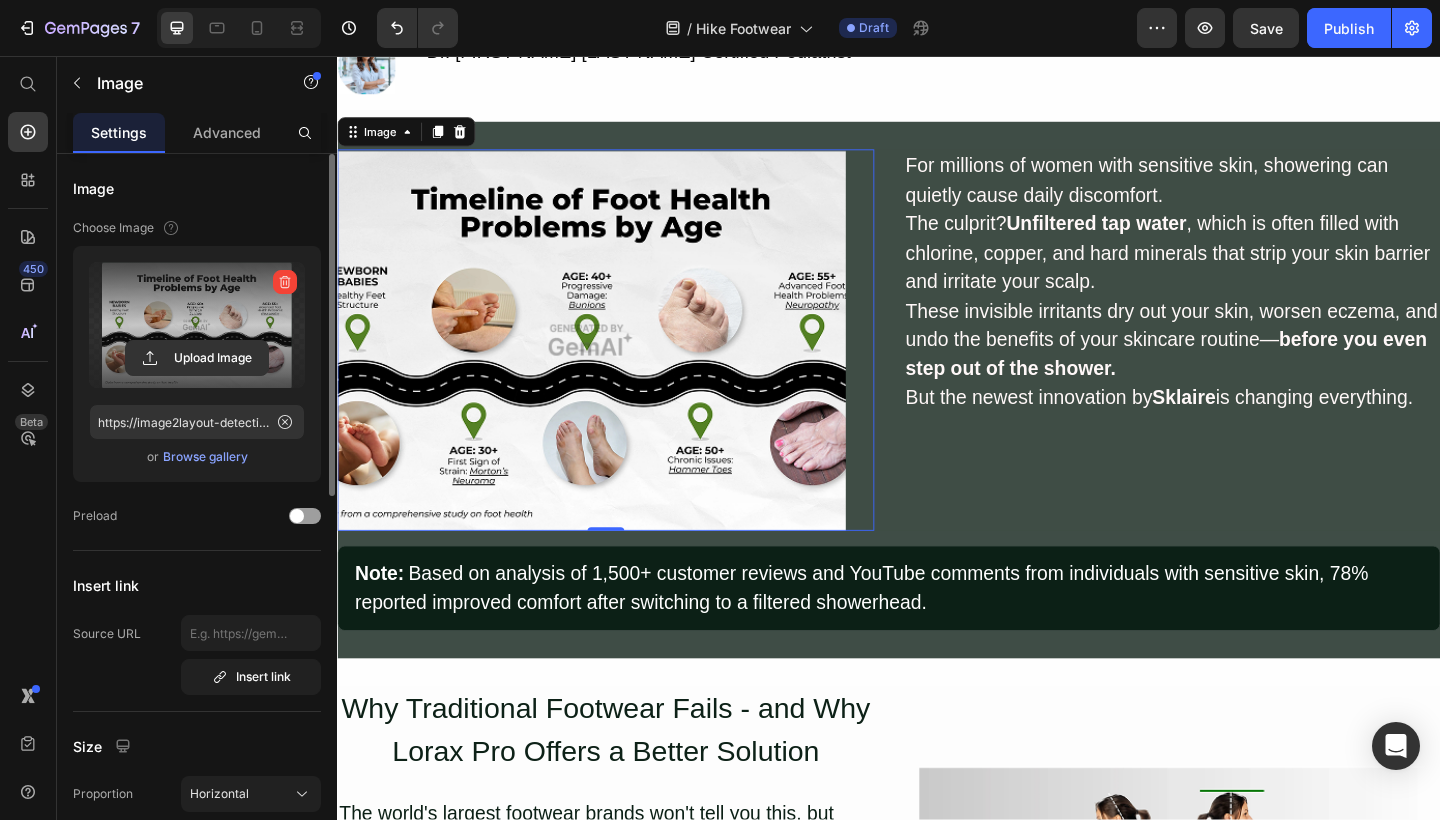 click at bounding box center [197, 325] 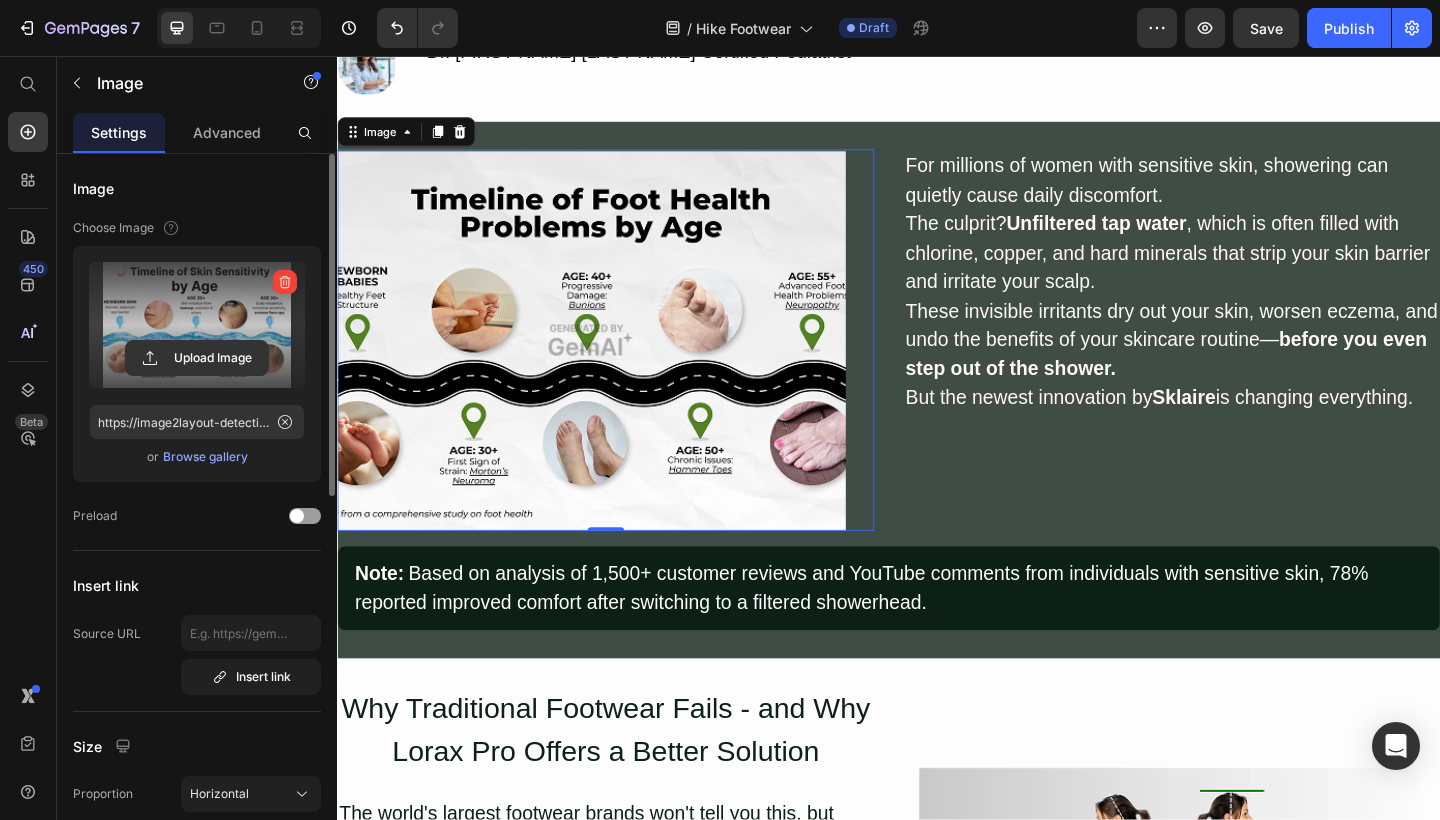 type on "https://cdn.shopify.com/s/files/1/0923/9494/6904/files/gempages_574547706710590576-edee8dde-7e5f-4bfa-9a76-9301ebf553ff.png" 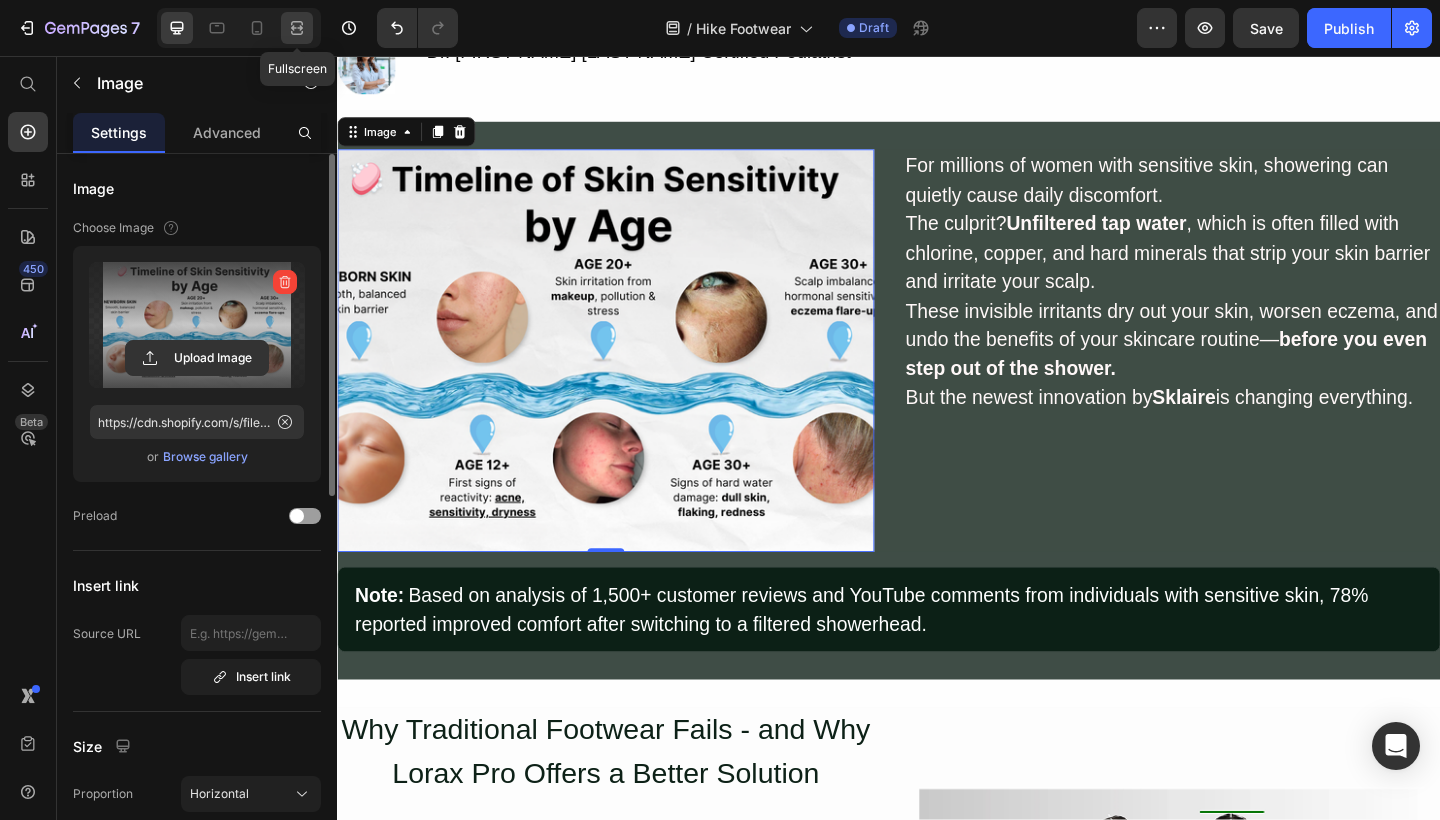 click 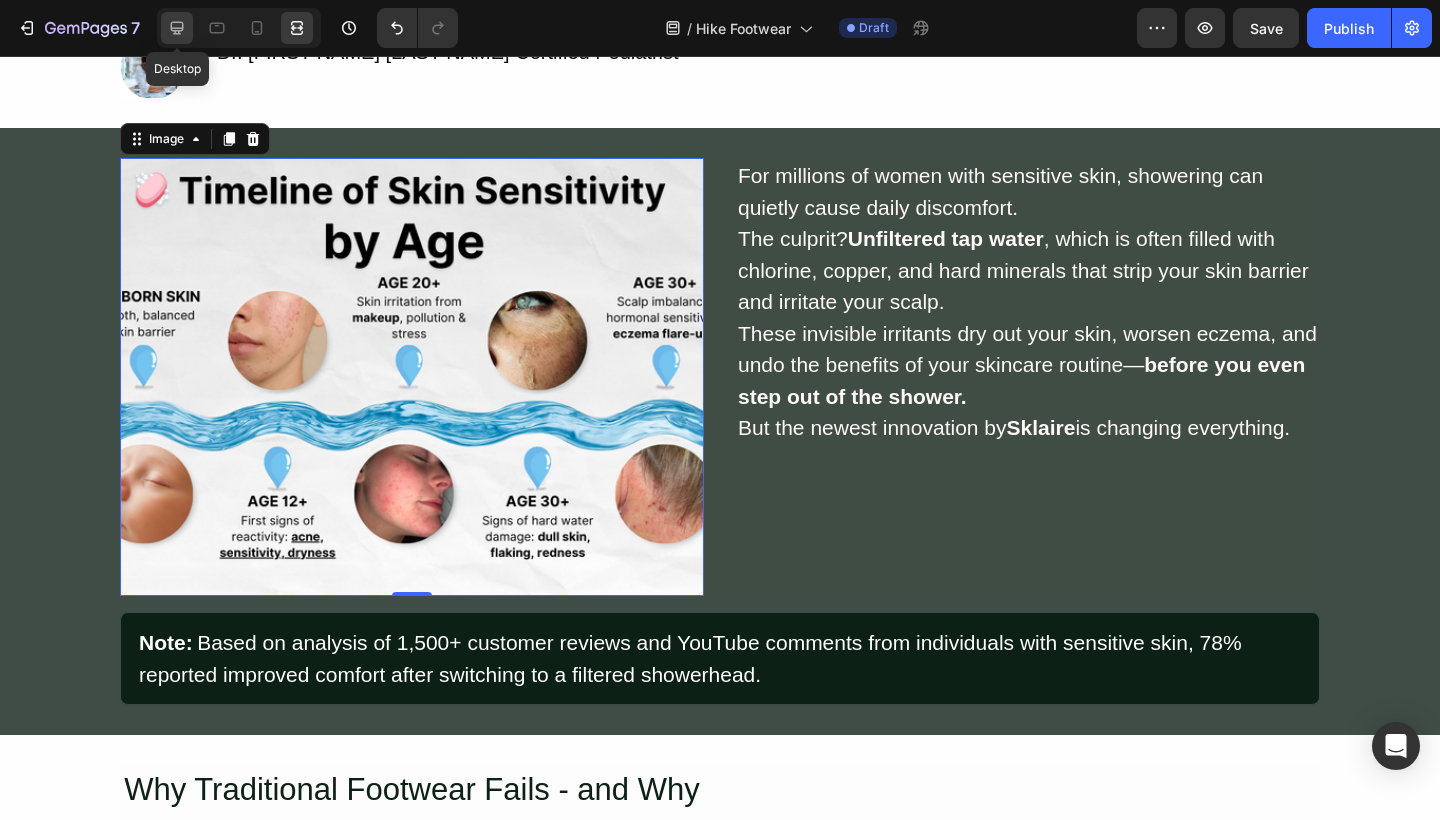 click 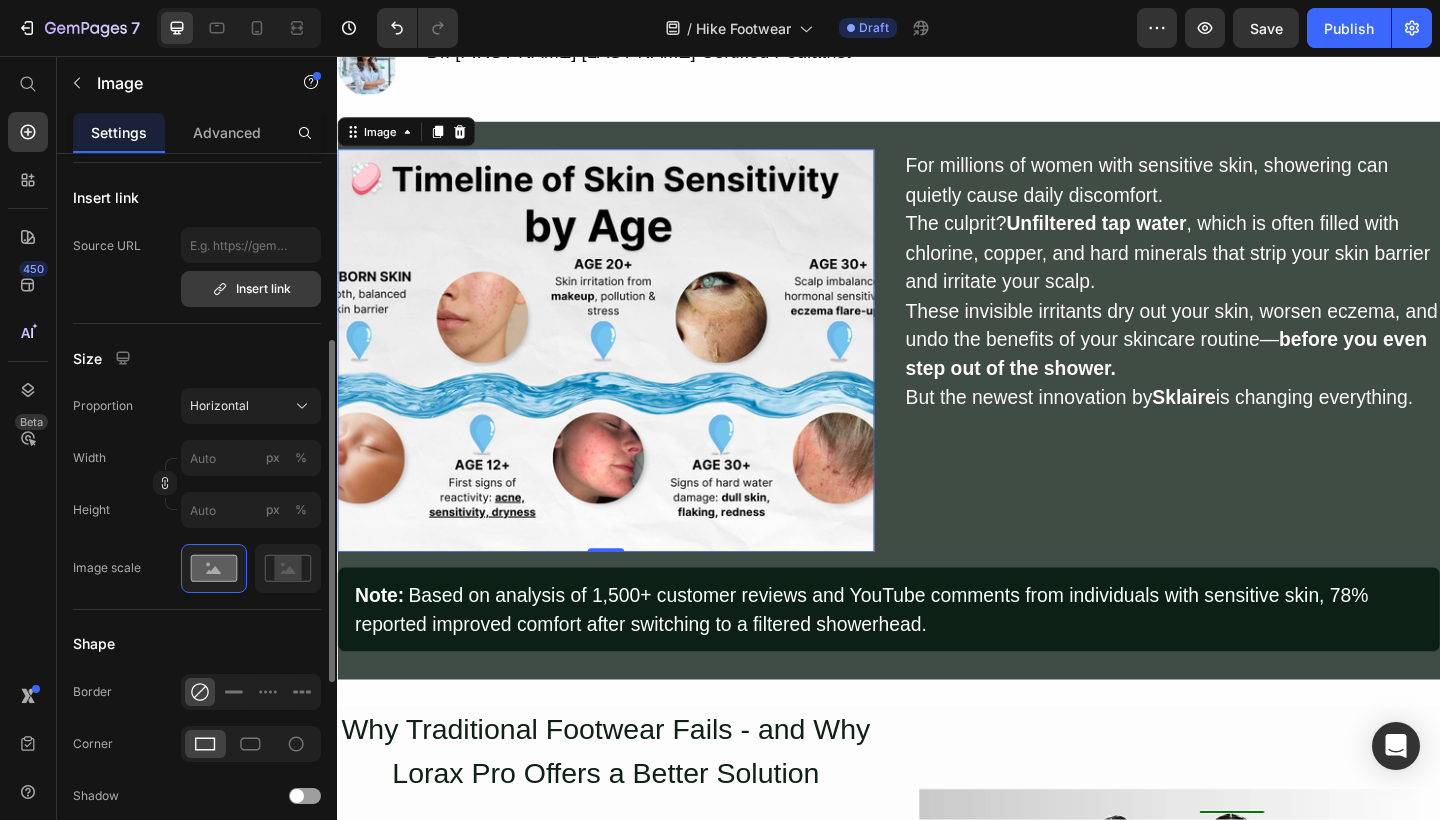 scroll, scrollTop: 390, scrollLeft: 0, axis: vertical 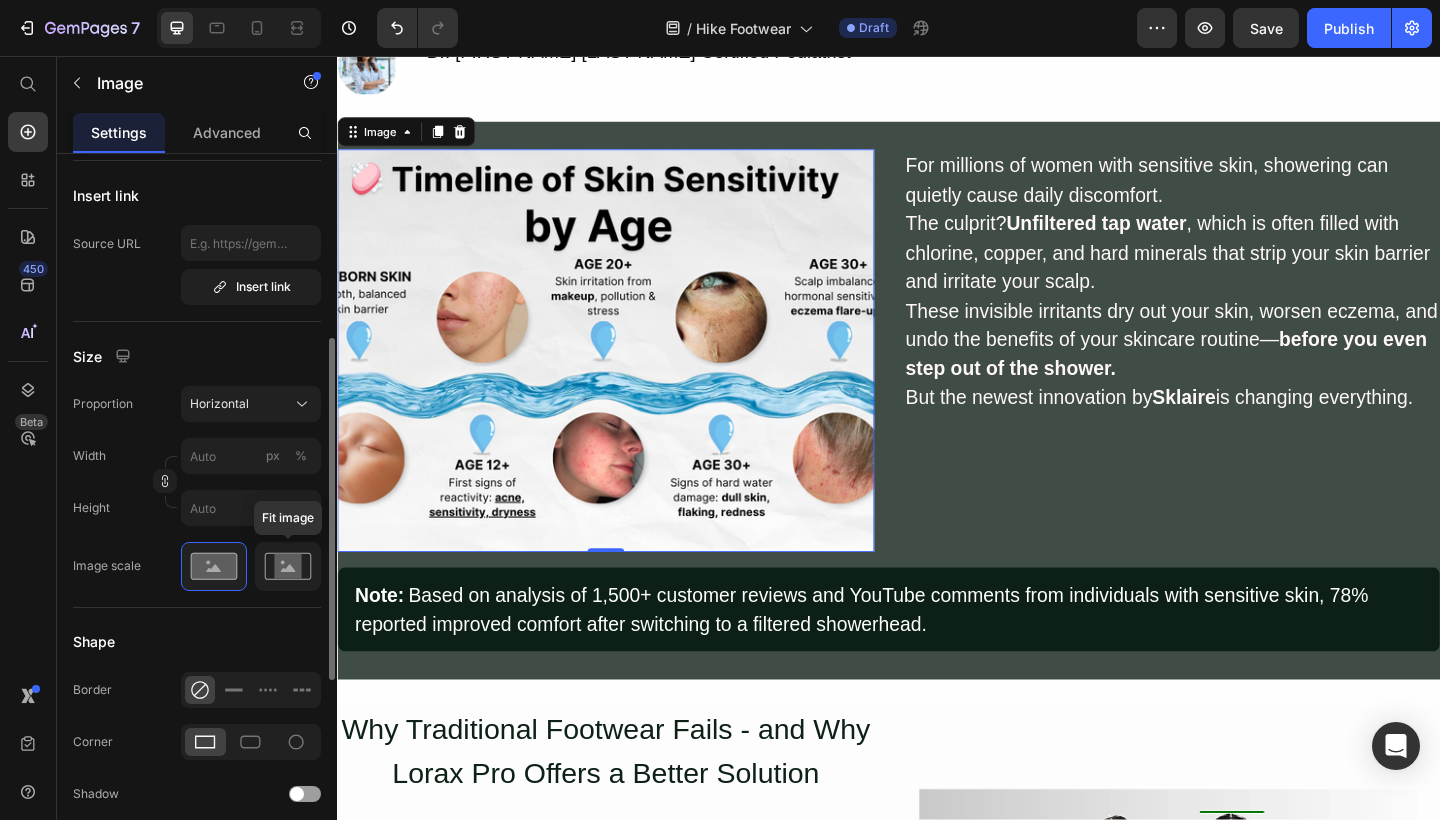 click 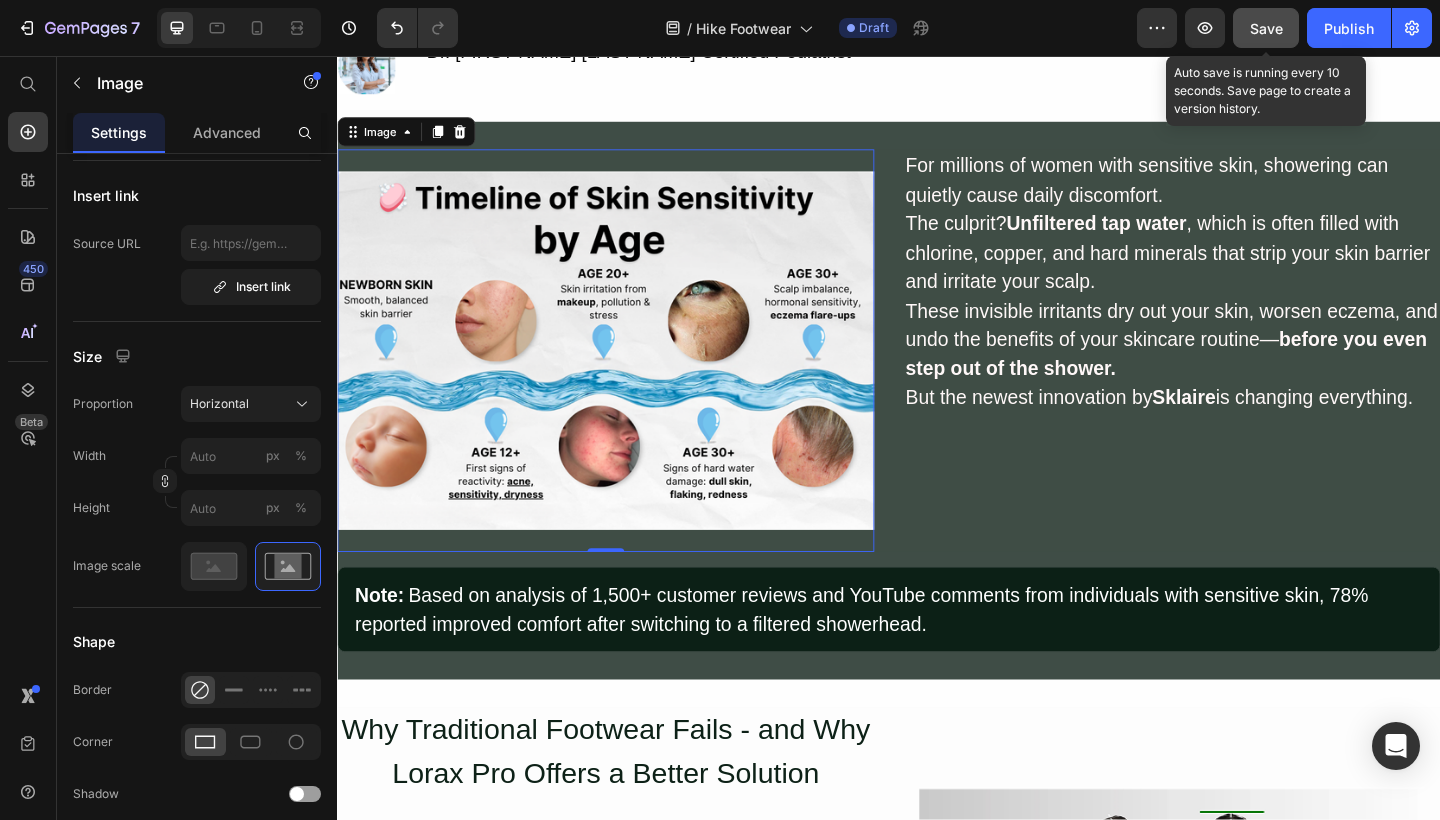 click on "Save" at bounding box center [1266, 28] 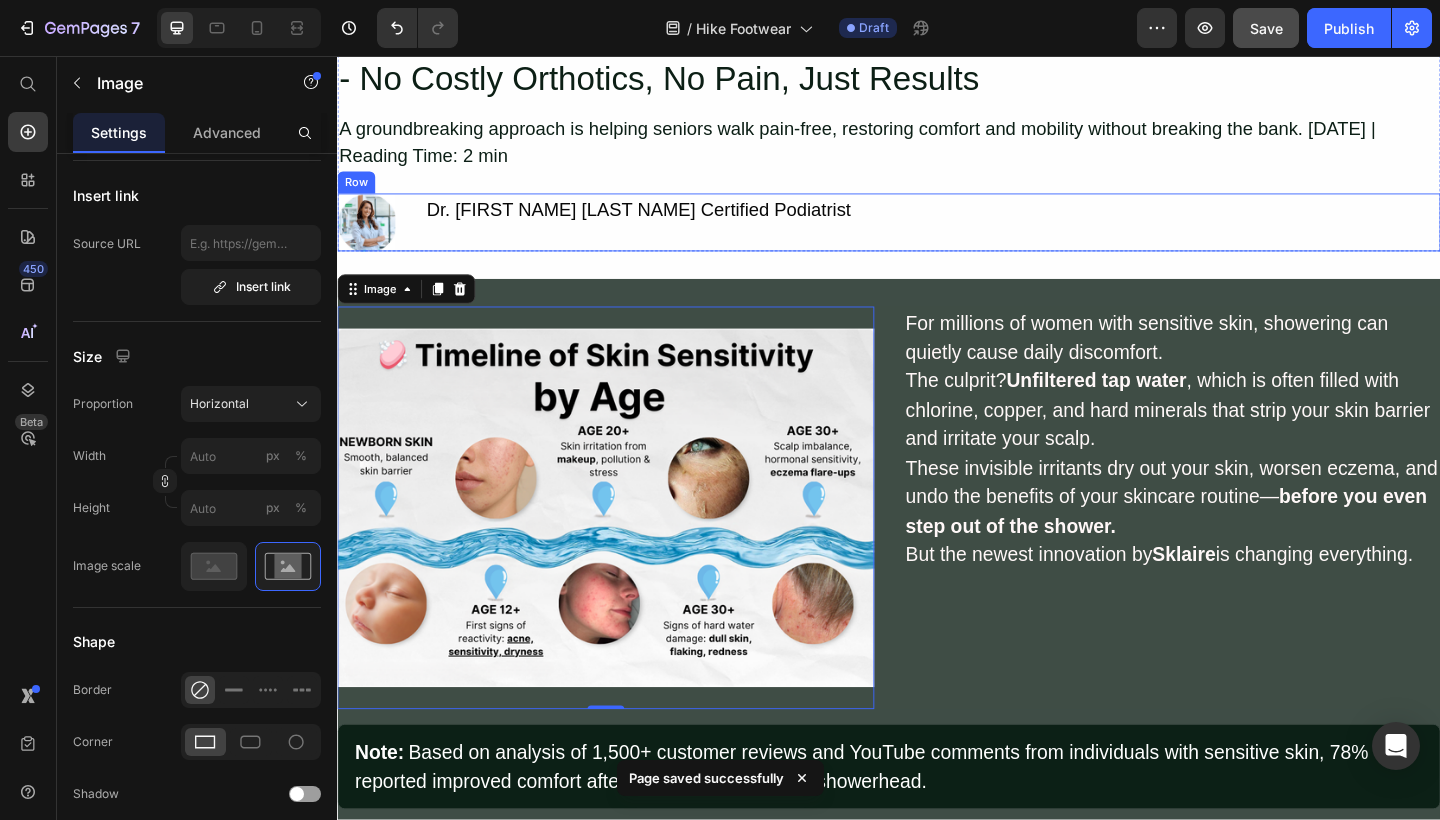 scroll, scrollTop: 186, scrollLeft: 0, axis: vertical 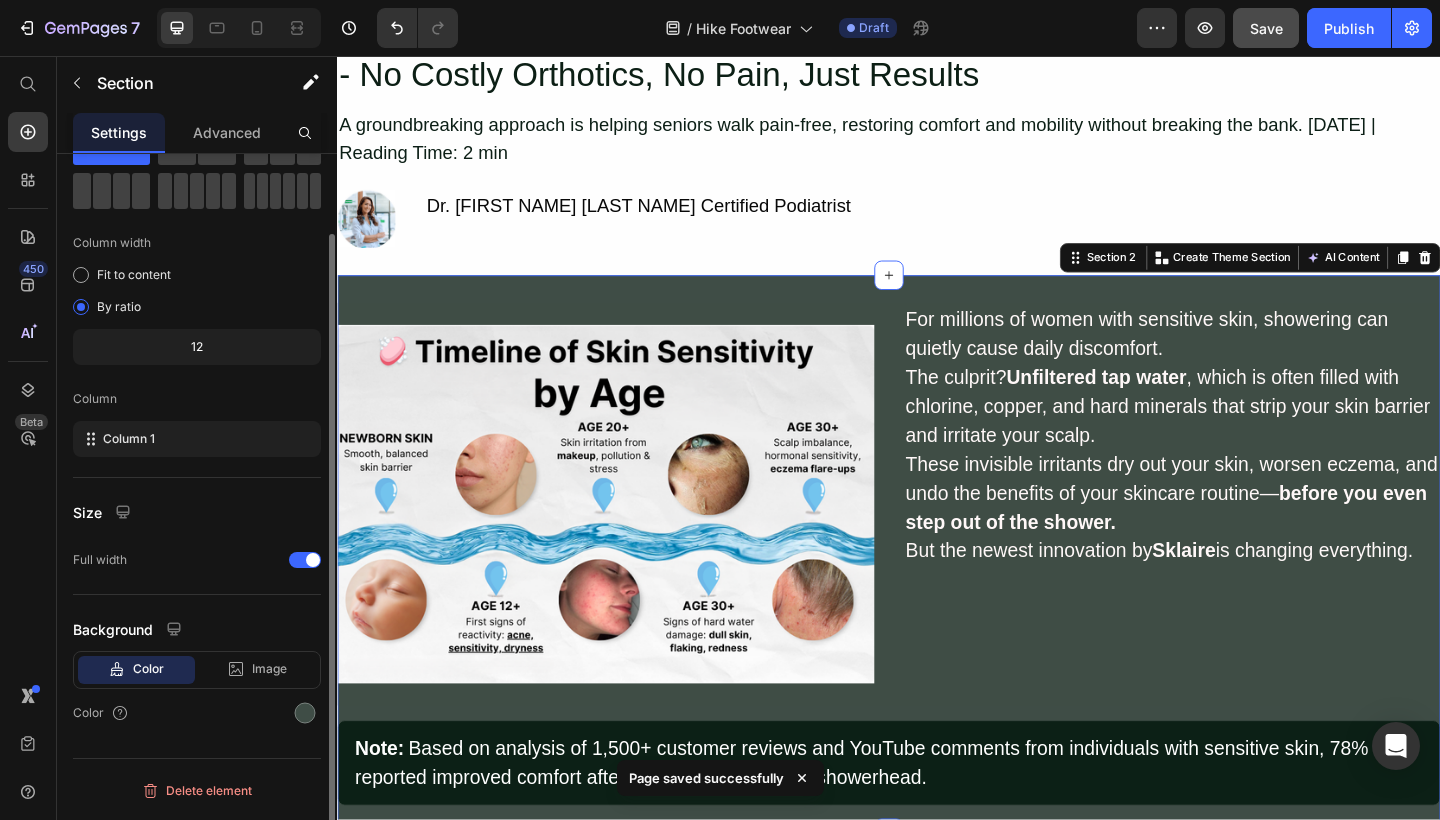 click on "Image For millions of women with sensitive skin, showering can quietly cause daily discomfort. The culprit?  Unfiltered tap water , which is often filled with chlorine, copper, and hard minerals that strip your skin barrier and irritate your scalp. These invisible irritants dry out your skin, worsen eczema, and undo the benefits of your skincare routine— before you even step out of the shower. But the newest innovation by  Sklaire  is changing everything. Text Block Row Note:   Based on analysis of 1,500+ customer reviews and YouTube comments from individuals with sensitive skin, 78% reported improved comfort after switching to a filtered showerhead. Text Block Row Row Section 2   You can create reusable sections Create Theme Section AI Content Write with GemAI What would you like to describe here? Tone and Voice Persuasive Product Show more Generate" at bounding box center (937, 598) 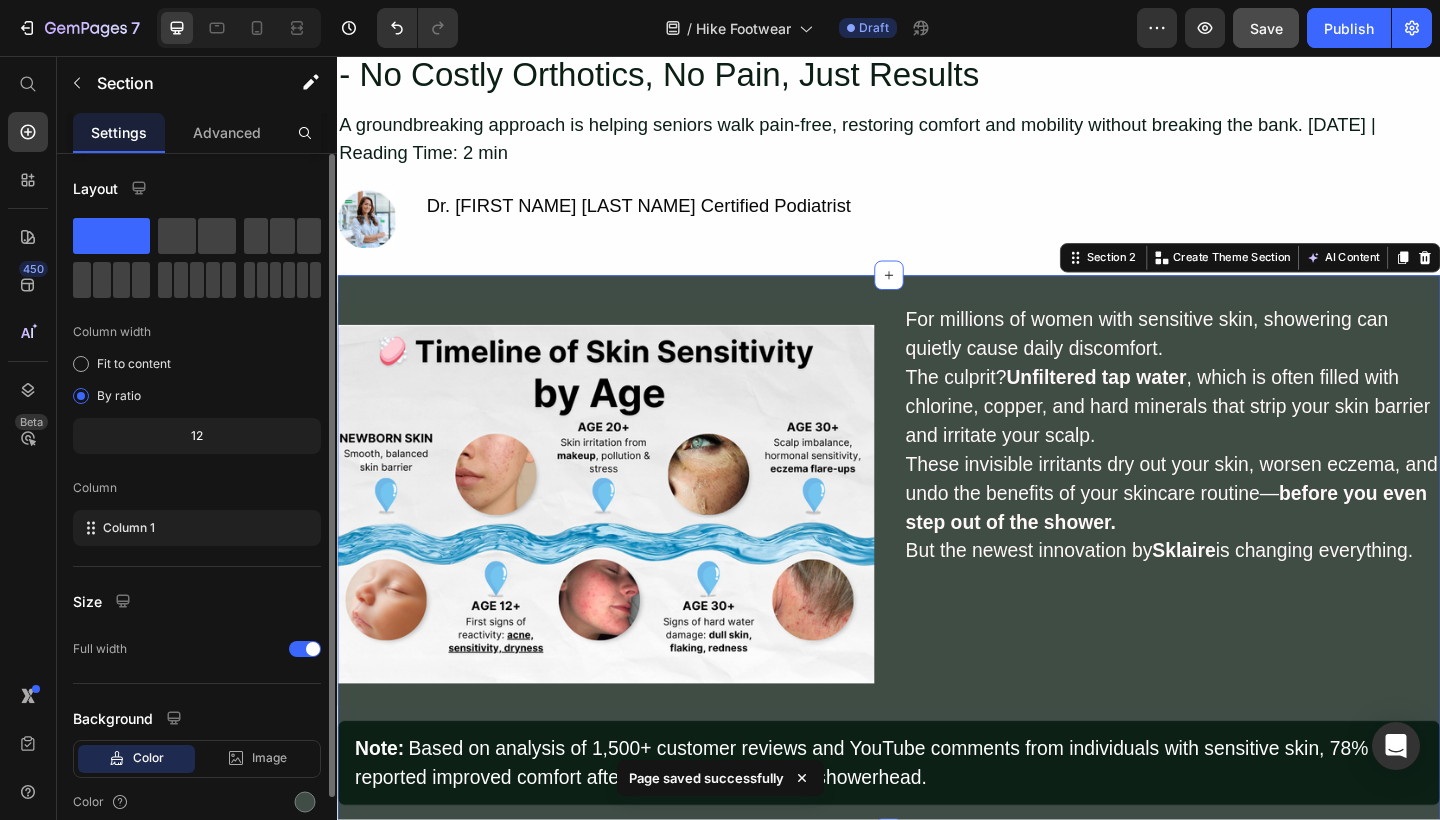 click on "Image For millions of women with sensitive skin, showering can quietly cause daily discomfort. The culprit?  Unfiltered tap water , which is often filled with chlorine, copper, and hard minerals that strip your skin barrier and irritate your scalp. These invisible irritants dry out your skin, worsen eczema, and undo the benefits of your skincare routine— before you even step out of the shower. But the newest innovation by  Sklaire  is changing everything. Text Block Row Note:   Based on analysis of 1,500+ customer reviews and YouTube comments from individuals with sensitive skin, 78% reported improved comfort after switching to a filtered showerhead. Text Block Row Row Section 2   You can create reusable sections Create Theme Section AI Content Write with GemAI What would you like to describe here? Tone and Voice Persuasive Product CORE - Filter Replacement Show more Generate" at bounding box center (937, 598) 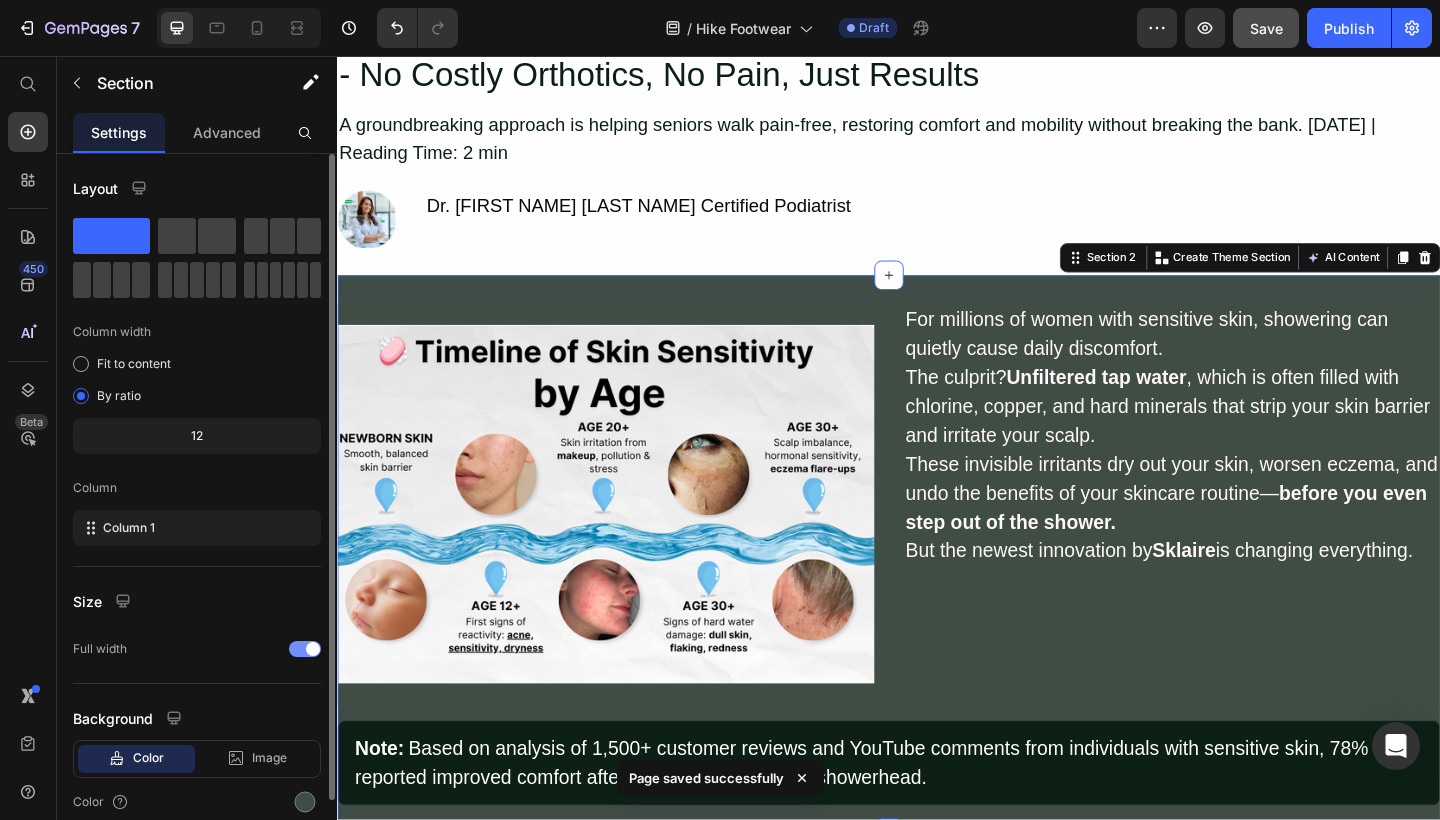 scroll, scrollTop: 85, scrollLeft: 0, axis: vertical 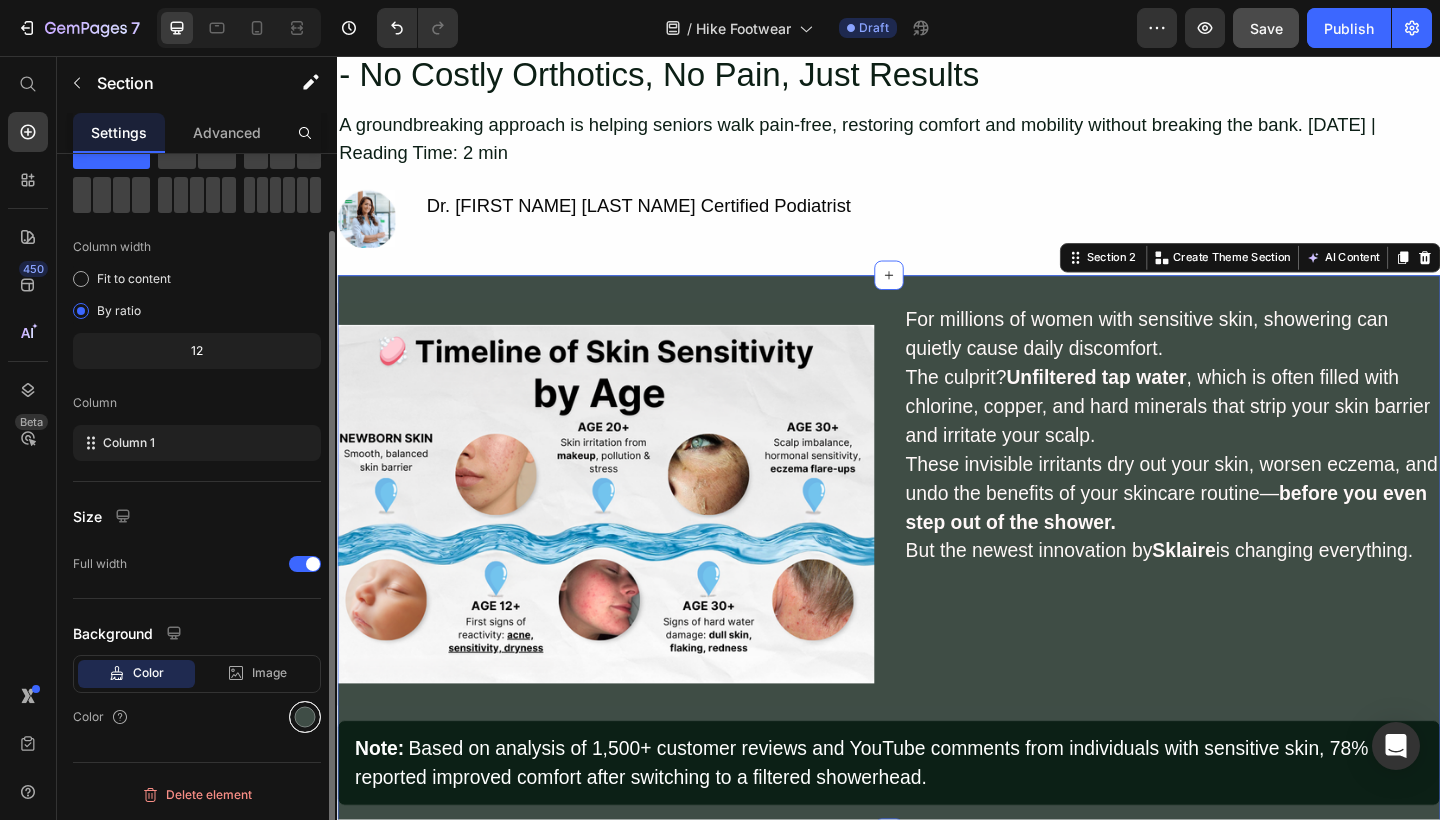 click at bounding box center (305, 717) 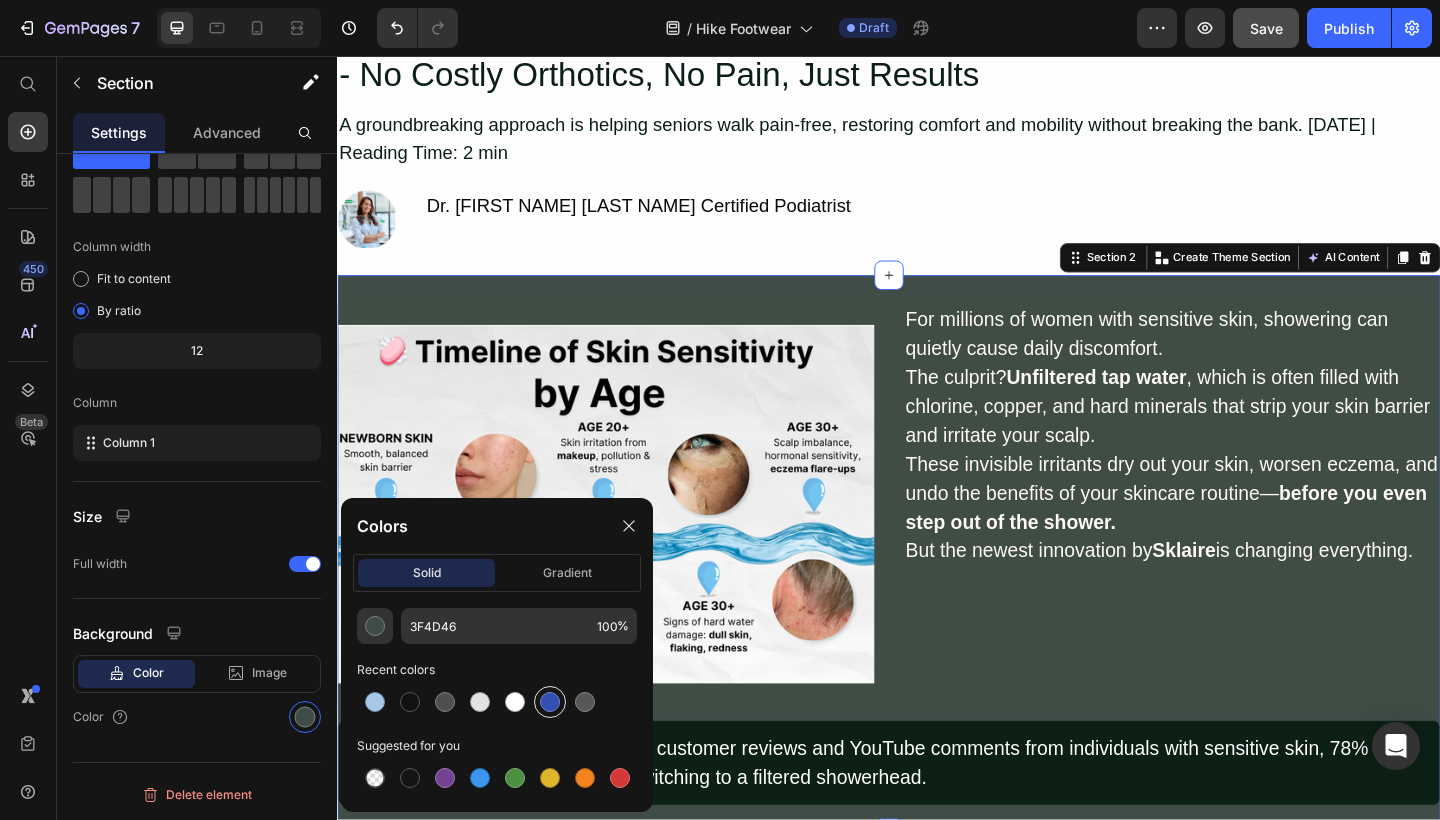 click at bounding box center (550, 702) 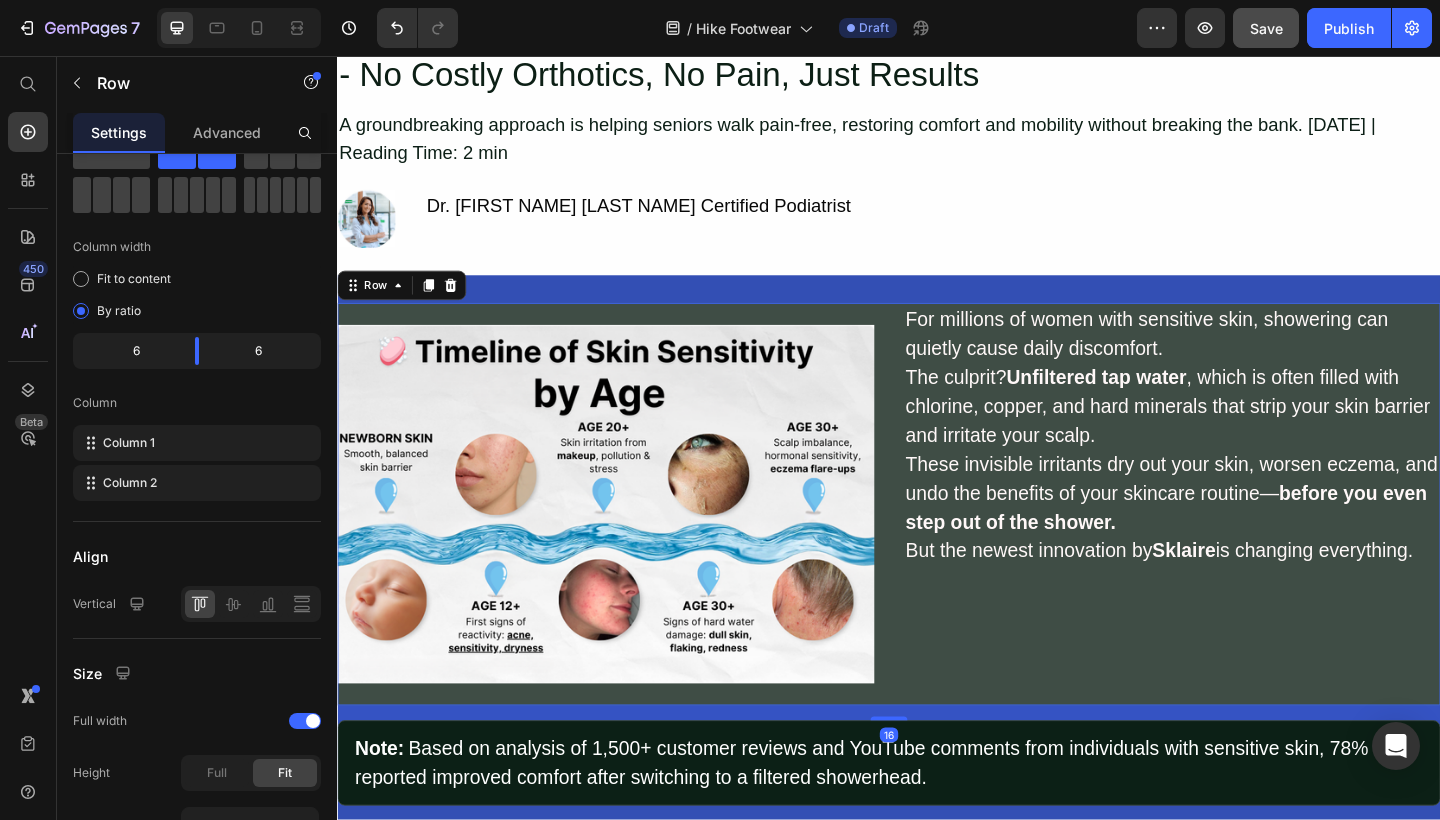 click on "For millions of women with sensitive skin, showering can quietly cause daily discomfort. The culprit?  Unfiltered tap water , which is often filled with chlorine, copper, and hard minerals that strip your skin barrier and irritate your scalp. These invisible irritants dry out your skin, worsen eczema, and undo the benefits of your skincare routine— before you even step out of the shower. But the newest innovation by  Sklaire  is changing everything. Text Block" at bounding box center (1245, 544) 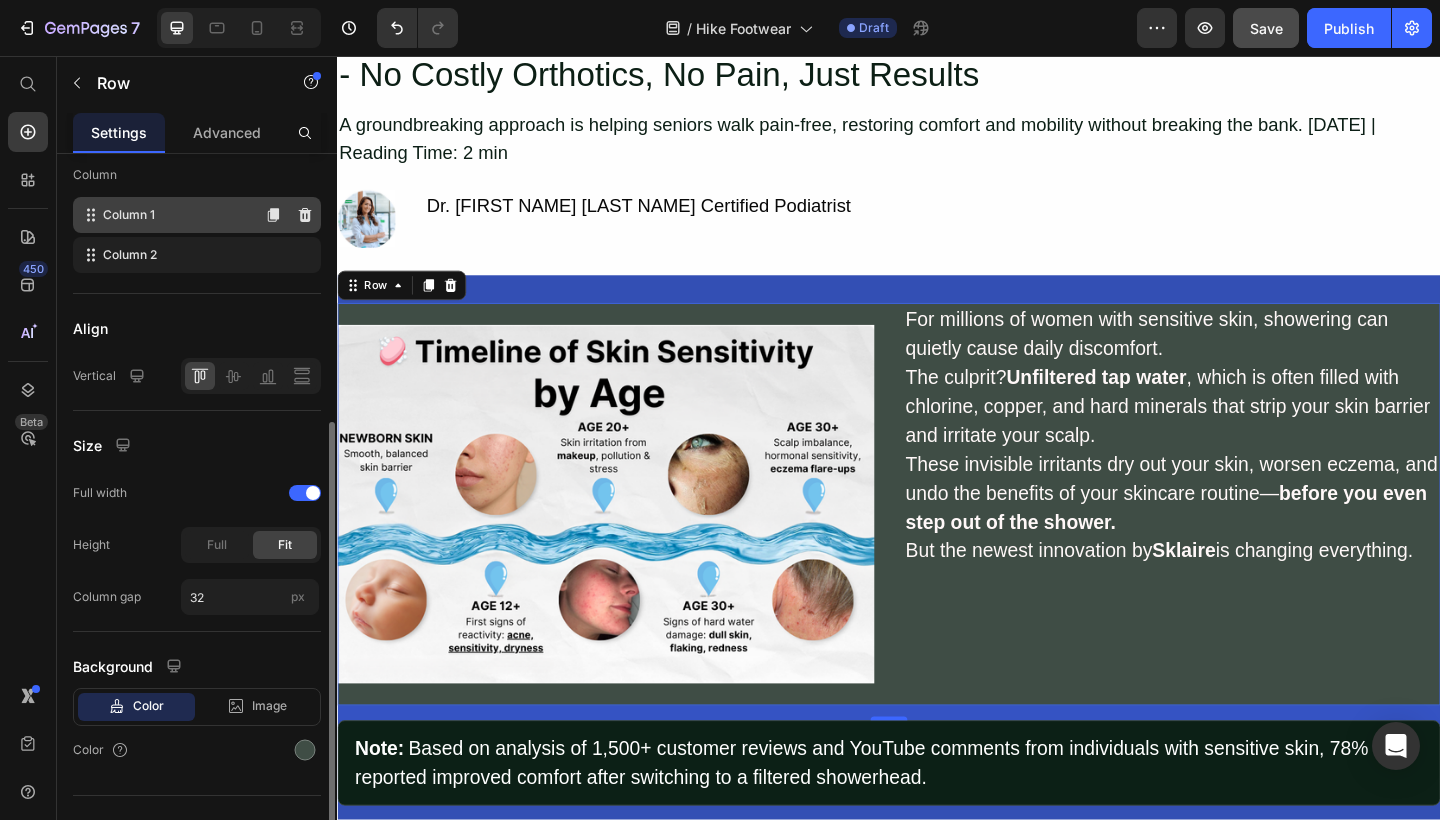 scroll, scrollTop: 346, scrollLeft: 0, axis: vertical 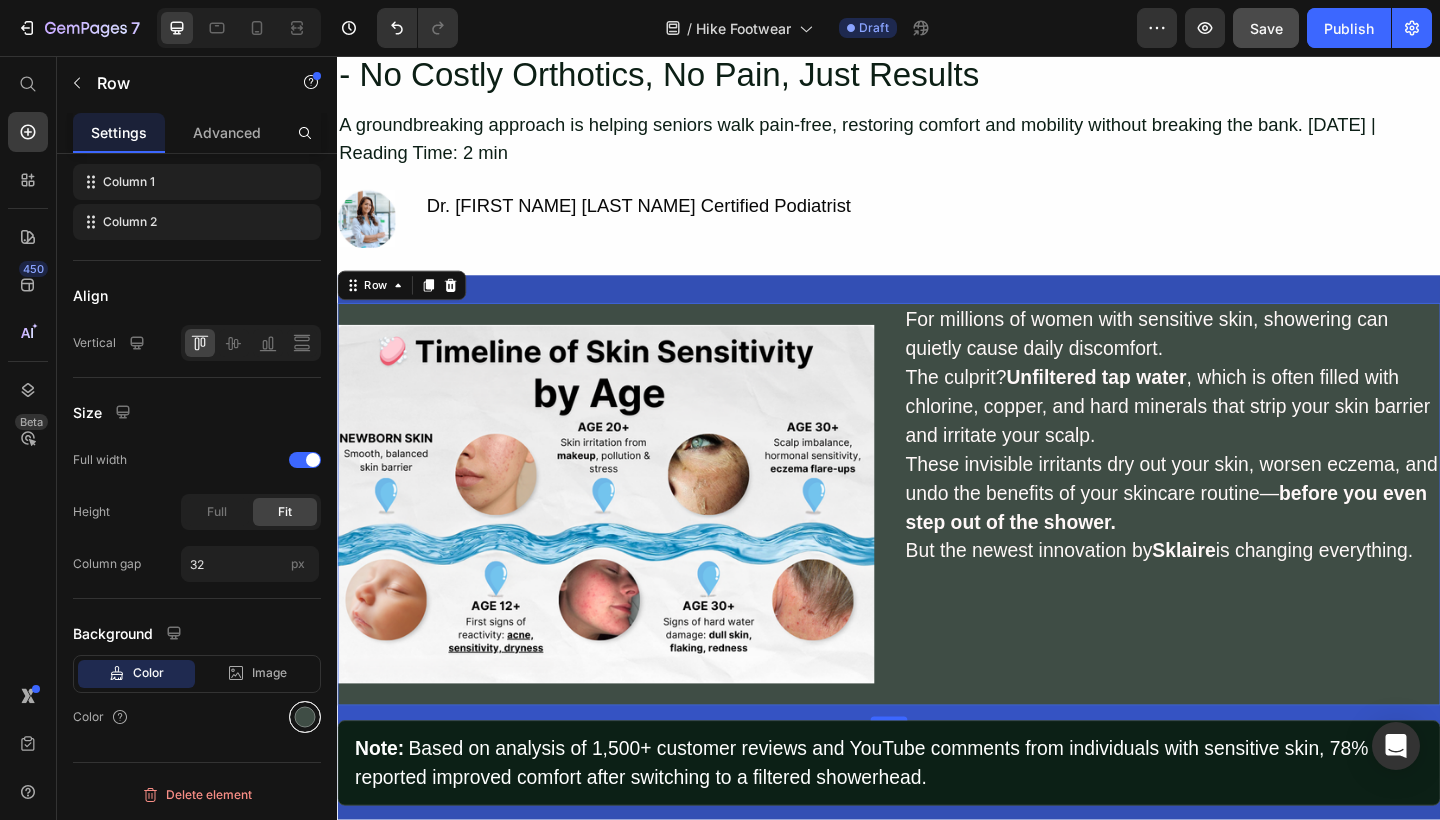 click at bounding box center (305, 717) 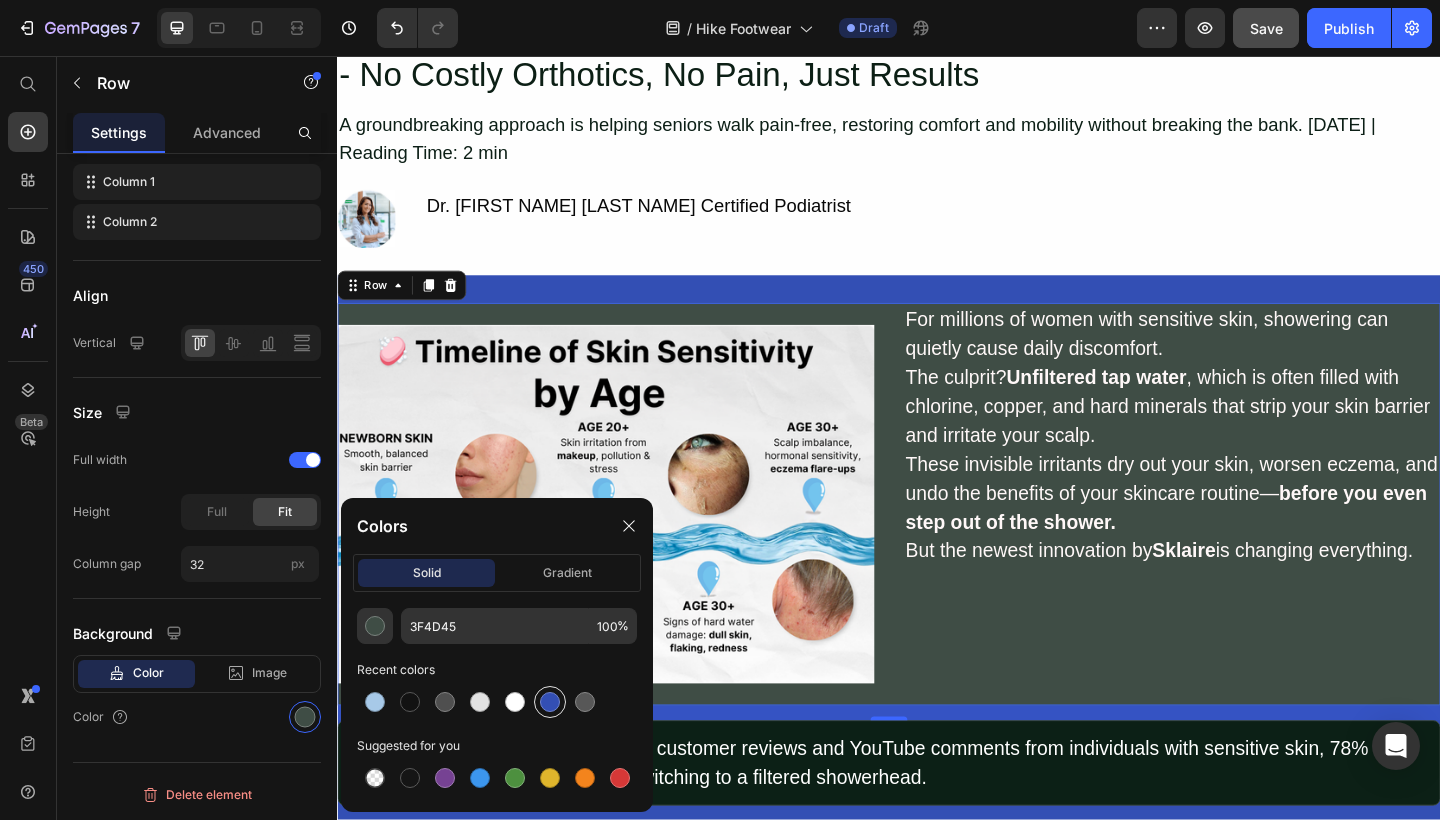click at bounding box center [550, 702] 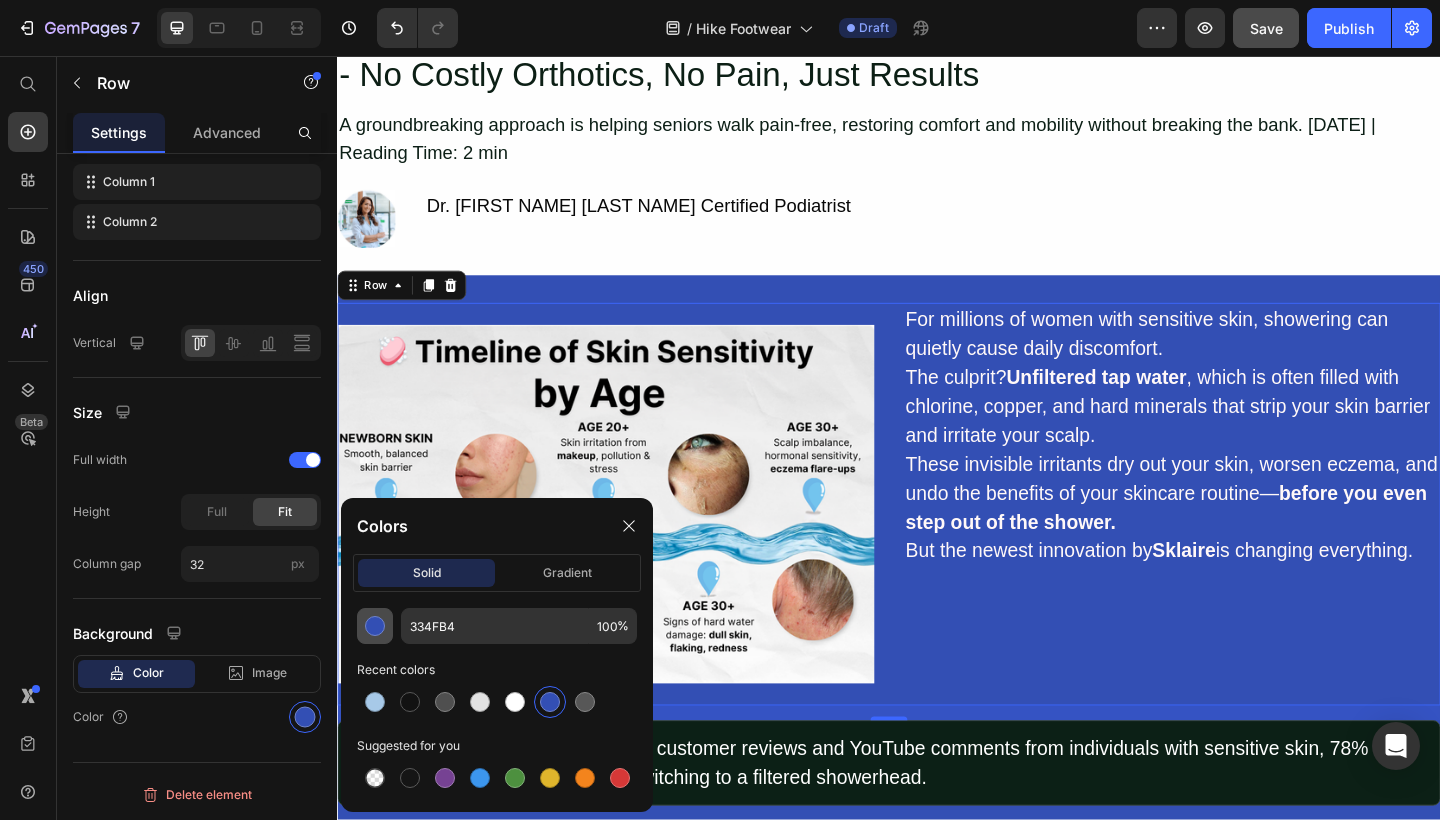 click at bounding box center (375, 626) 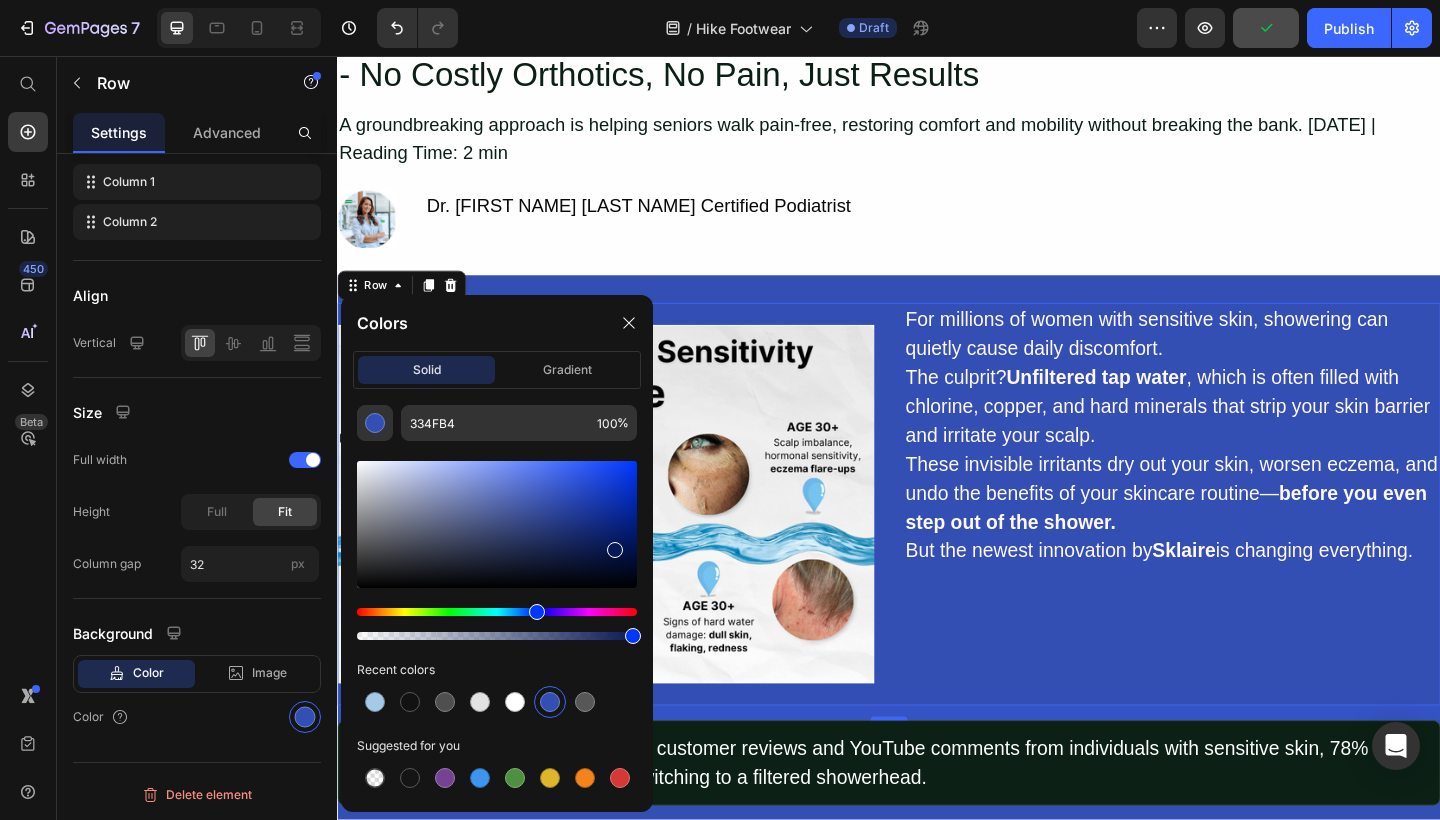drag, startPoint x: 559, startPoint y: 504, endPoint x: 611, endPoint y: 539, distance: 62.681736 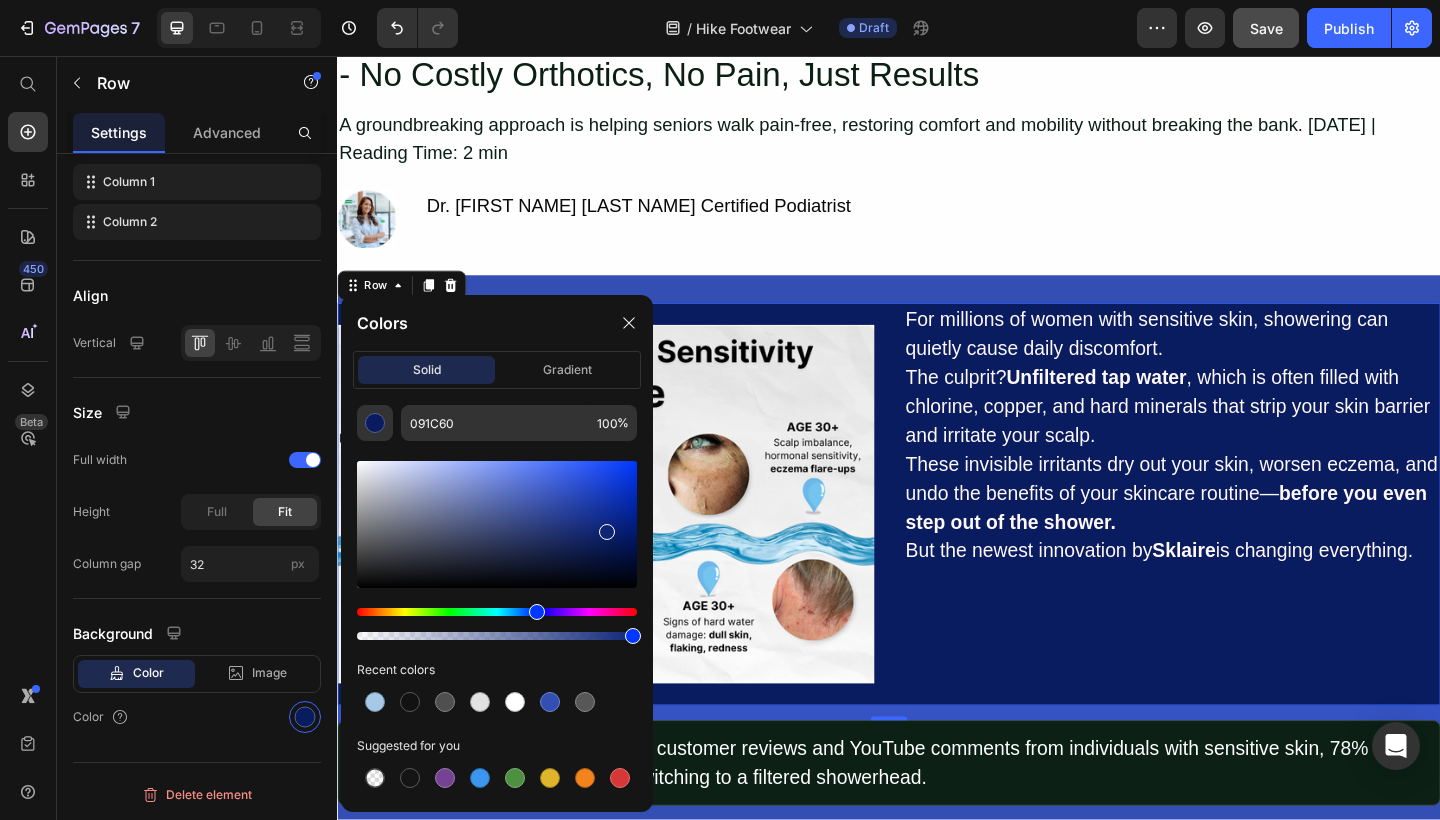 drag, startPoint x: 611, startPoint y: 539, endPoint x: 605, endPoint y: 528, distance: 12.529964 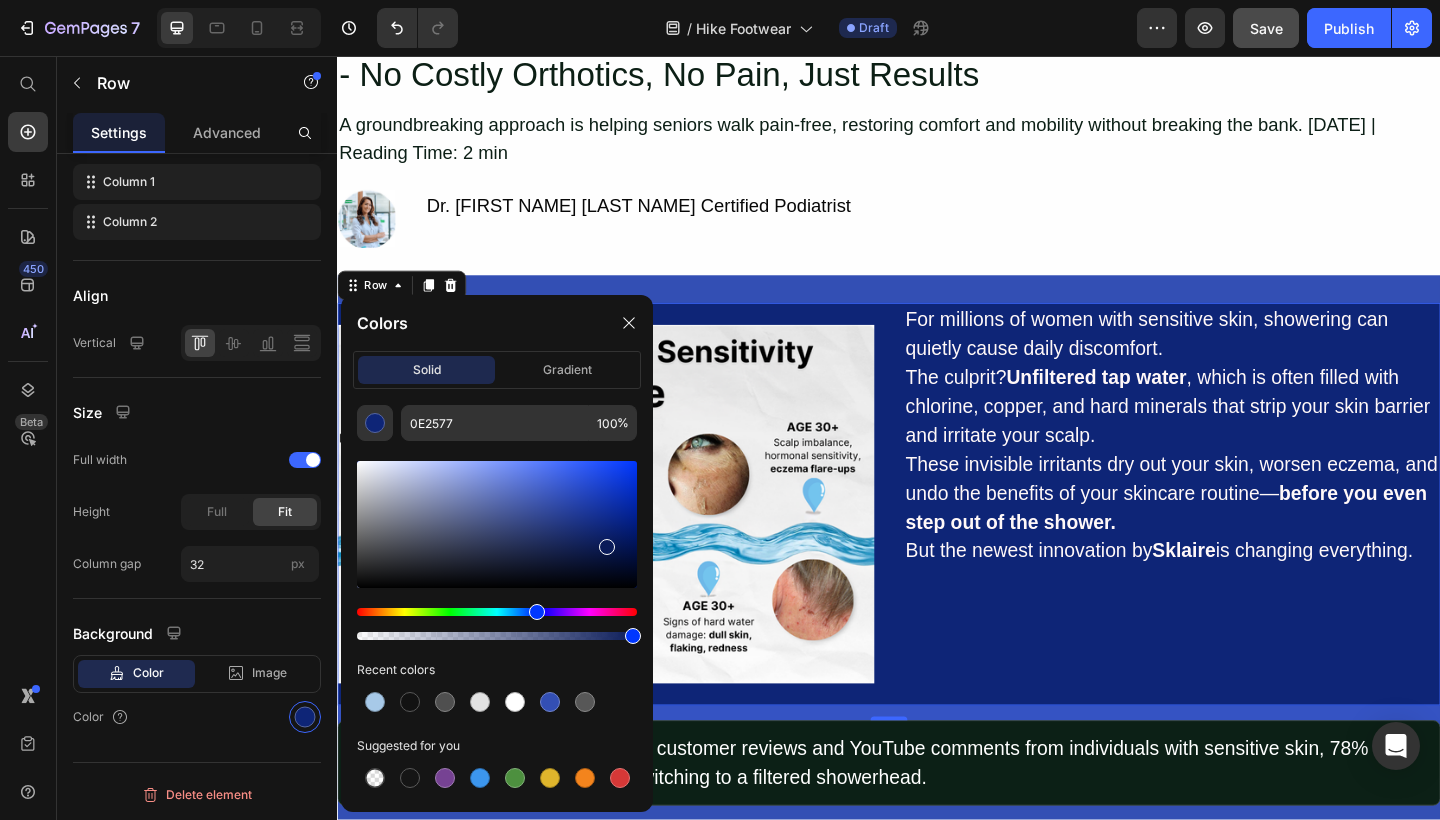 drag, startPoint x: 605, startPoint y: 528, endPoint x: 609, endPoint y: 545, distance: 17.464249 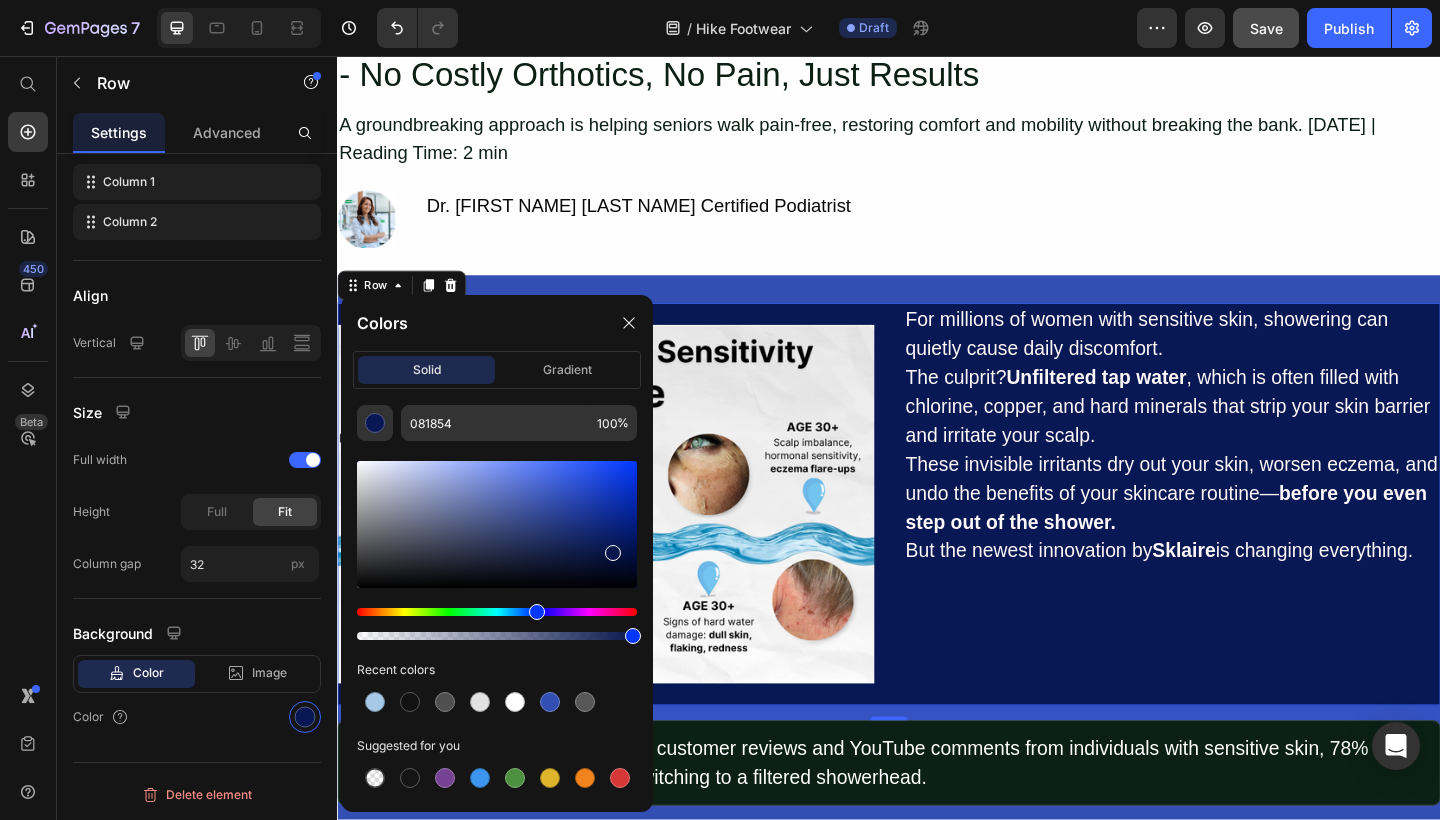 click at bounding box center (613, 553) 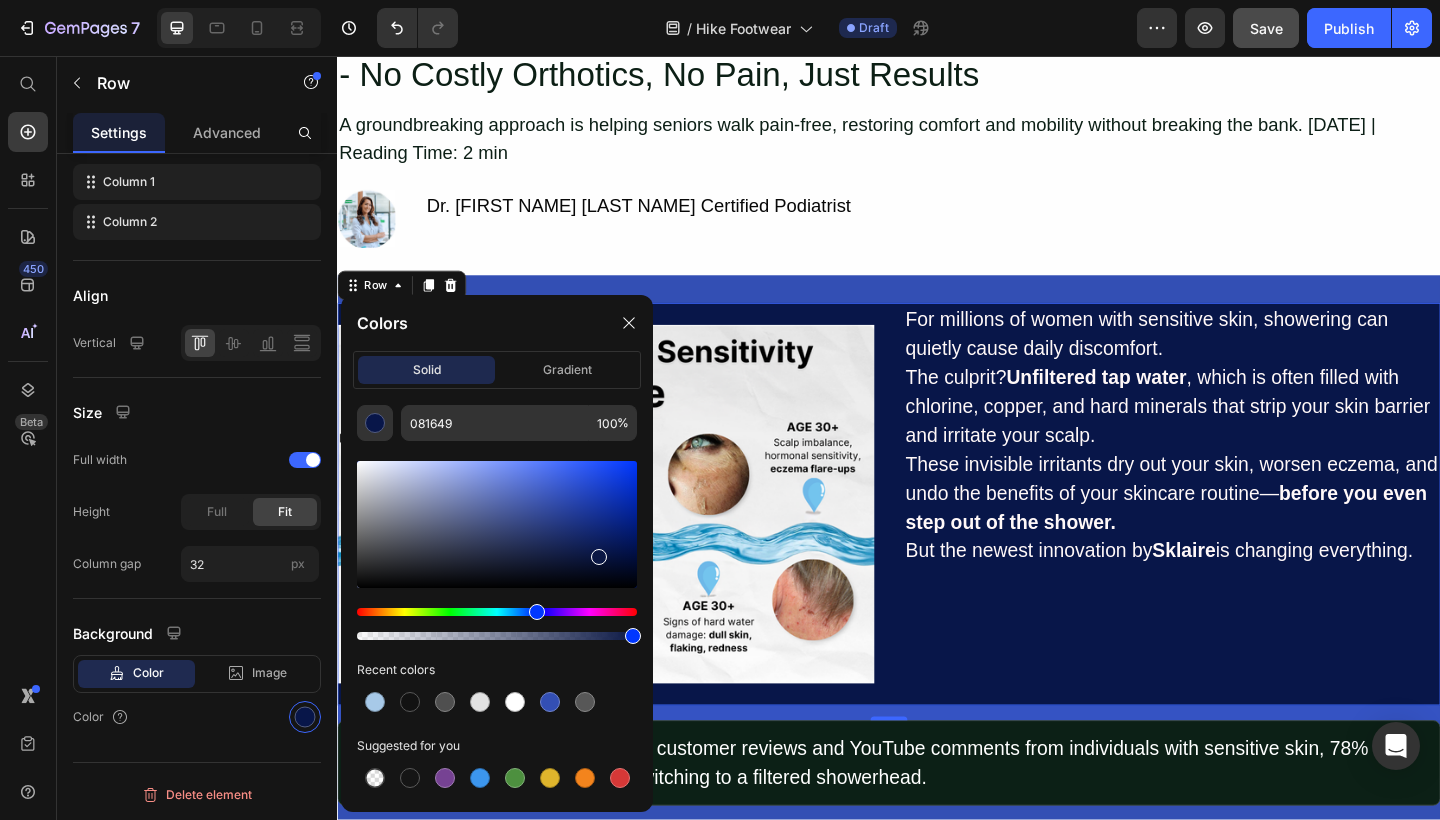 drag, startPoint x: 613, startPoint y: 554, endPoint x: 596, endPoint y: 553, distance: 17.029387 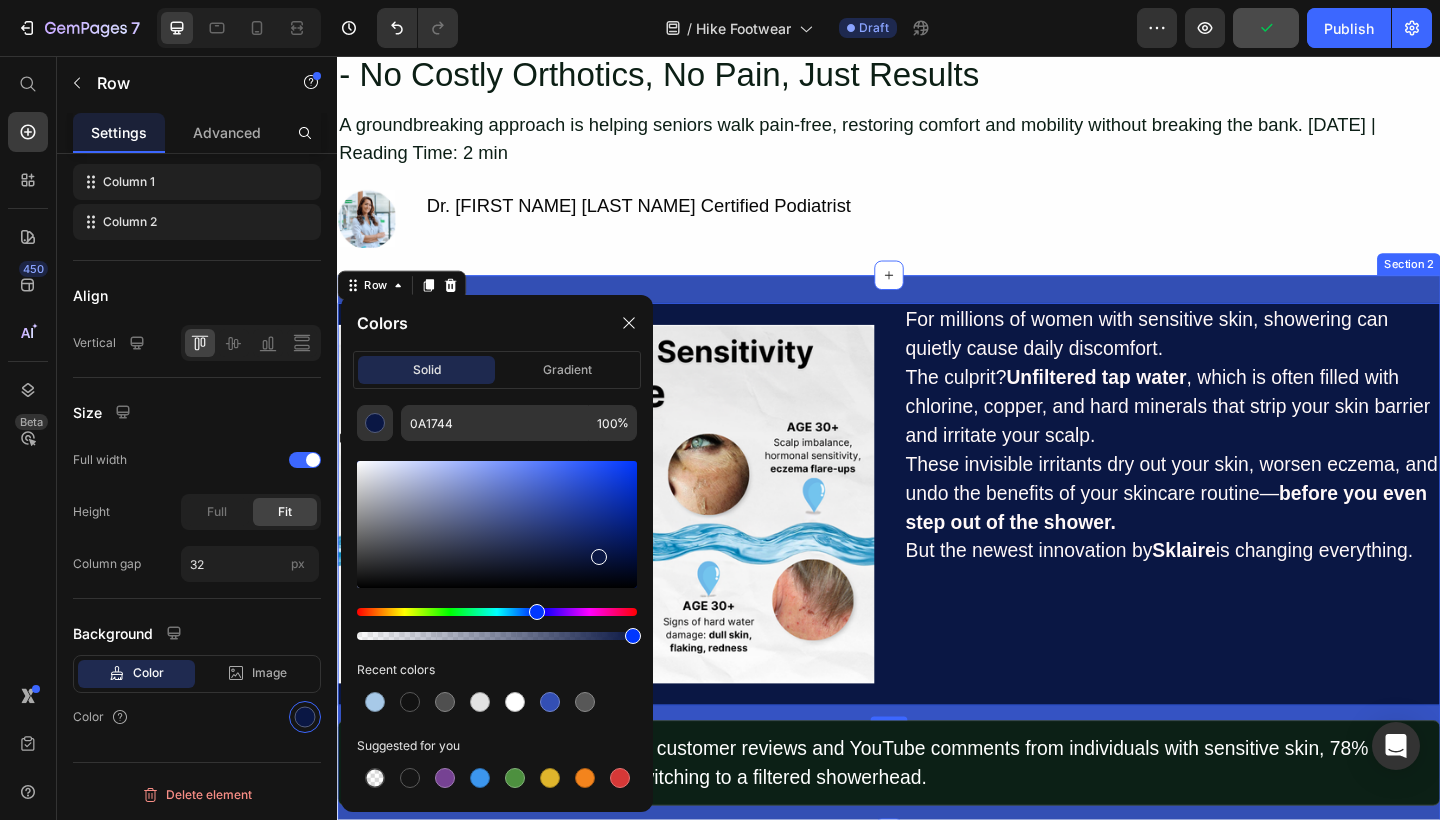 click on "Image For millions of women with sensitive skin, showering can quietly cause daily discomfort. The culprit?  Unfiltered tap water , which is often filled with chlorine, copper, and hard minerals that strip your skin barrier and irritate your scalp. These invisible irritants dry out your skin, worsen eczema, and undo the benefits of your skincare routine— before you even step out of the shower. But the newest innovation by  Sklaire  is changing everything. Text Block Row   16 Note:   Based on analysis of 1,500+ customer reviews and YouTube comments from individuals with sensitive skin, 78% reported improved comfort after switching to a filtered showerhead. Text Block Row Row Section 2" at bounding box center [937, 598] 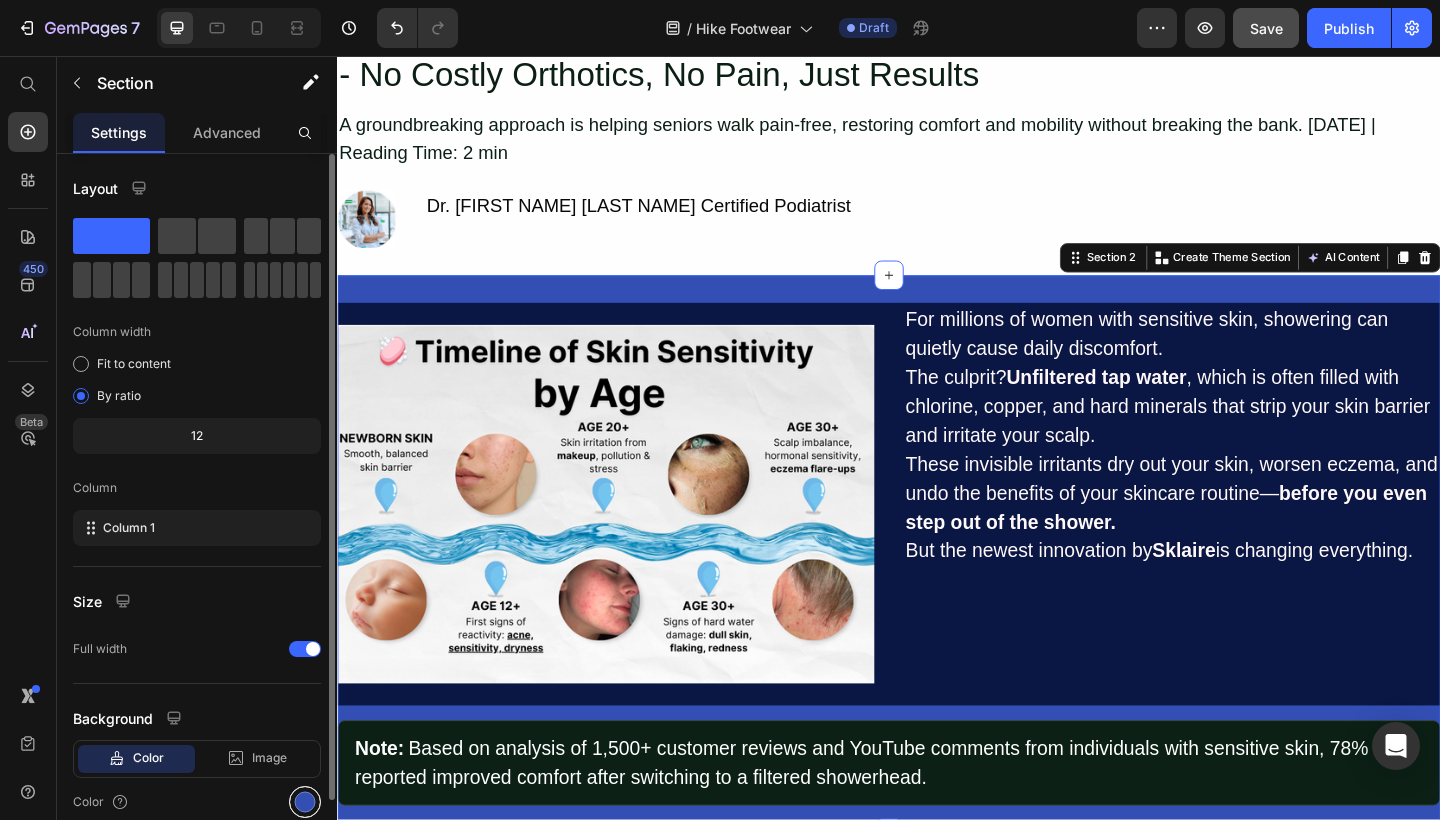 click at bounding box center (305, 802) 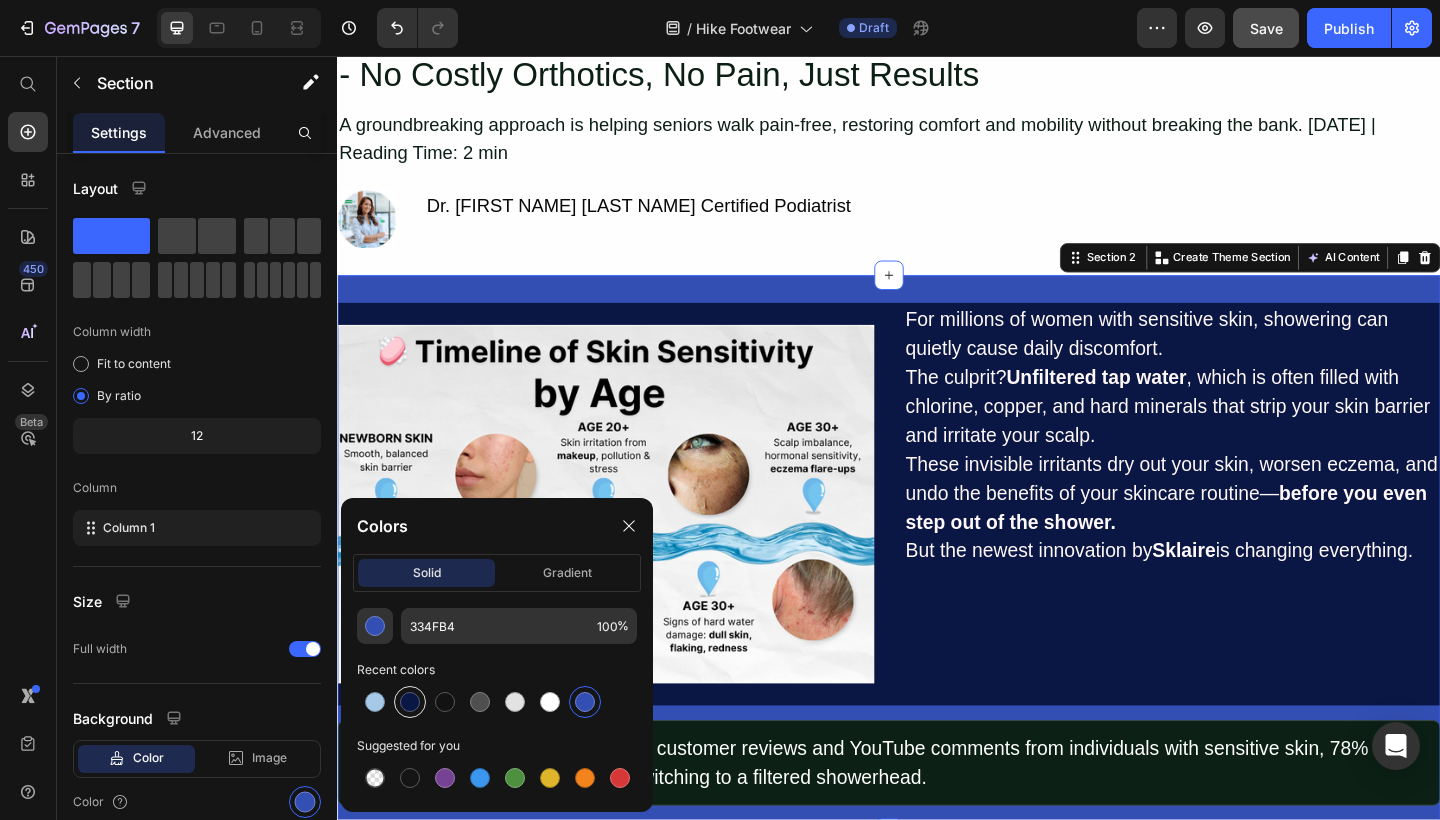 click at bounding box center (410, 702) 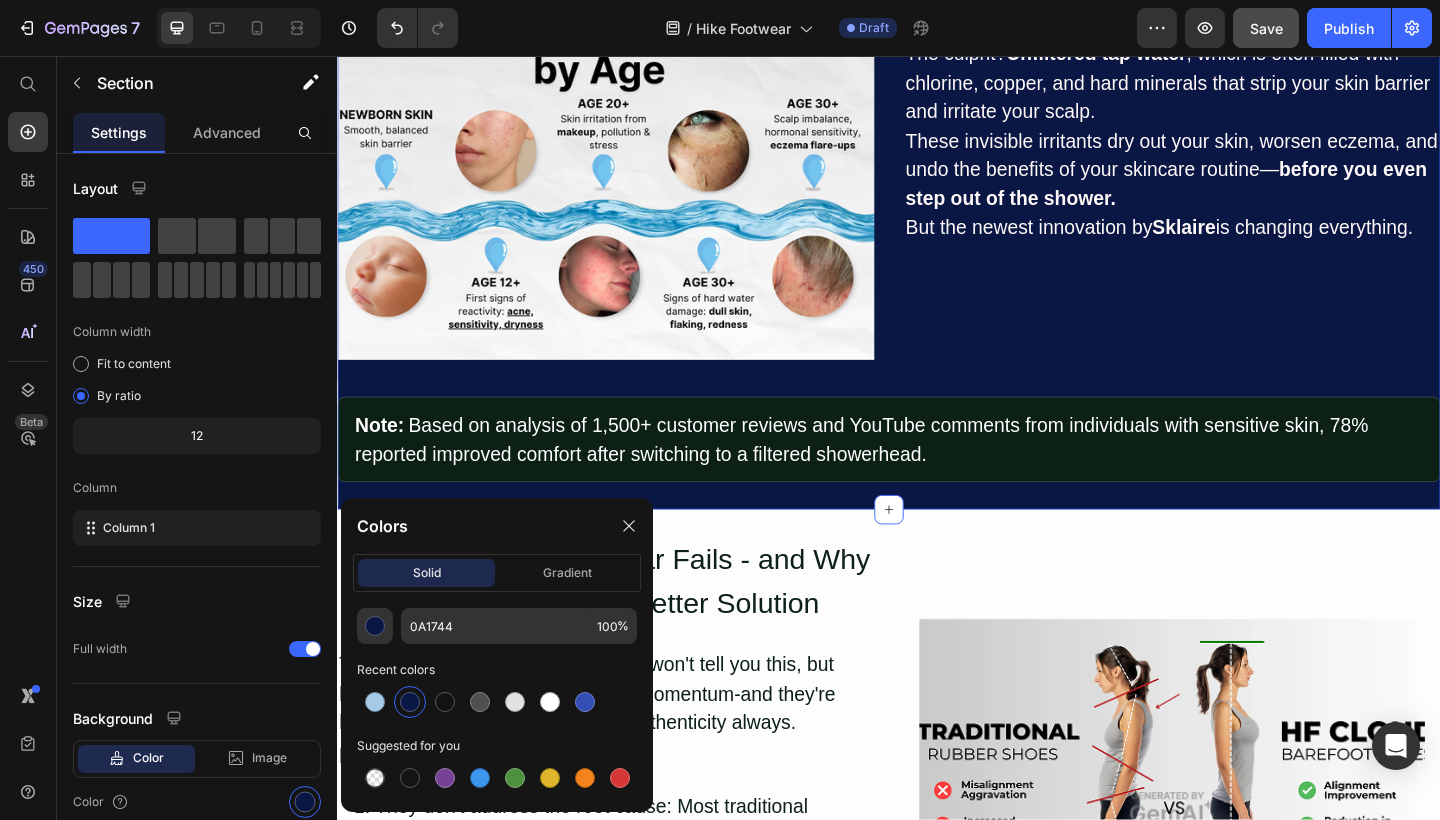 scroll, scrollTop: 571, scrollLeft: 0, axis: vertical 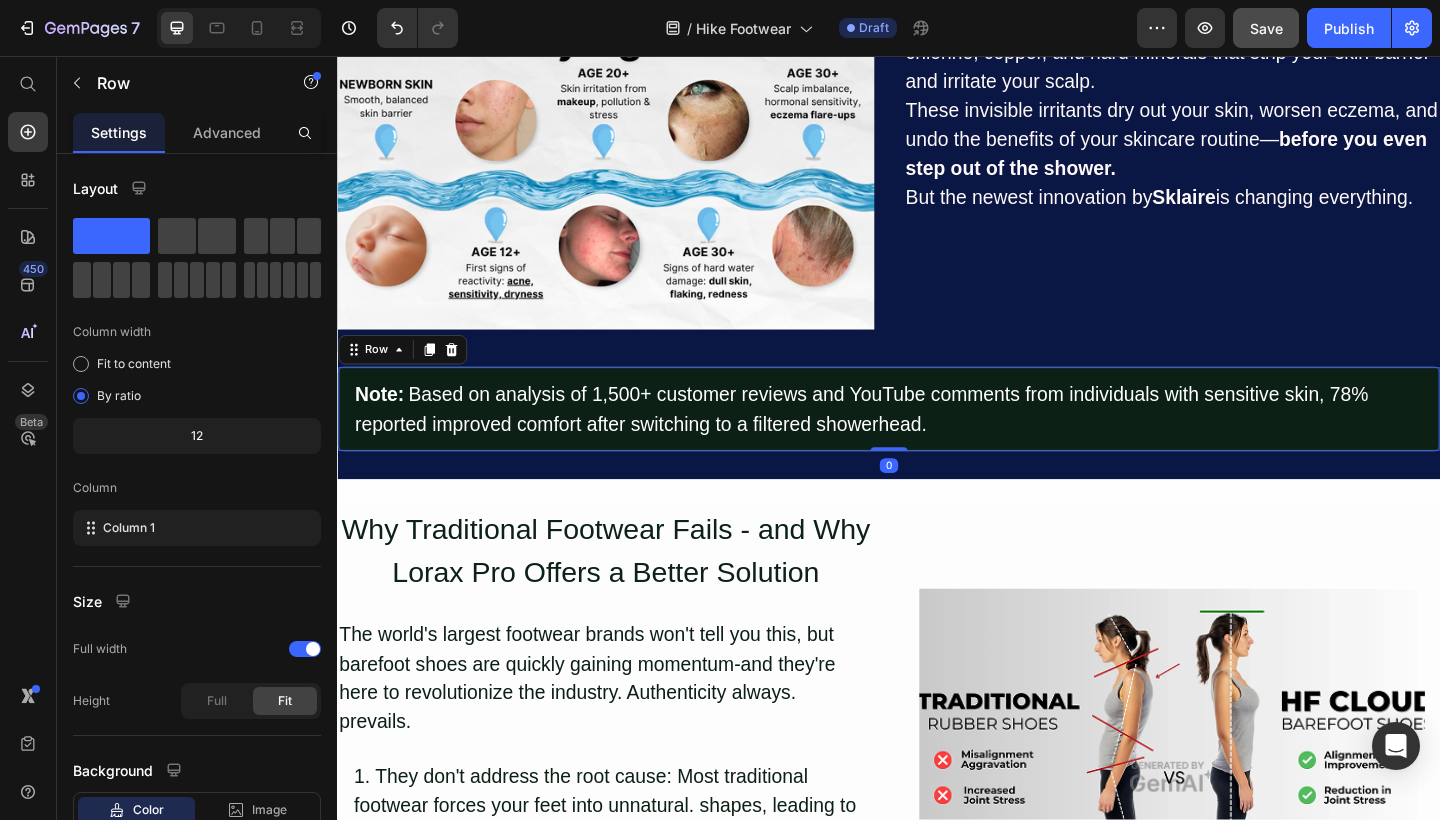 click on "Note:   Based on analysis of 1,500+ customer reviews and YouTube comments from individuals with sensitive skin, 78% reported improved comfort after switching to a filtered showerhead. Text Block Row   0" at bounding box center (937, 440) 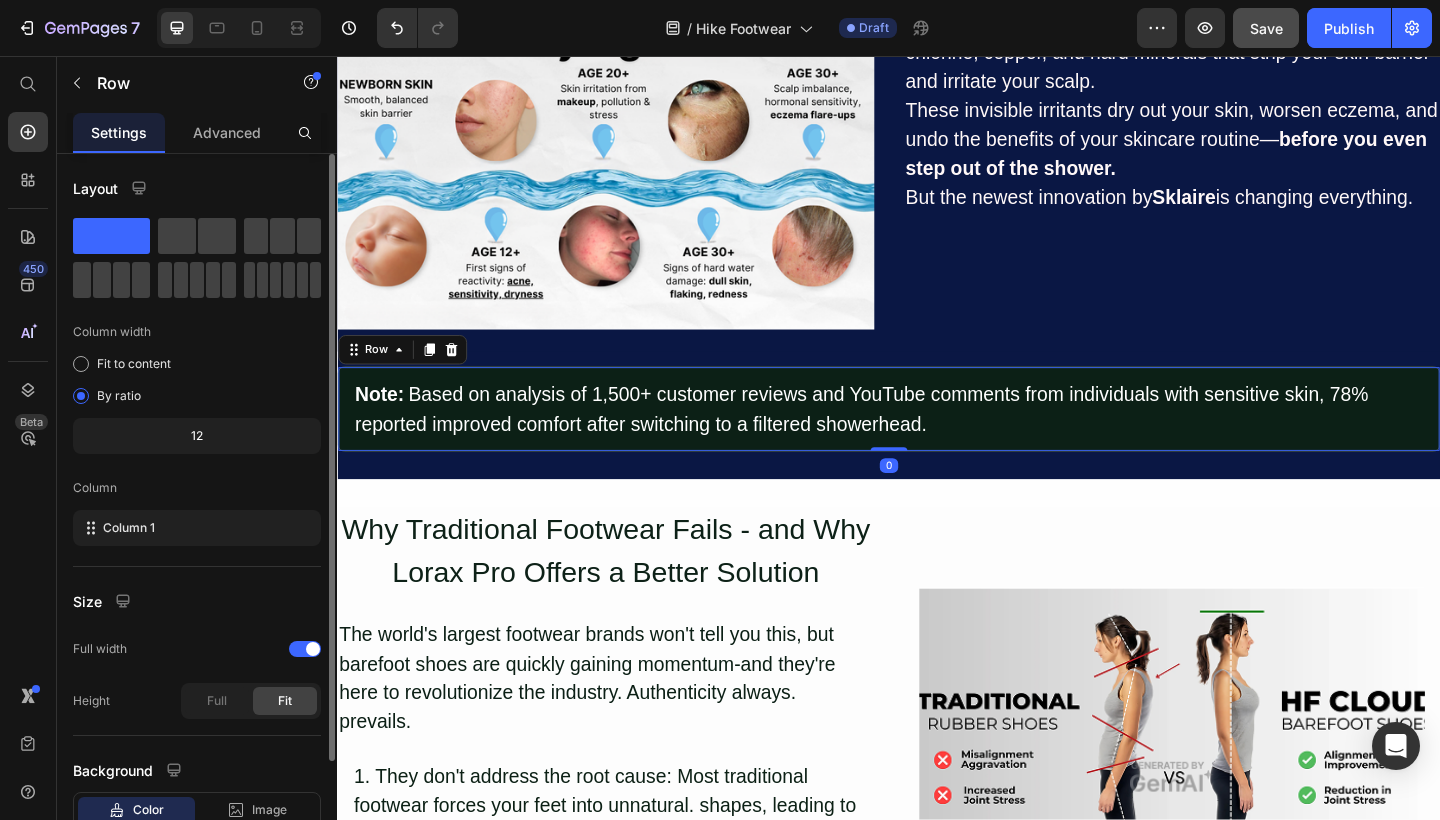 scroll, scrollTop: 137, scrollLeft: 0, axis: vertical 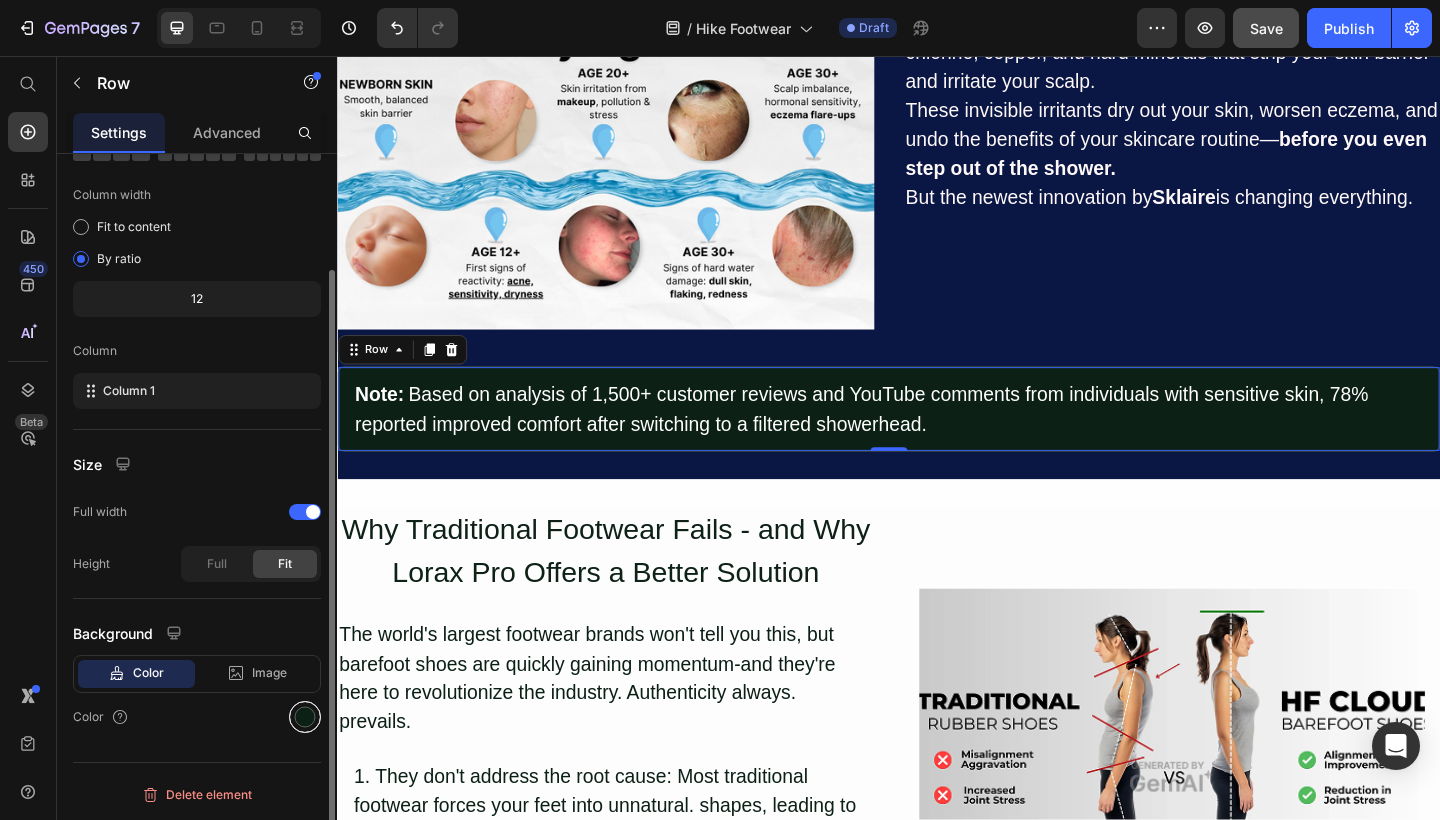 click at bounding box center [305, 717] 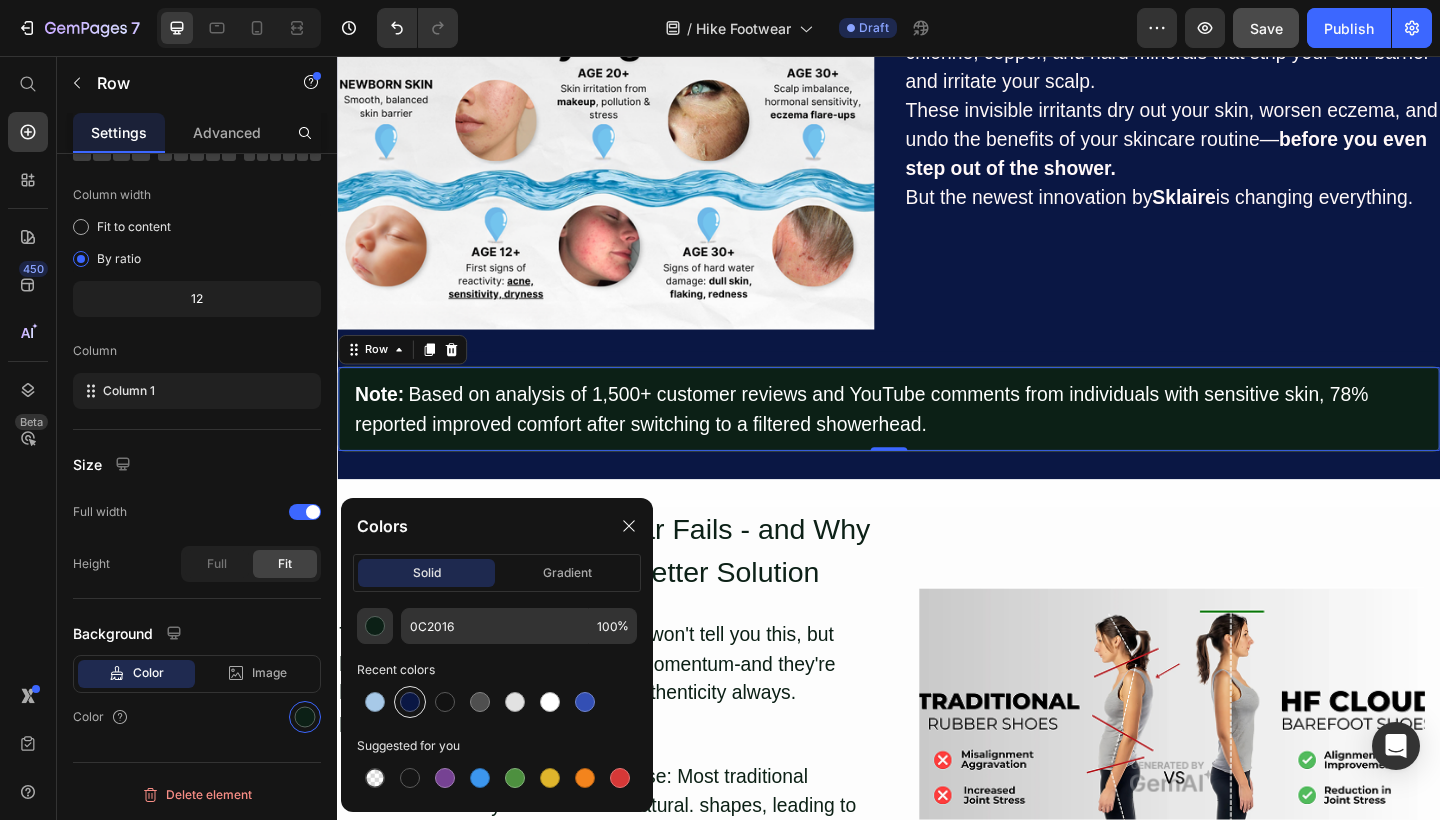 click at bounding box center [410, 702] 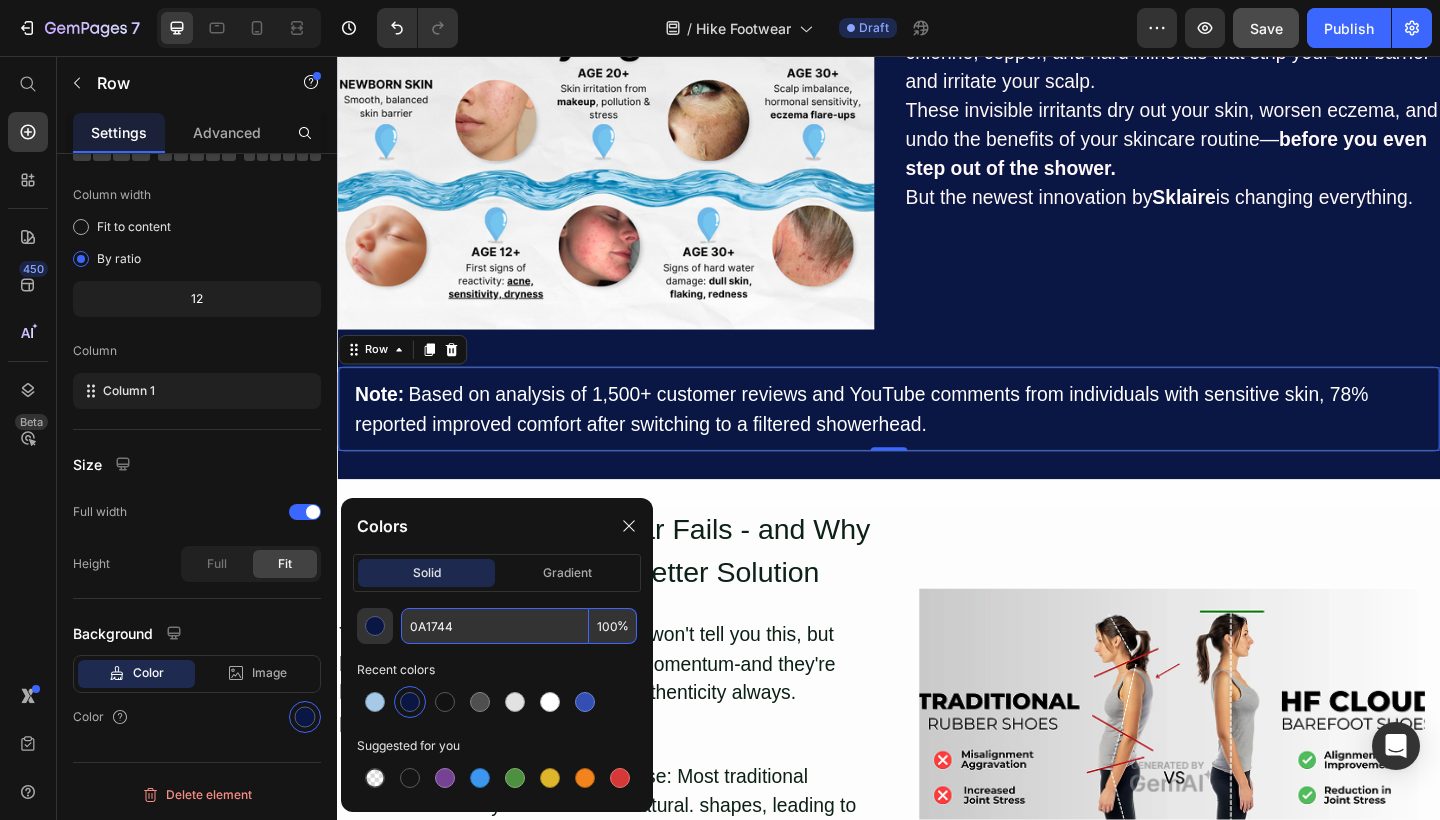 click on "0A1744 100 %" 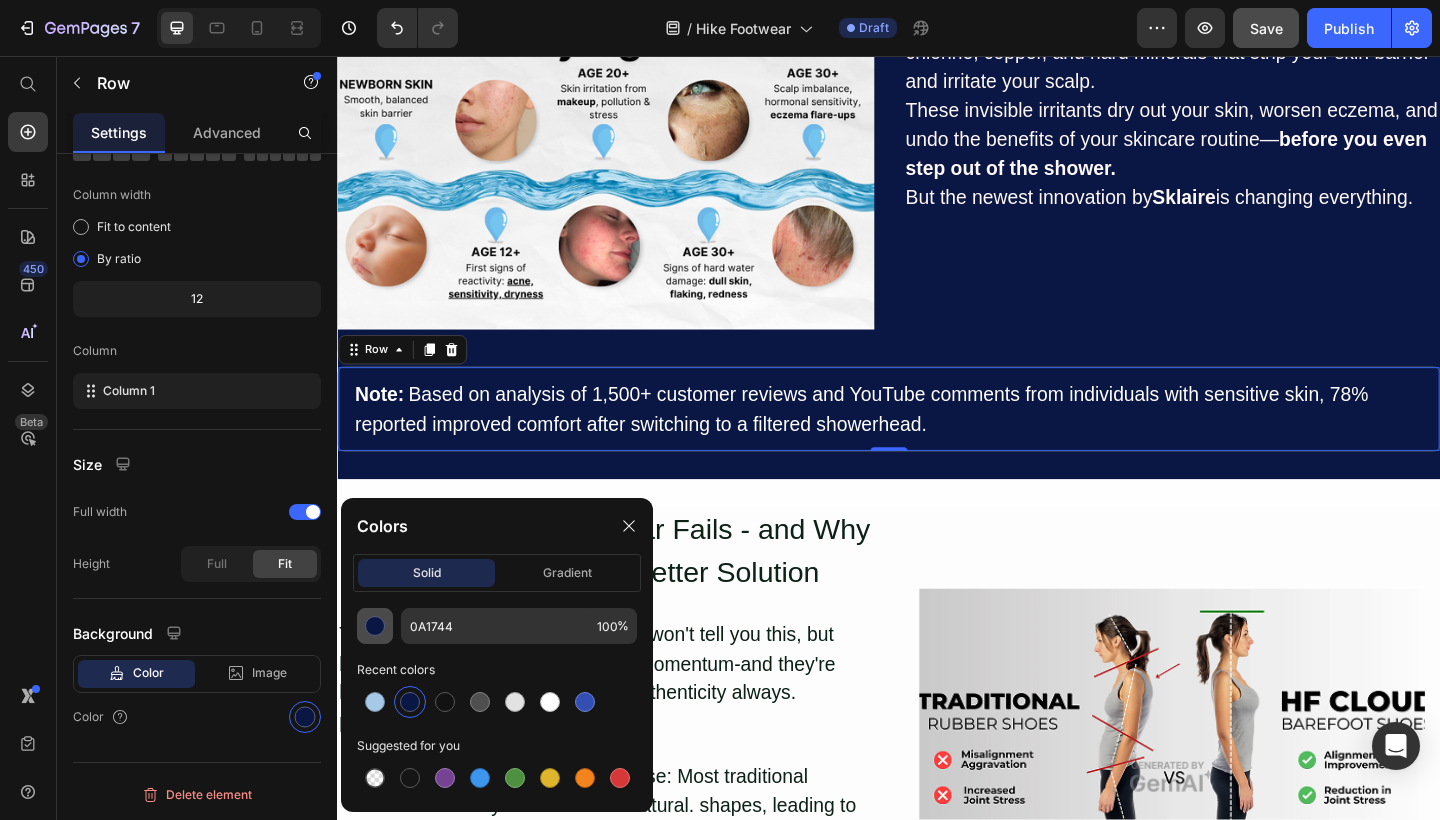 click at bounding box center (375, 626) 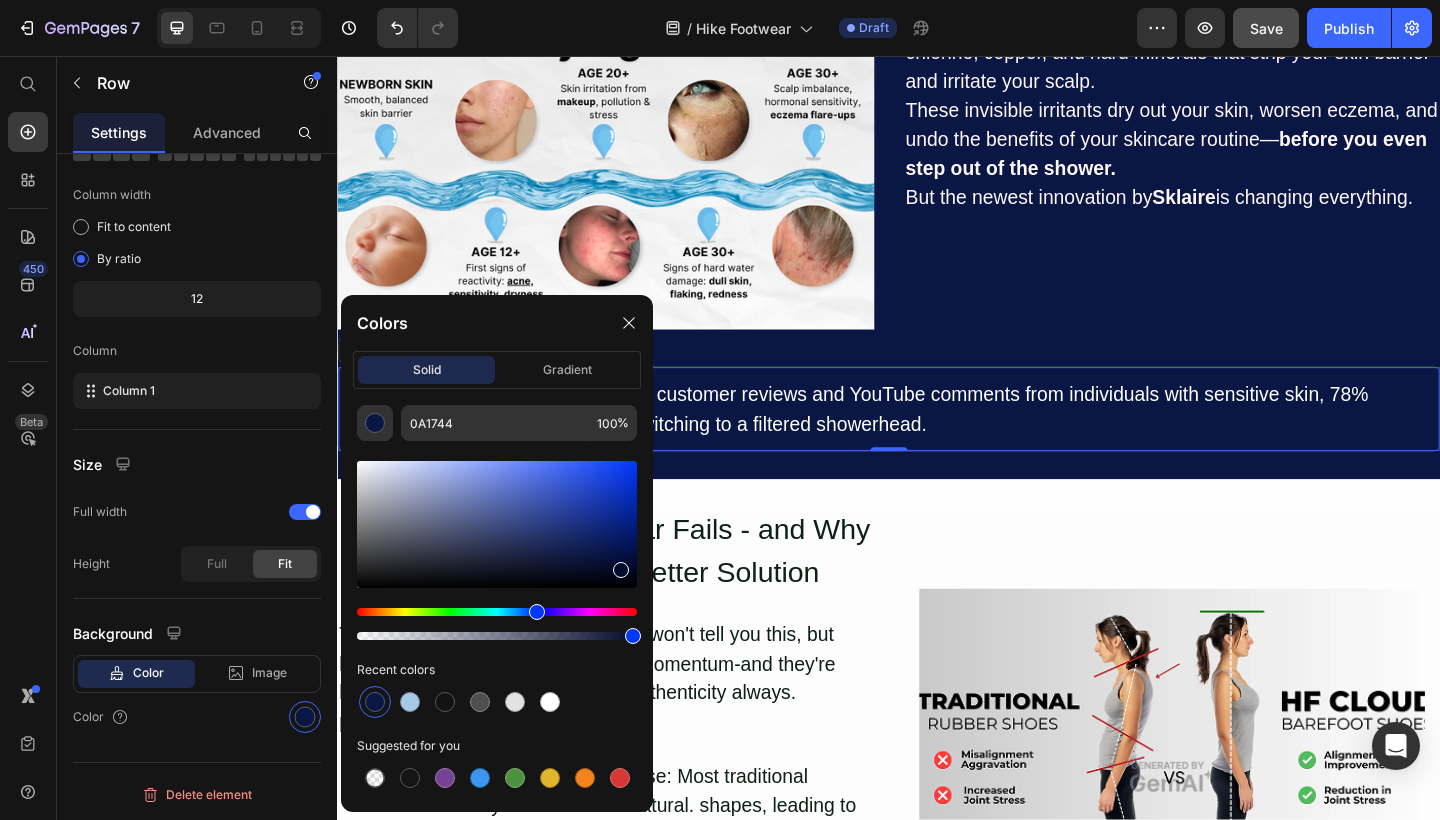 drag, startPoint x: 598, startPoint y: 566, endPoint x: 620, endPoint y: 566, distance: 22 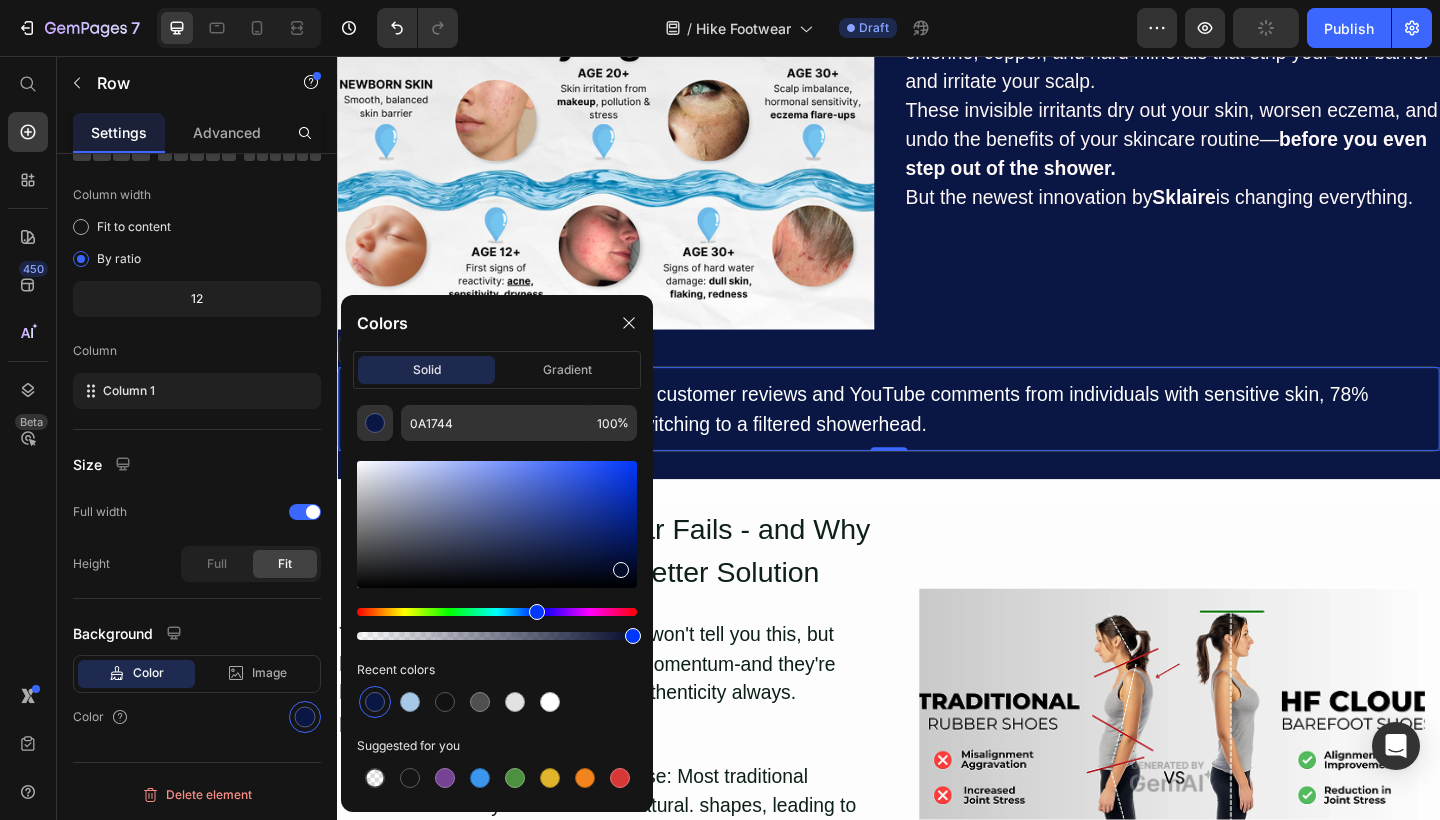 type on "030B2B" 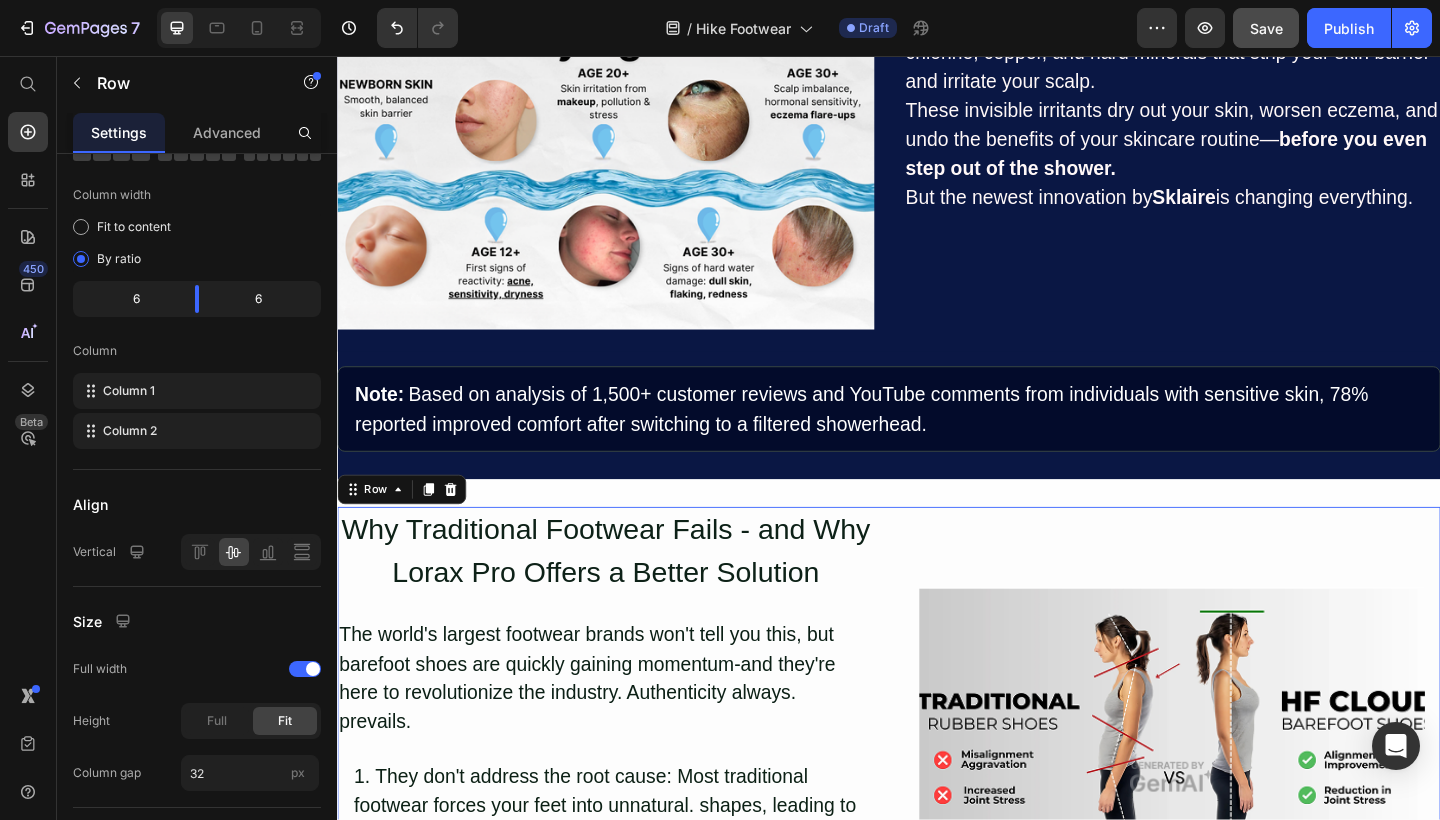 click on "Image" at bounding box center [1245, 840] 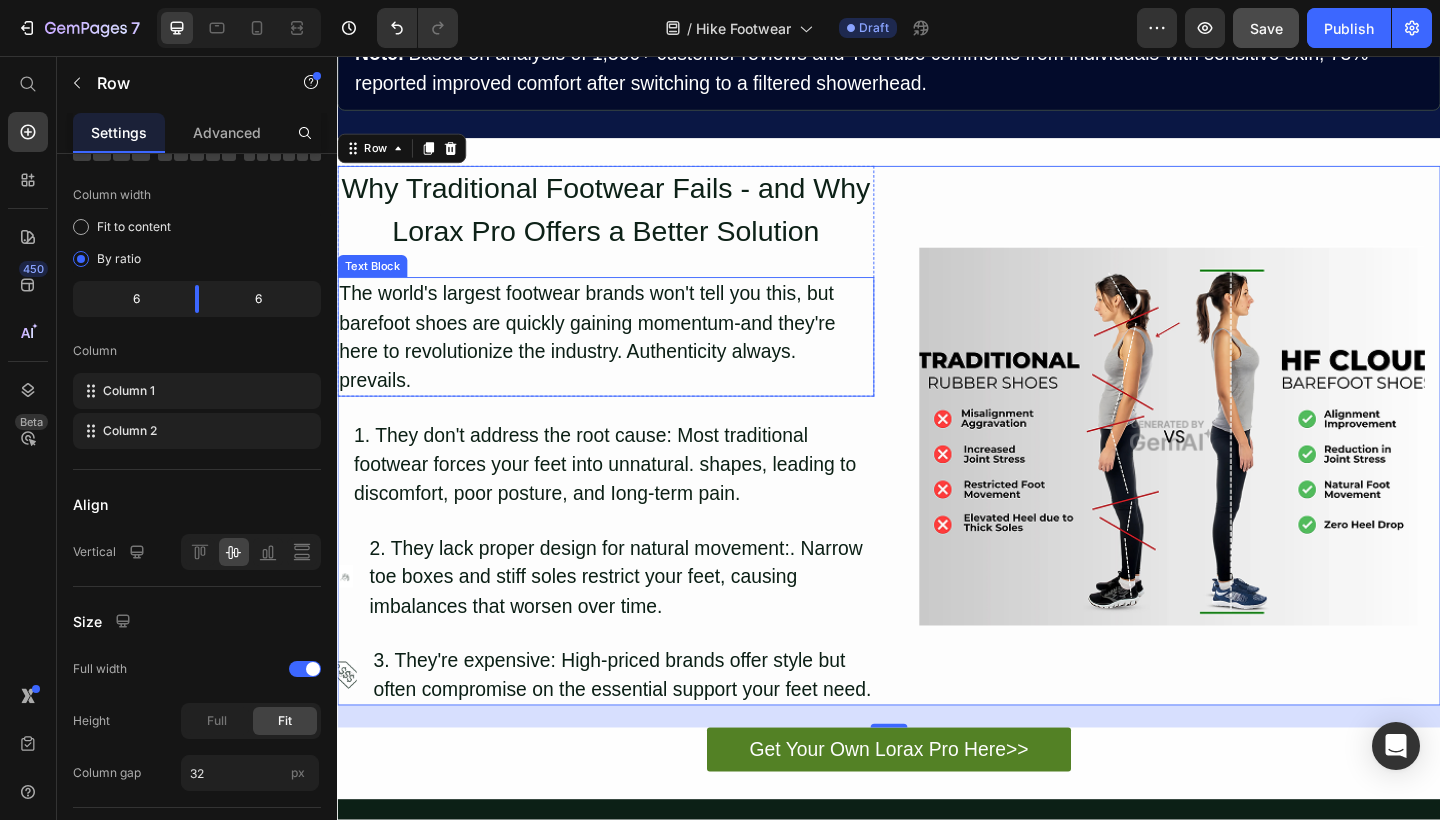 scroll, scrollTop: 938, scrollLeft: 0, axis: vertical 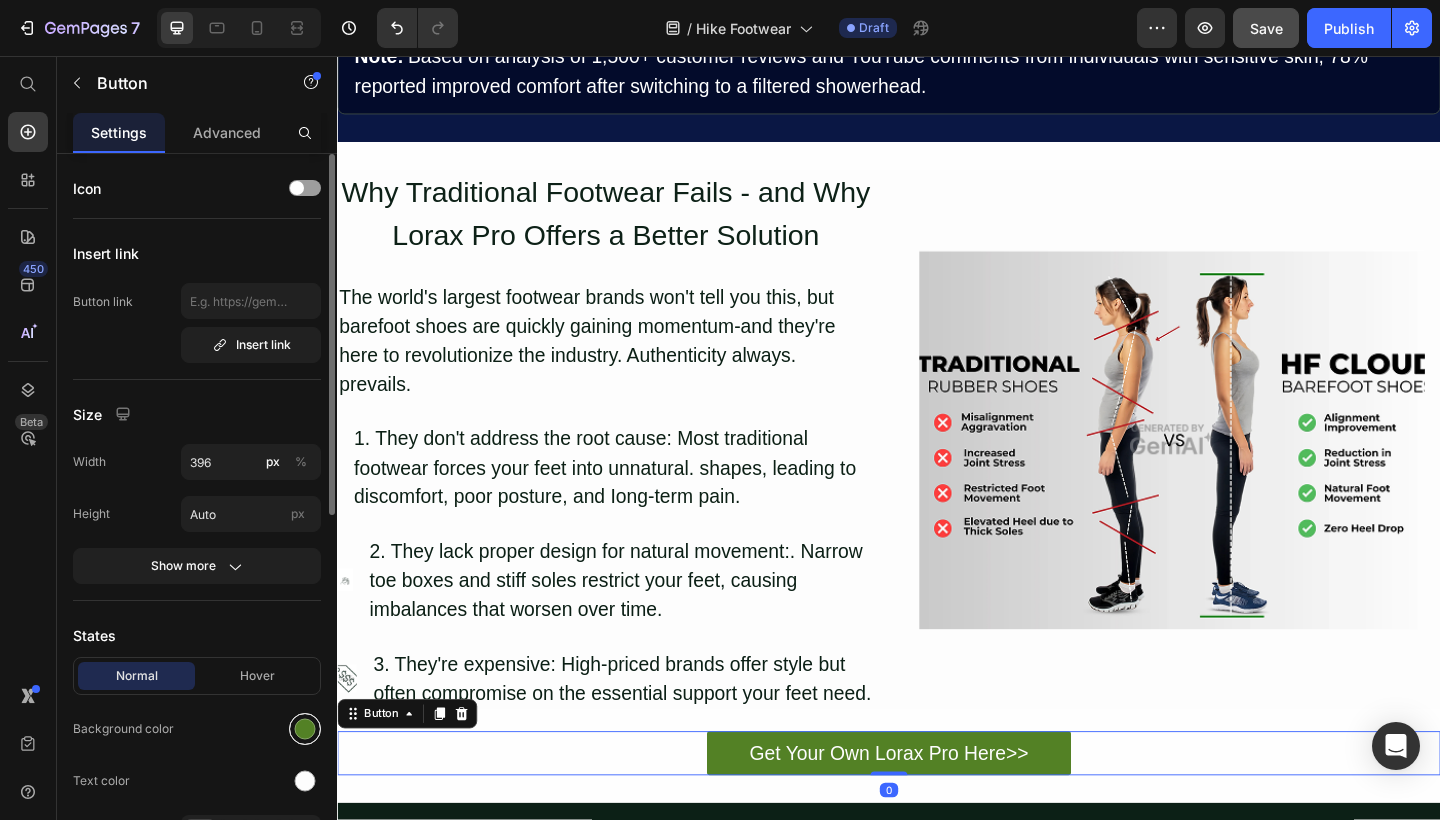 click at bounding box center [305, 729] 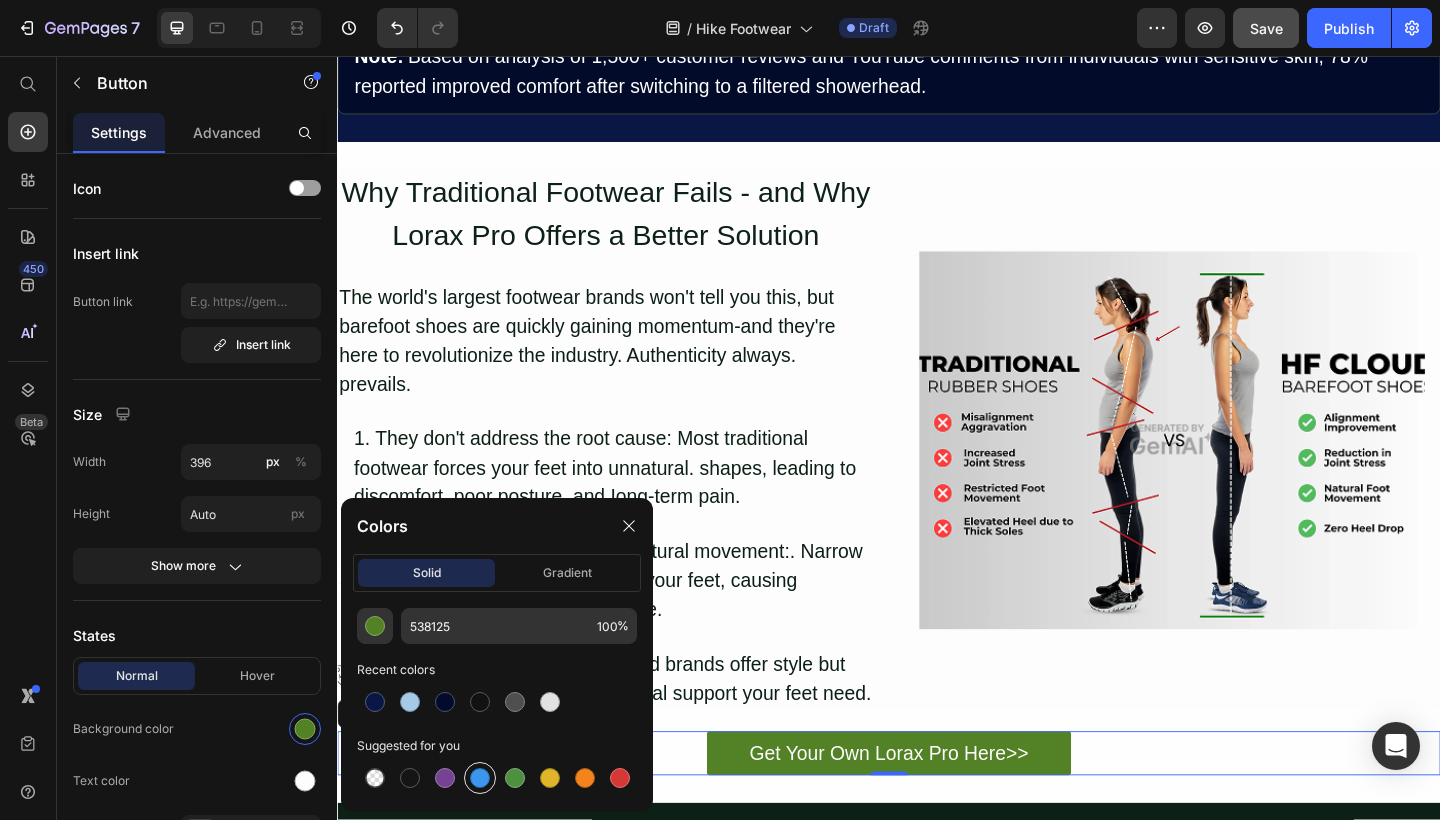 click at bounding box center (480, 778) 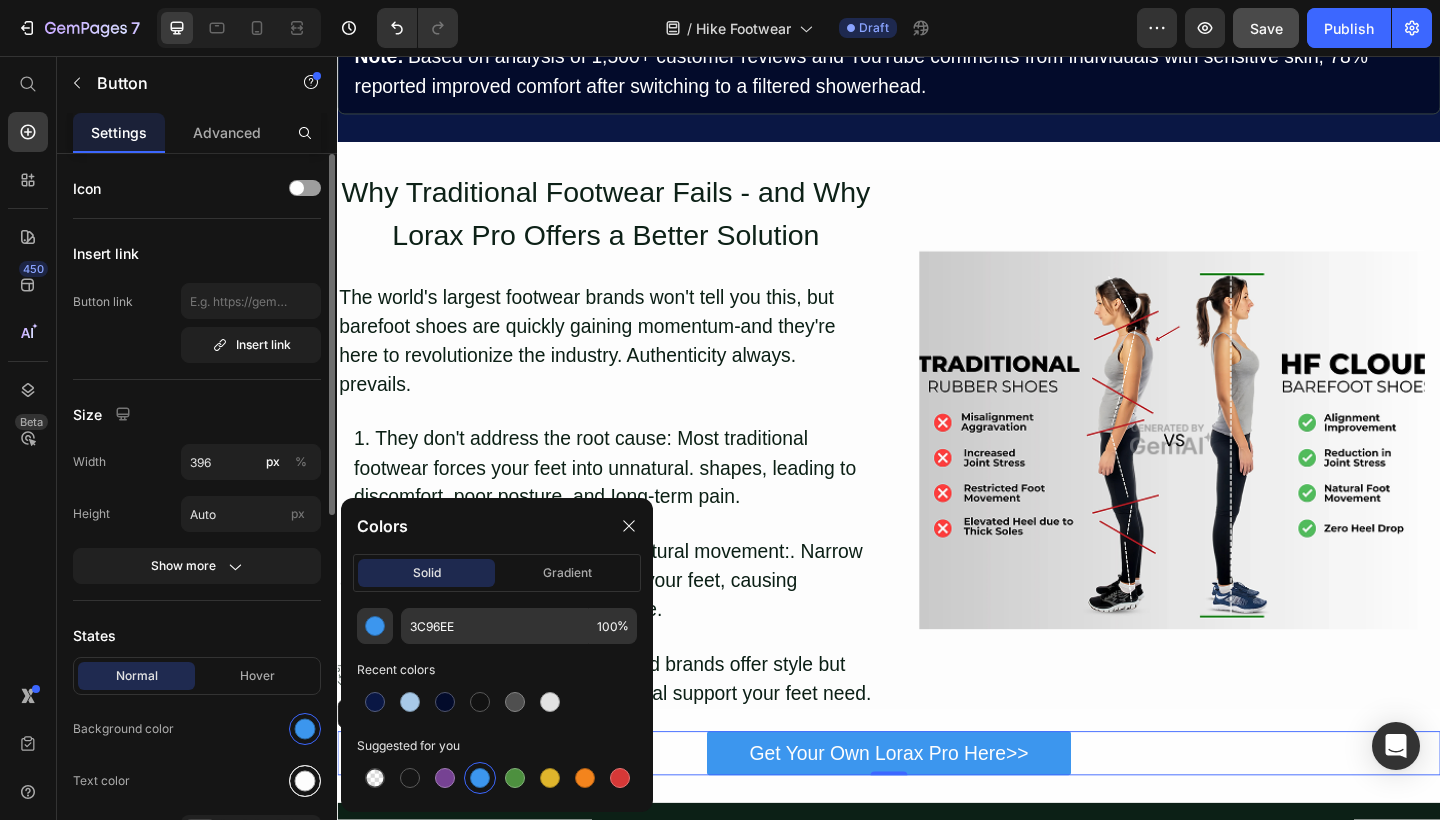 click at bounding box center (305, 781) 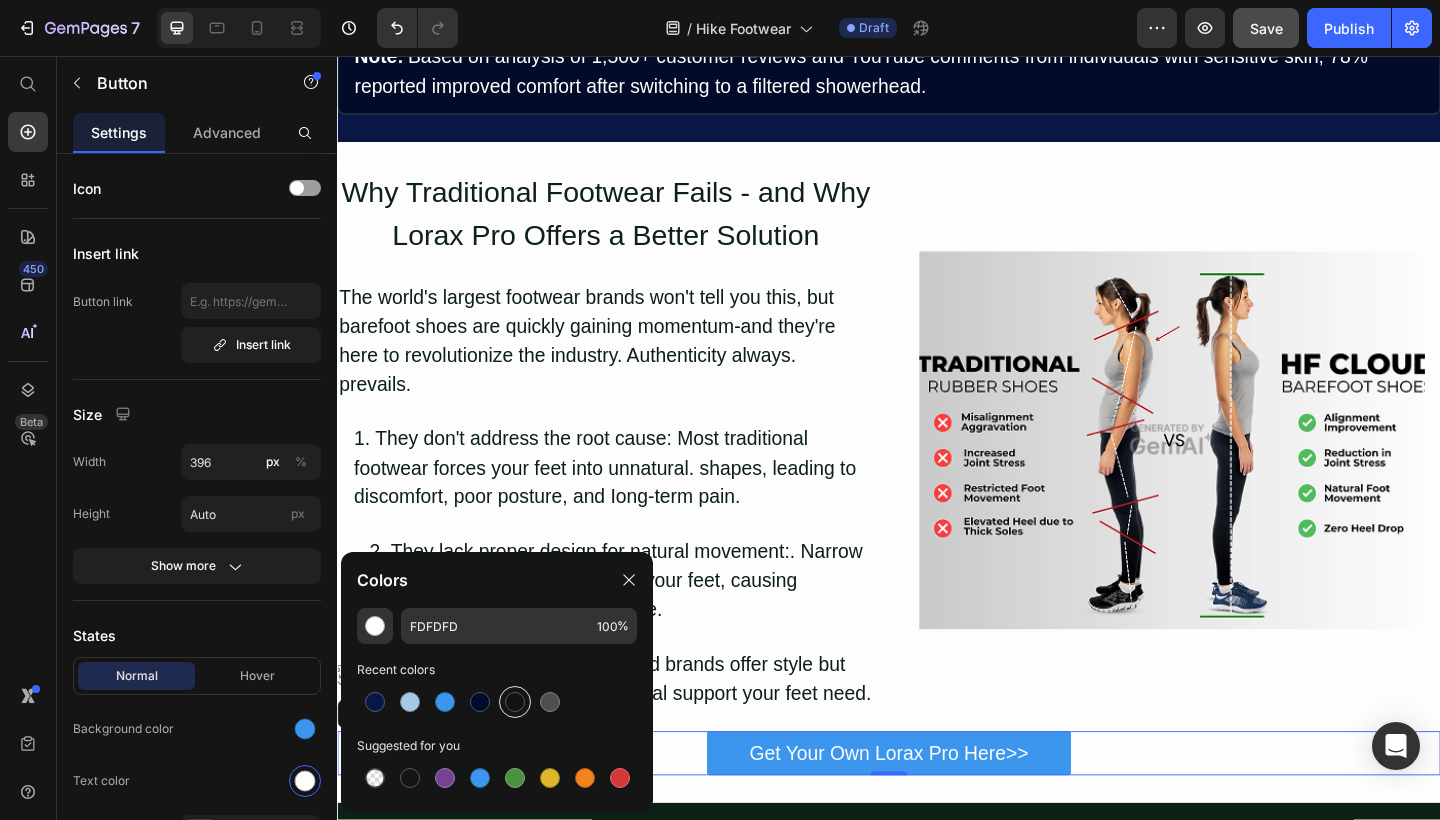 click at bounding box center (515, 702) 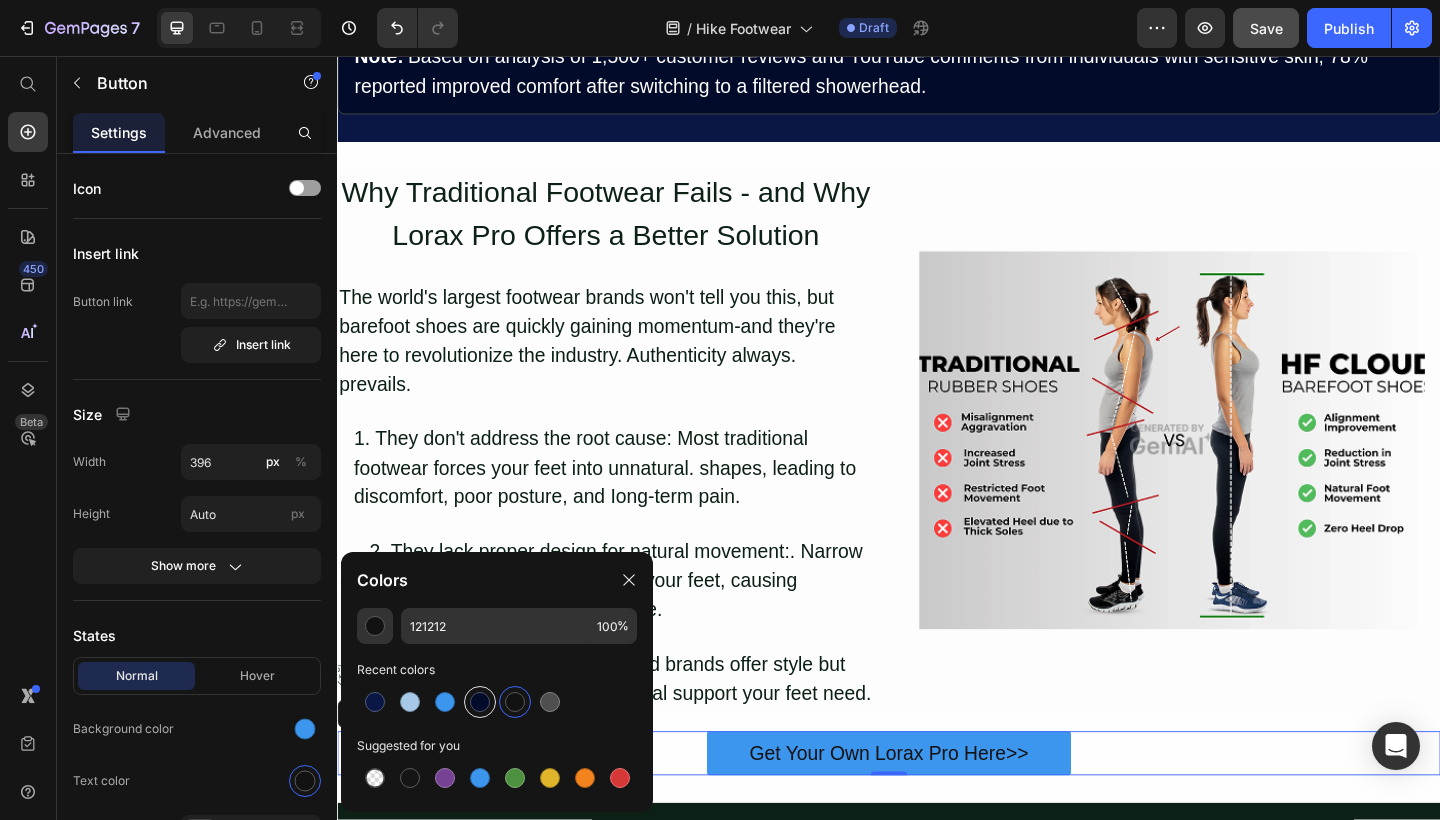 click at bounding box center [480, 702] 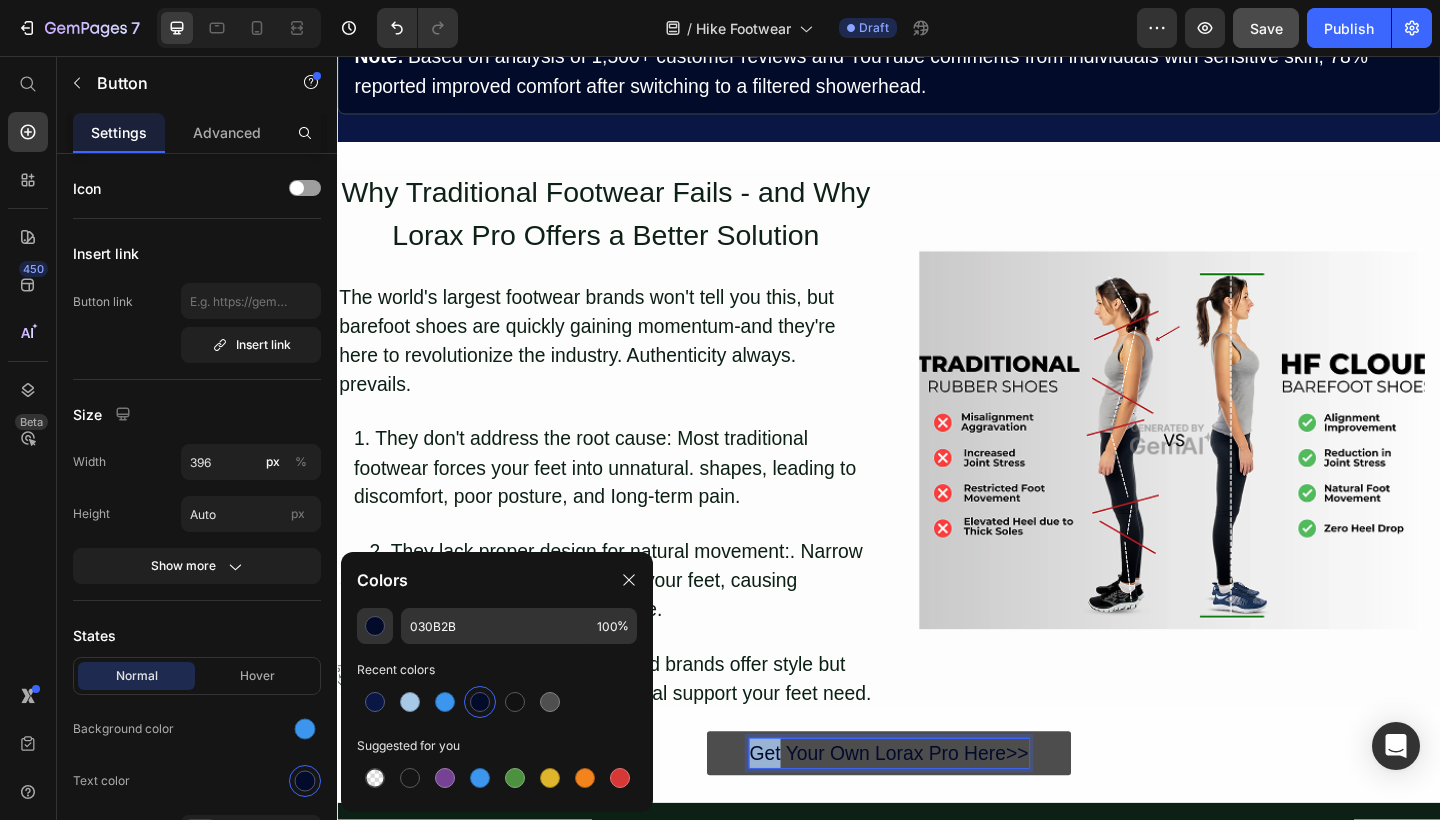 click on "Get Your Own Lorax Pro Here>>" at bounding box center (937, 815) 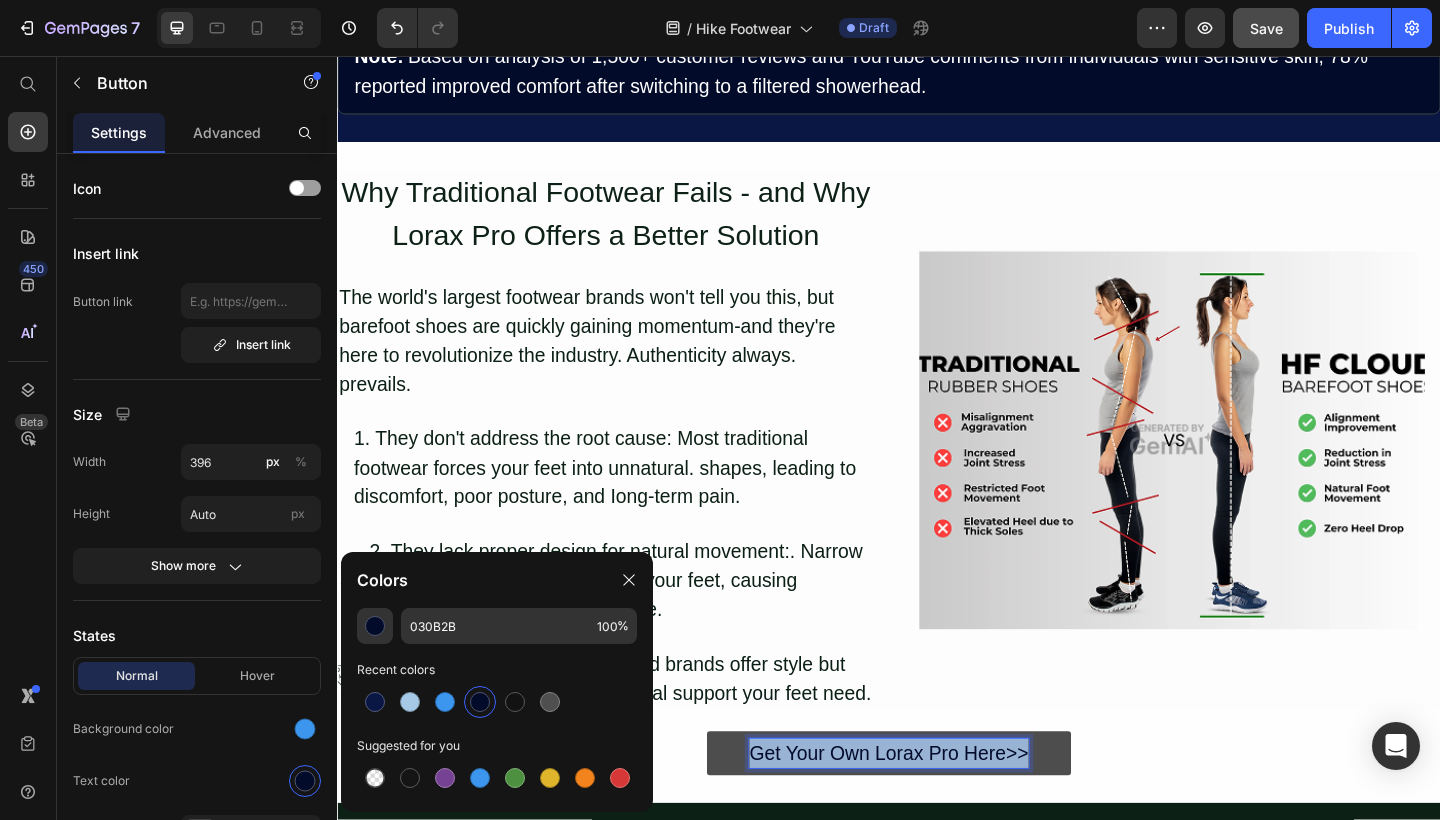 click on "Get Your Own Lorax Pro Here>>" at bounding box center (937, 815) 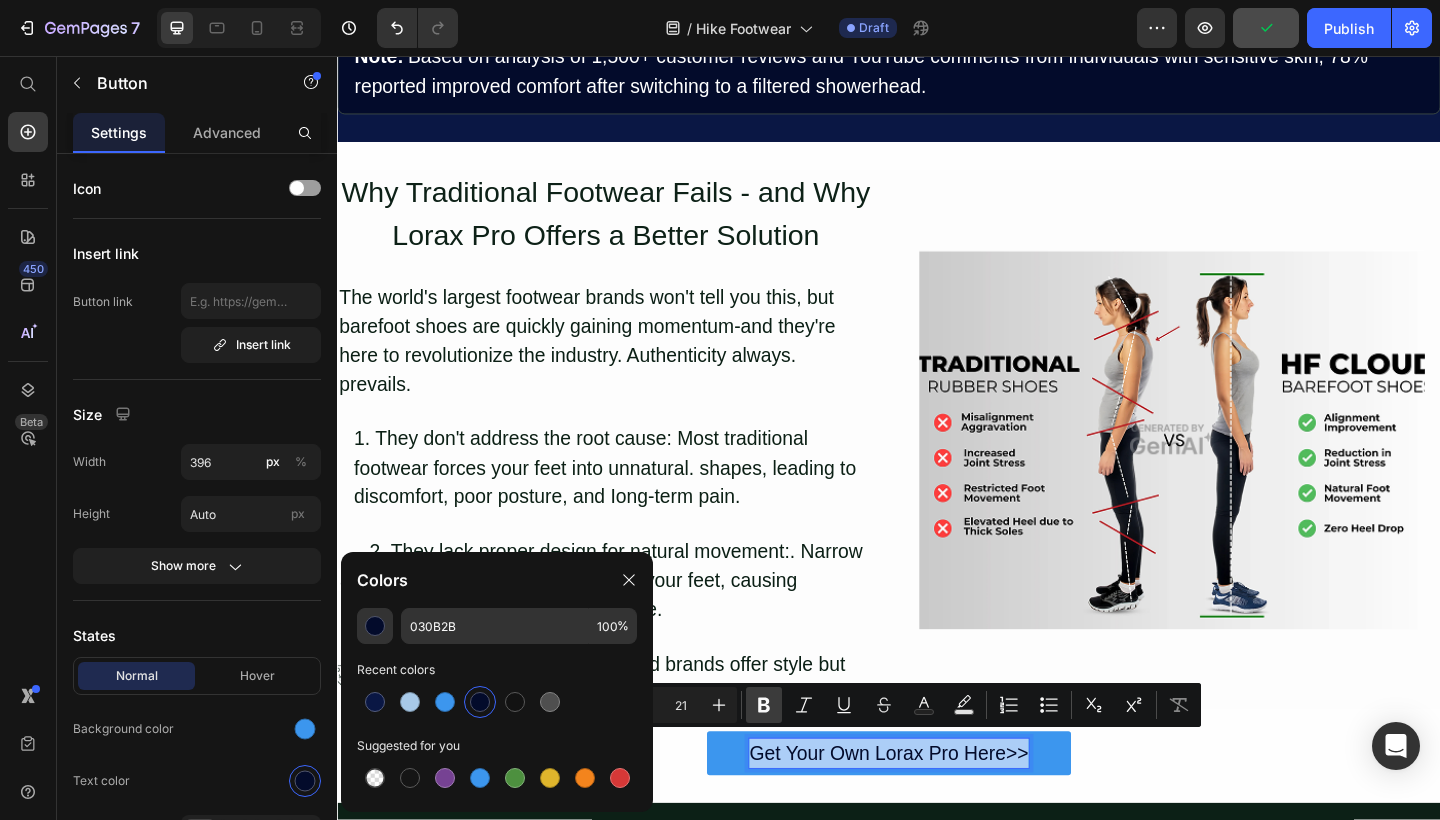 click 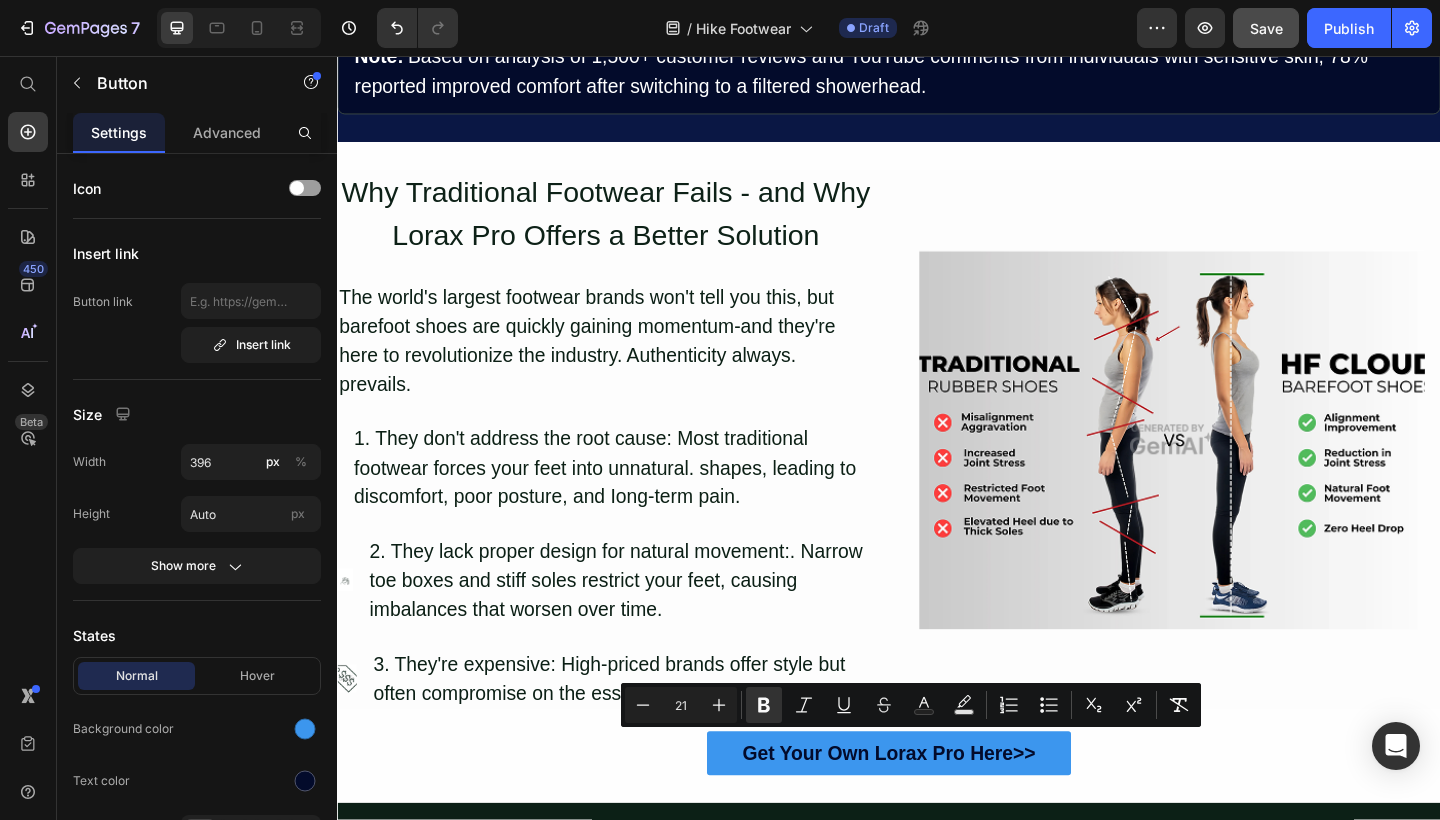 click on "Get Your Own Lorax Pro Here>> Button   0" at bounding box center [937, 815] 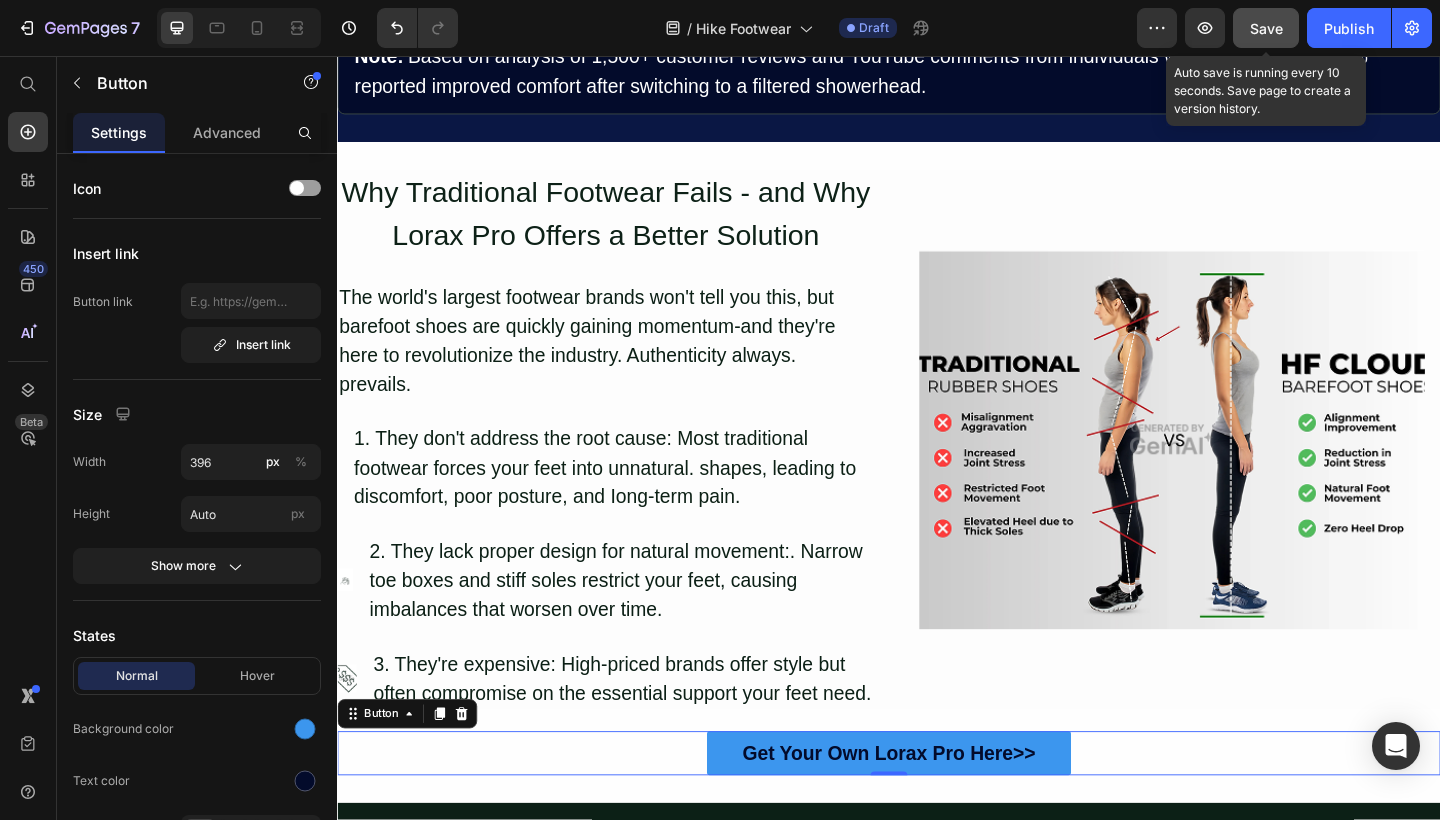 click on "Save" at bounding box center (1266, 28) 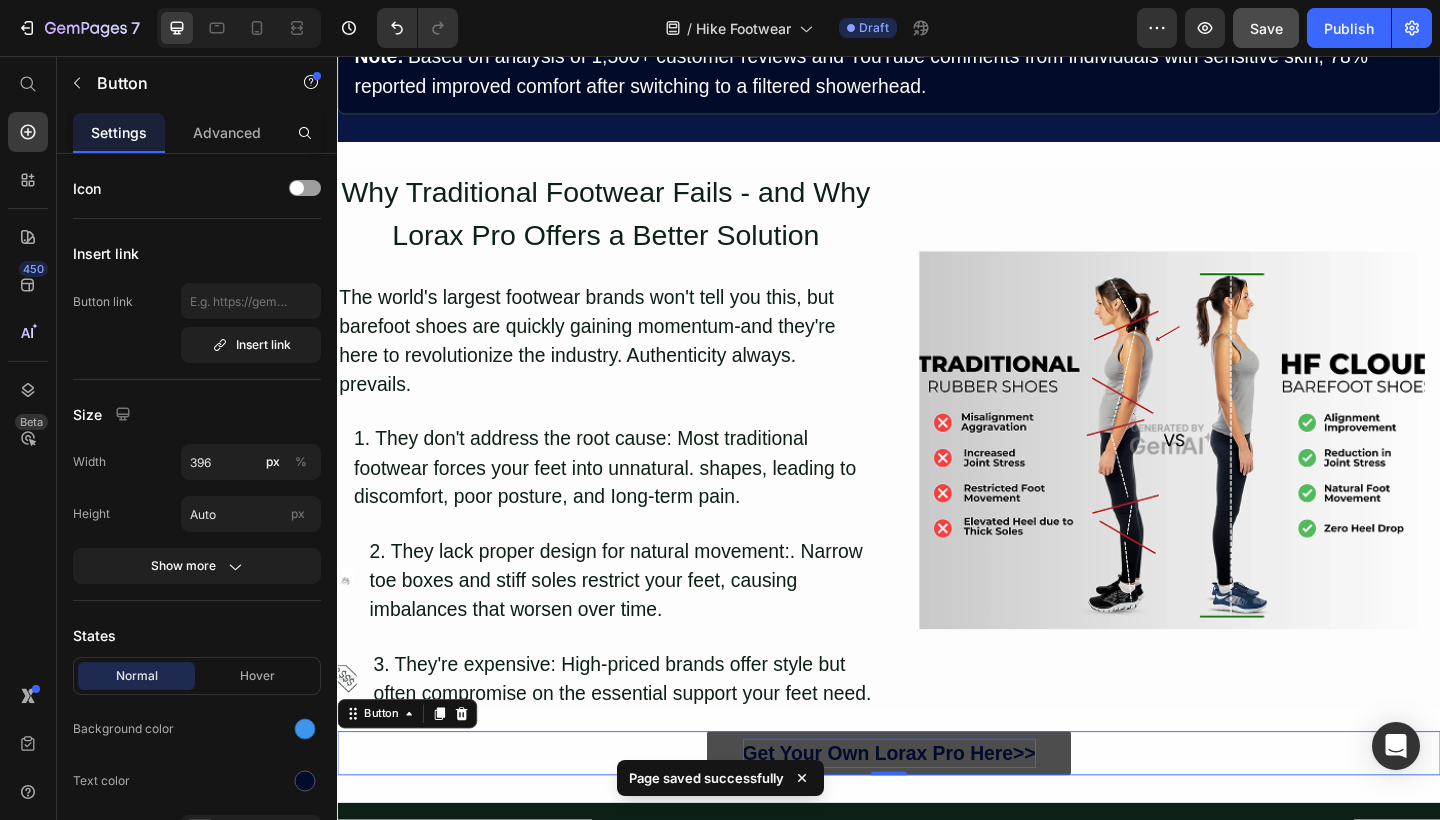 click on "Get Your Own Lorax Pro Here>>" at bounding box center [937, 814] 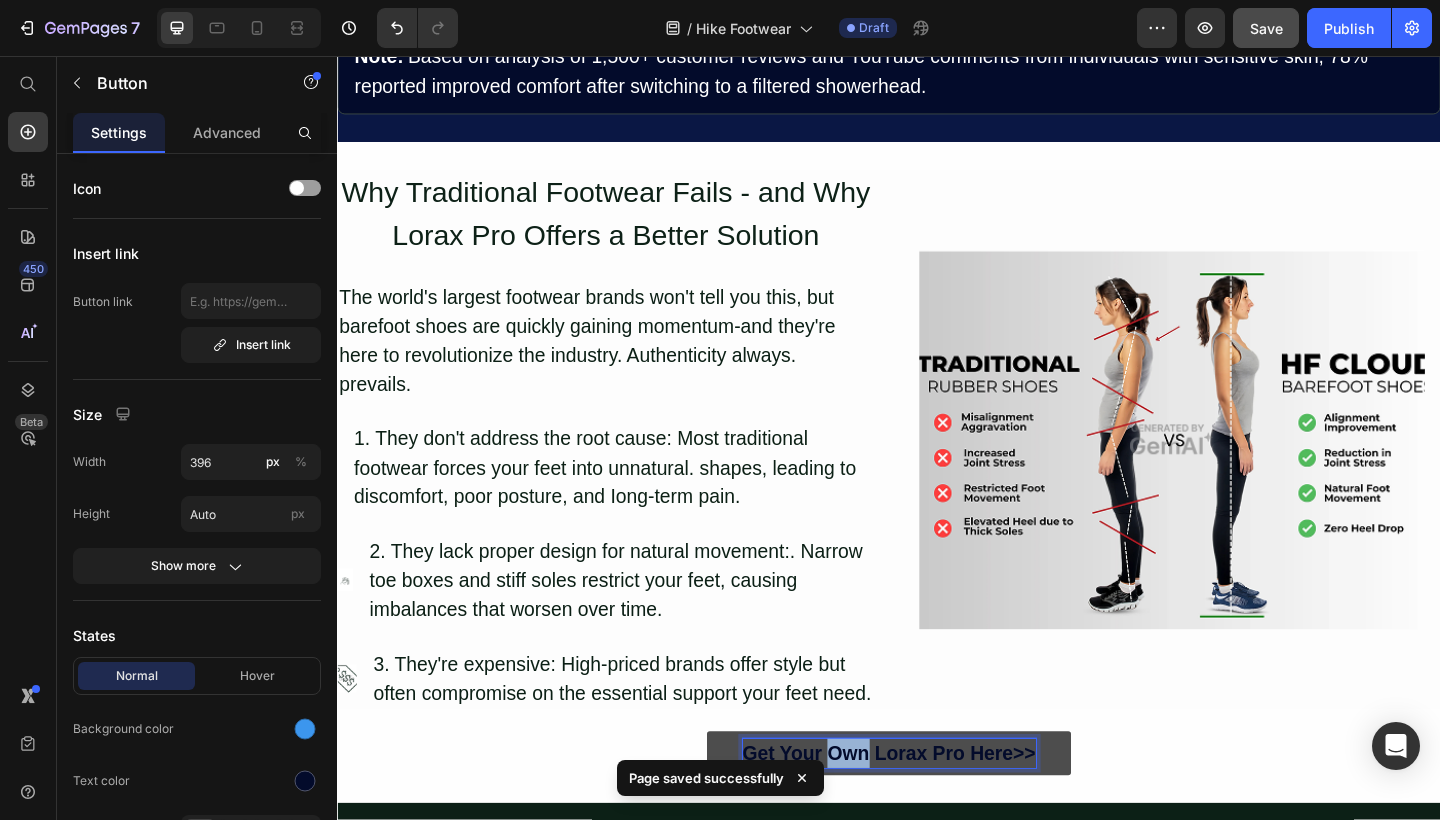 click on "Get Your Own Lorax Pro Here>>" at bounding box center (937, 814) 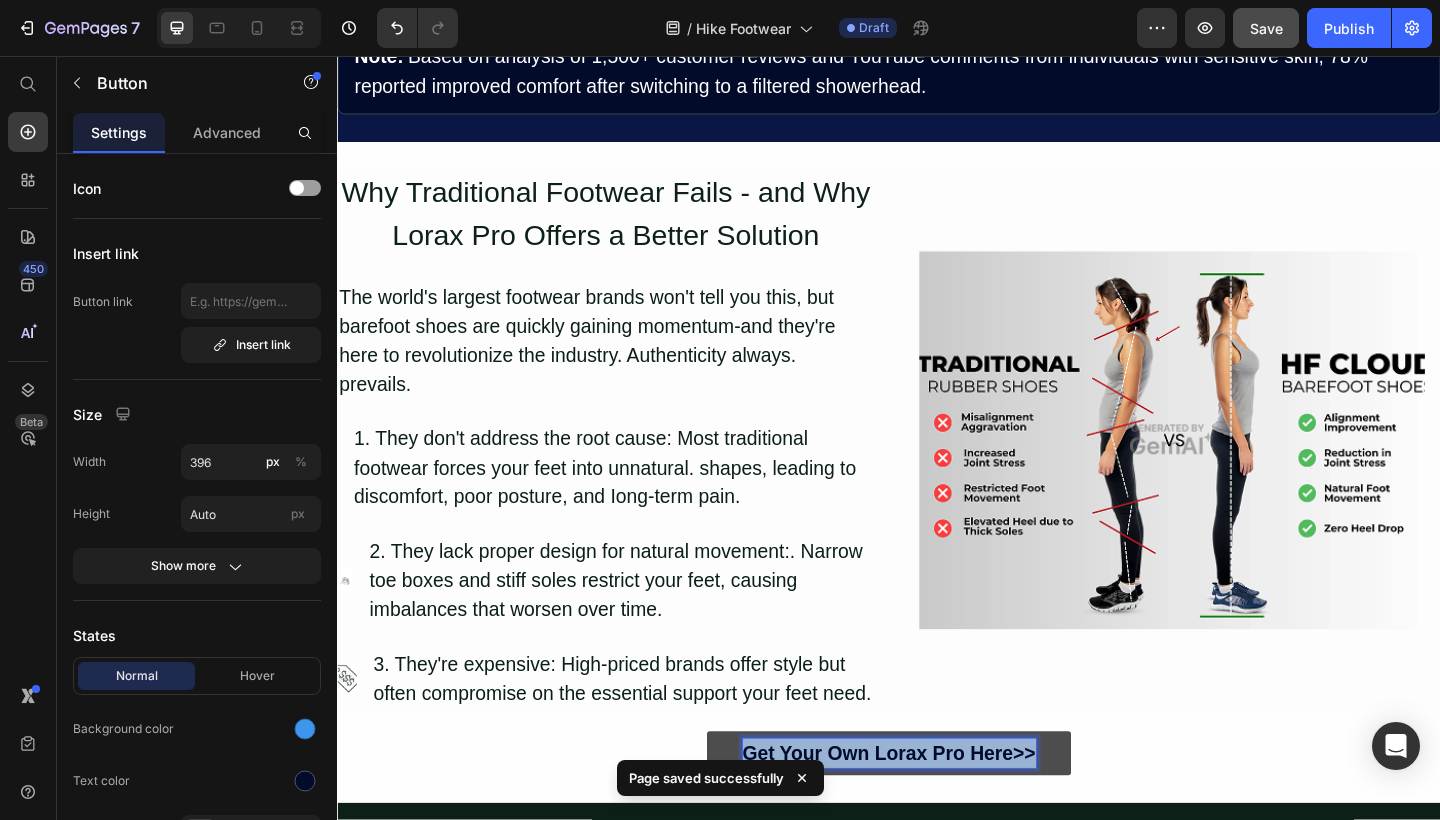 click on "Get Your Own Lorax Pro Here>>" at bounding box center (937, 814) 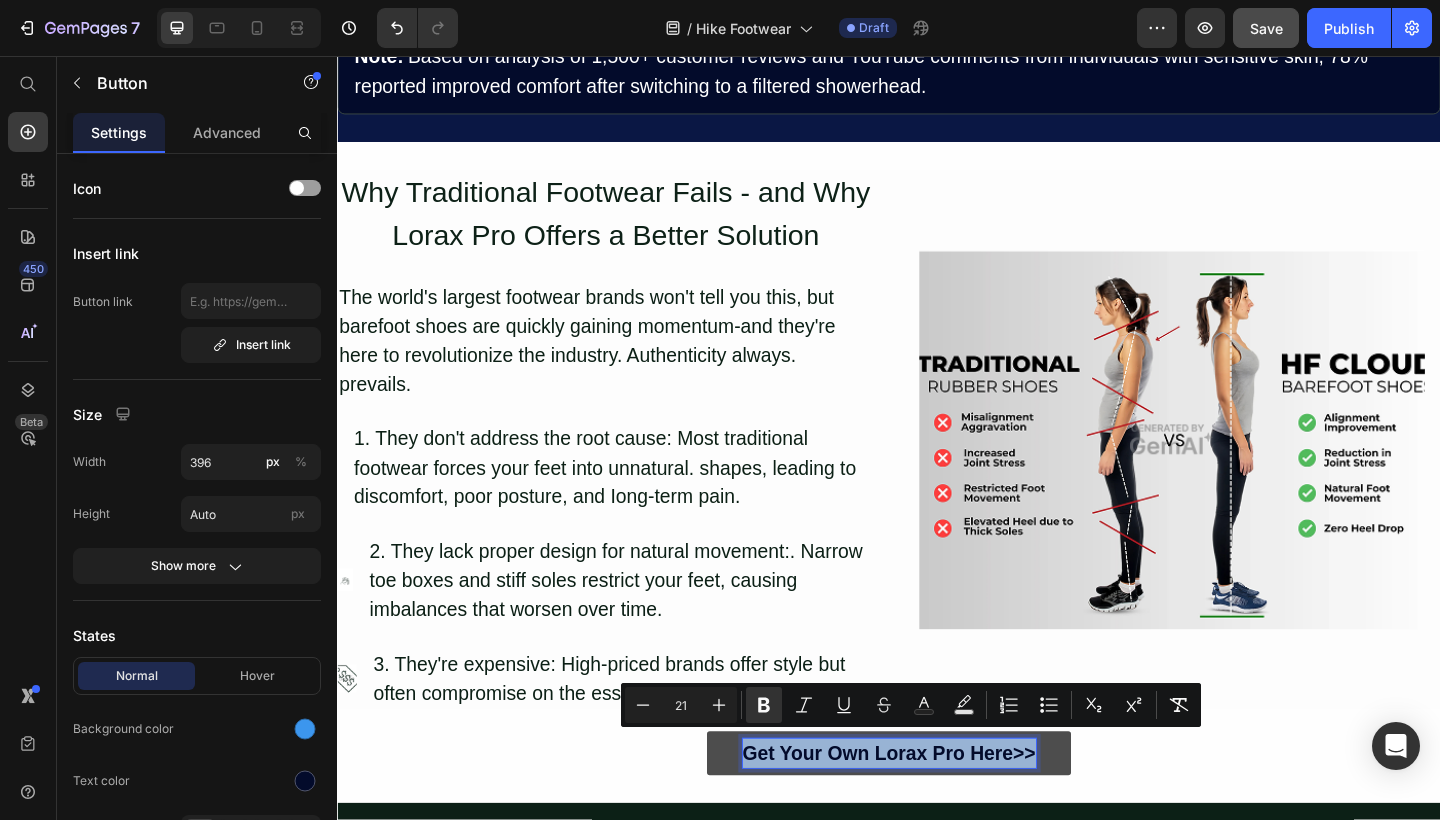 click on "Get Your Own Lorax Pro Here>>" at bounding box center [937, 814] 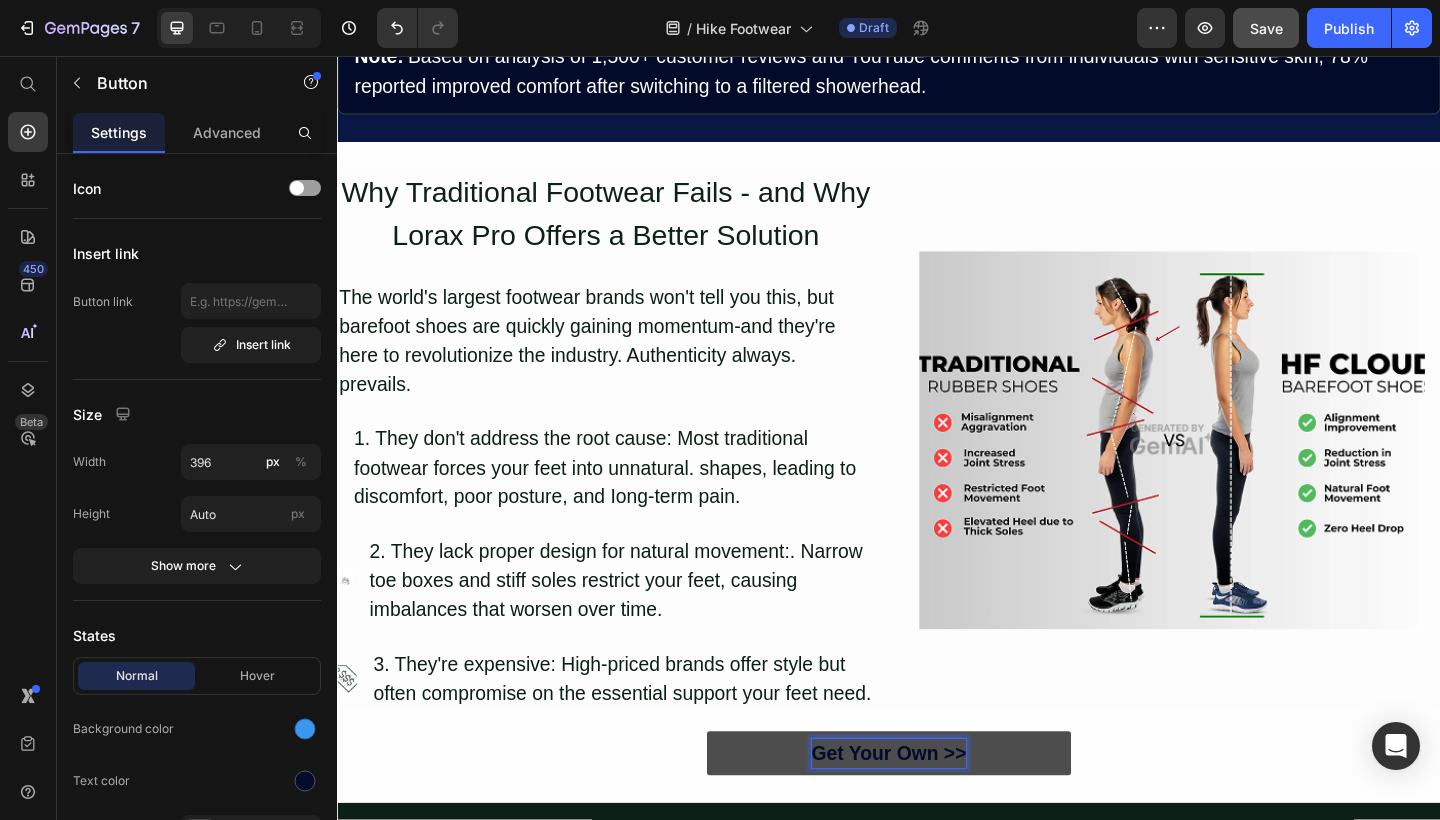 scroll, scrollTop: 300, scrollLeft: 0, axis: vertical 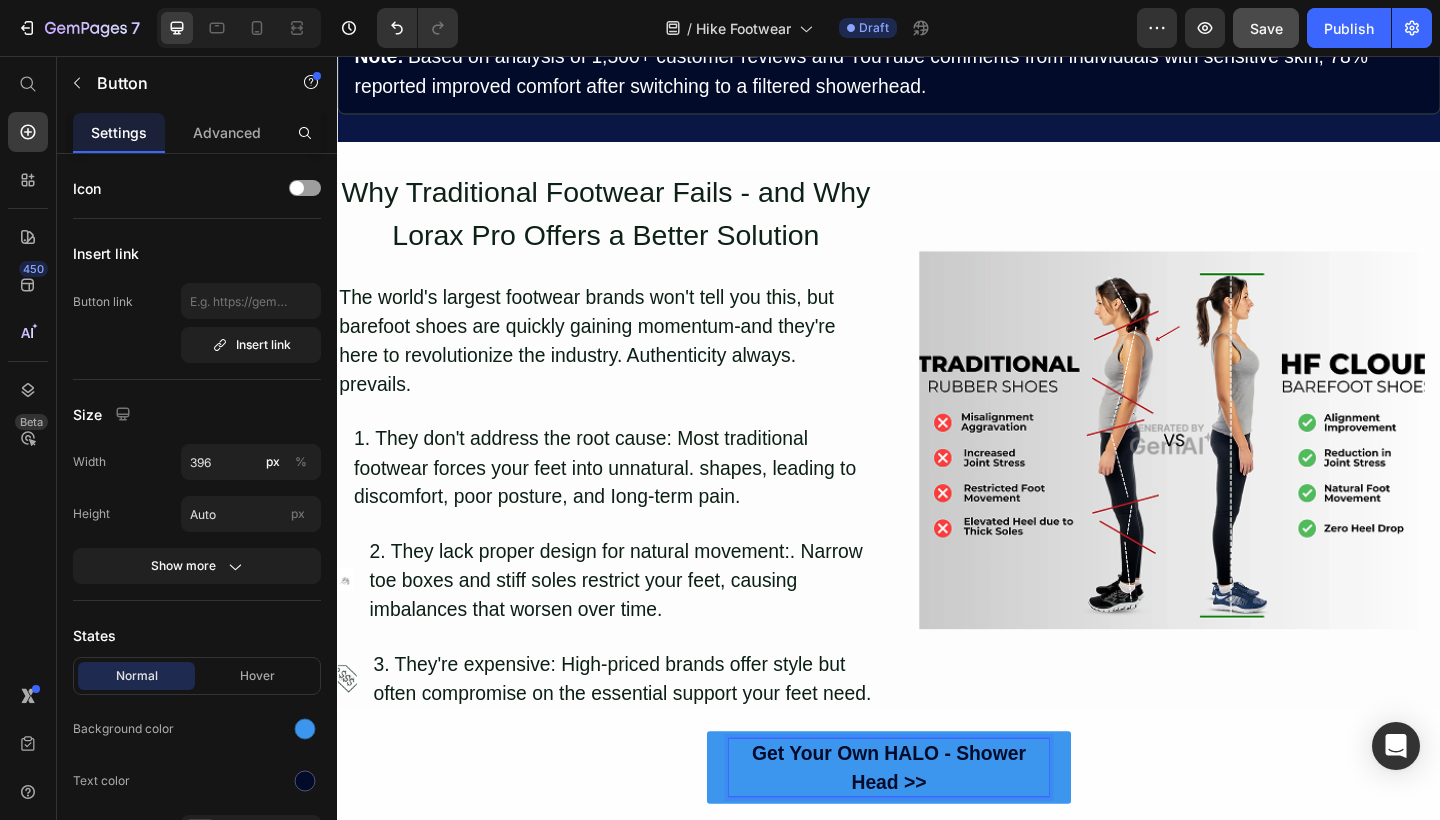 click on "Get Your Own HALO - Shower Head >>" at bounding box center (937, 830) 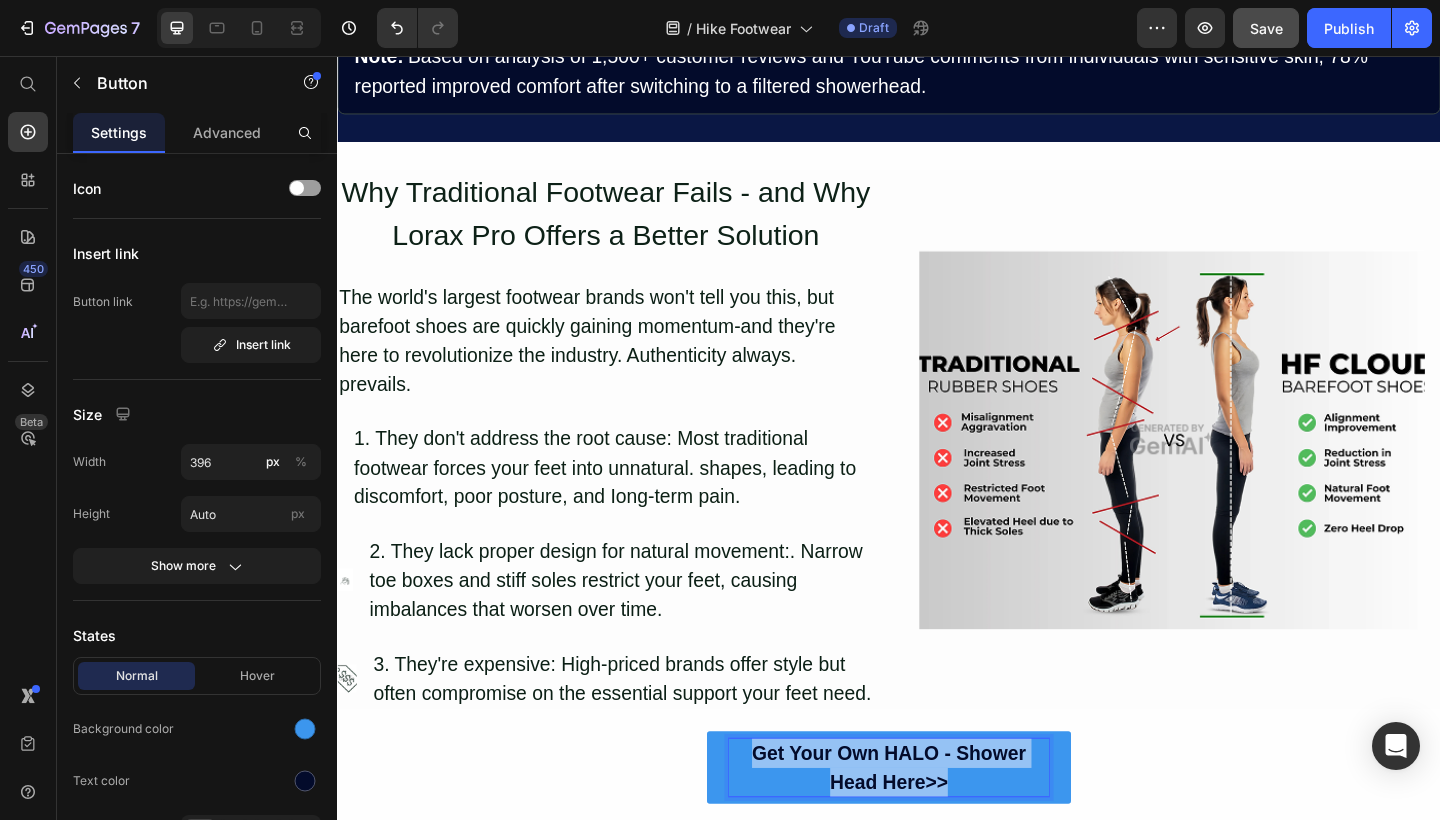 drag, startPoint x: 1013, startPoint y: 836, endPoint x: 788, endPoint y: 803, distance: 227.40712 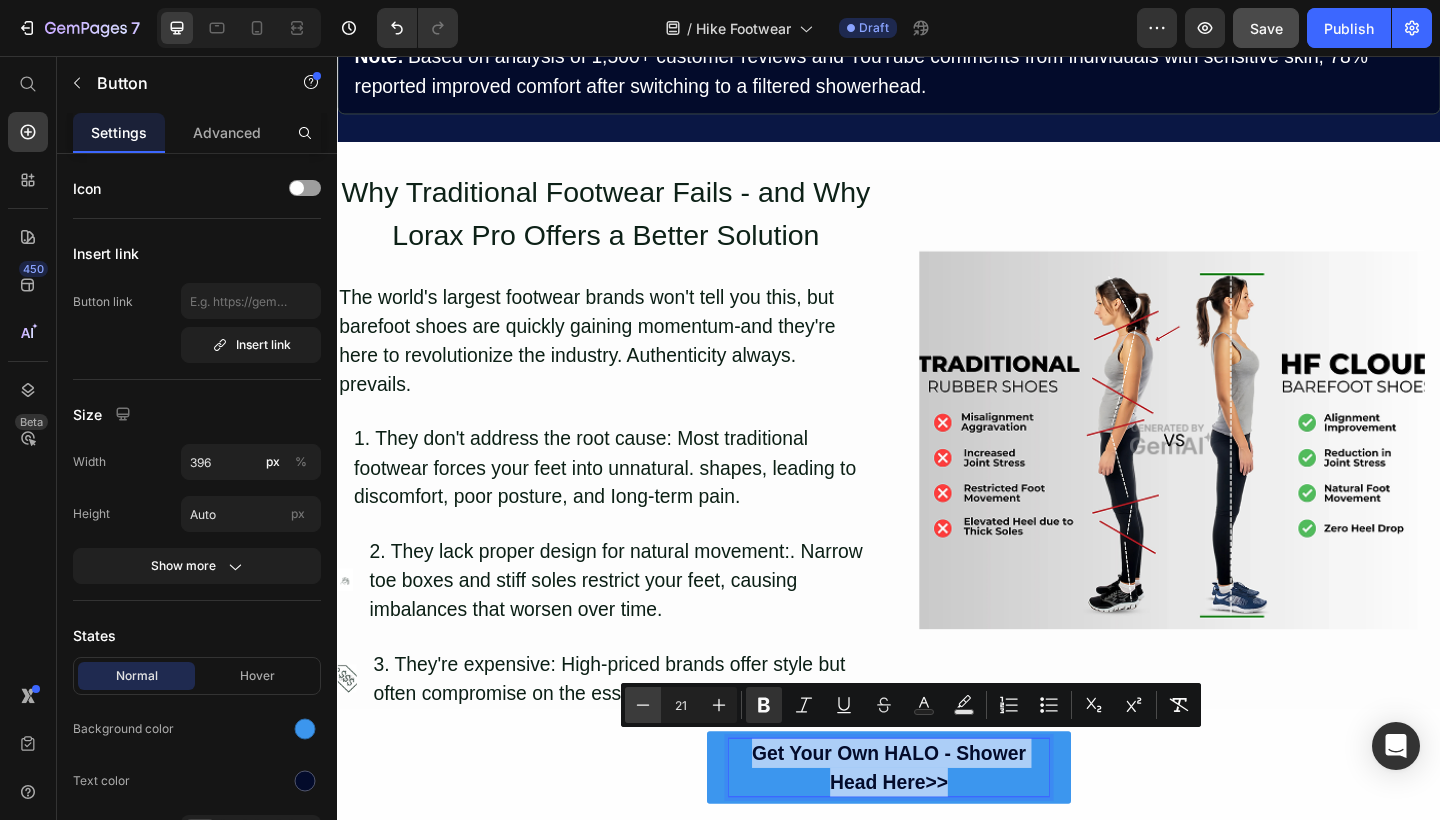 click 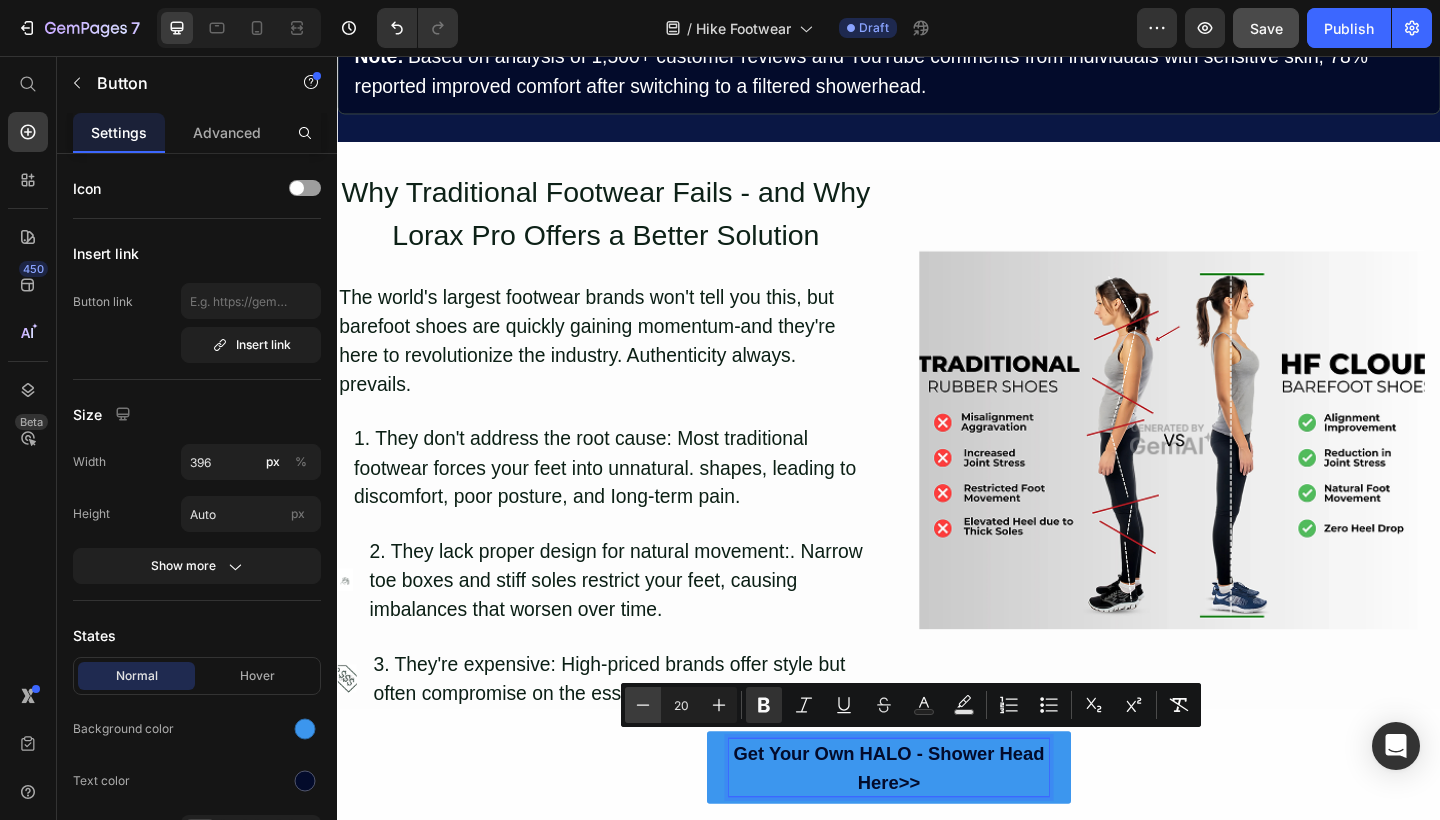 click 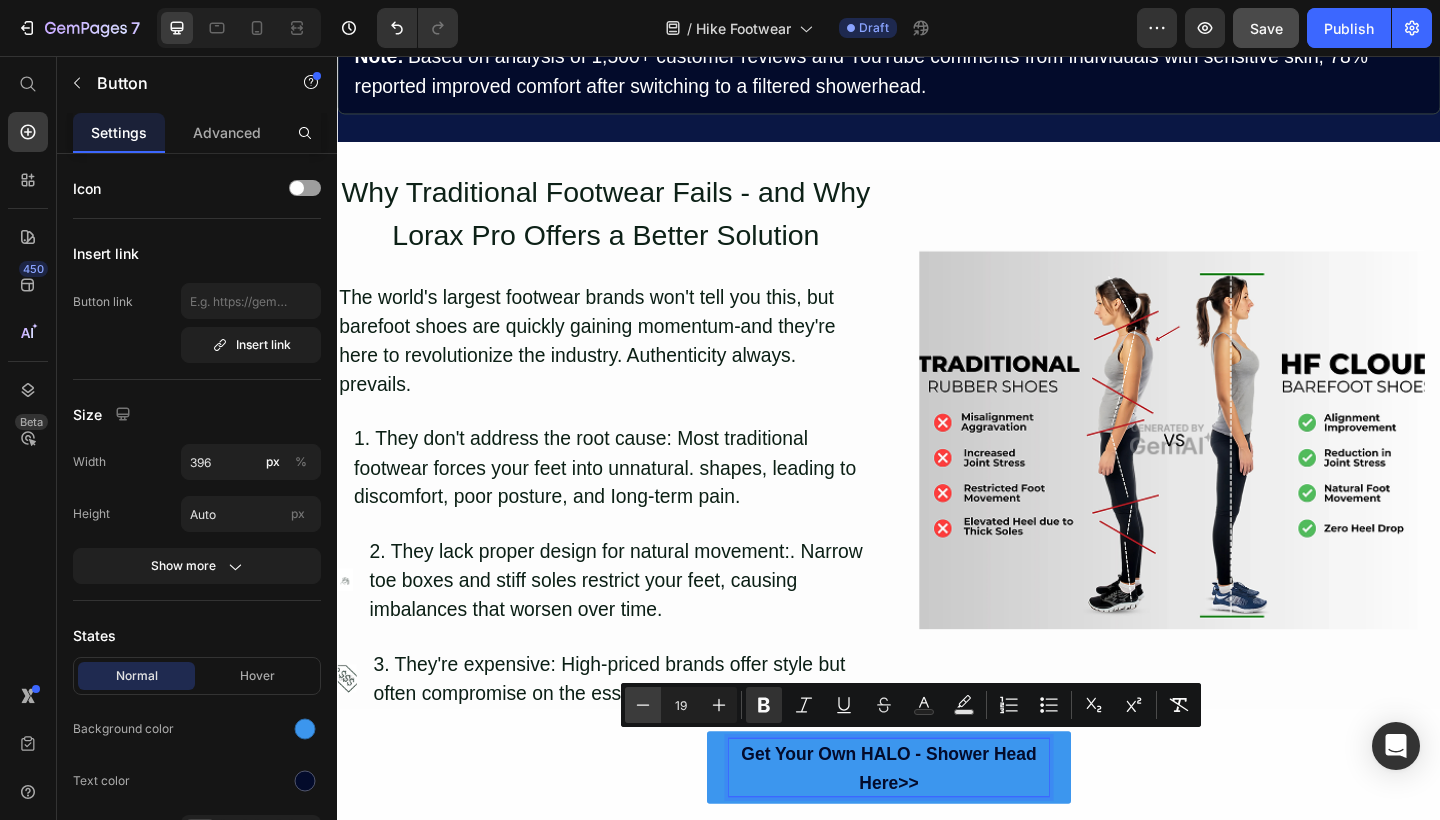 click 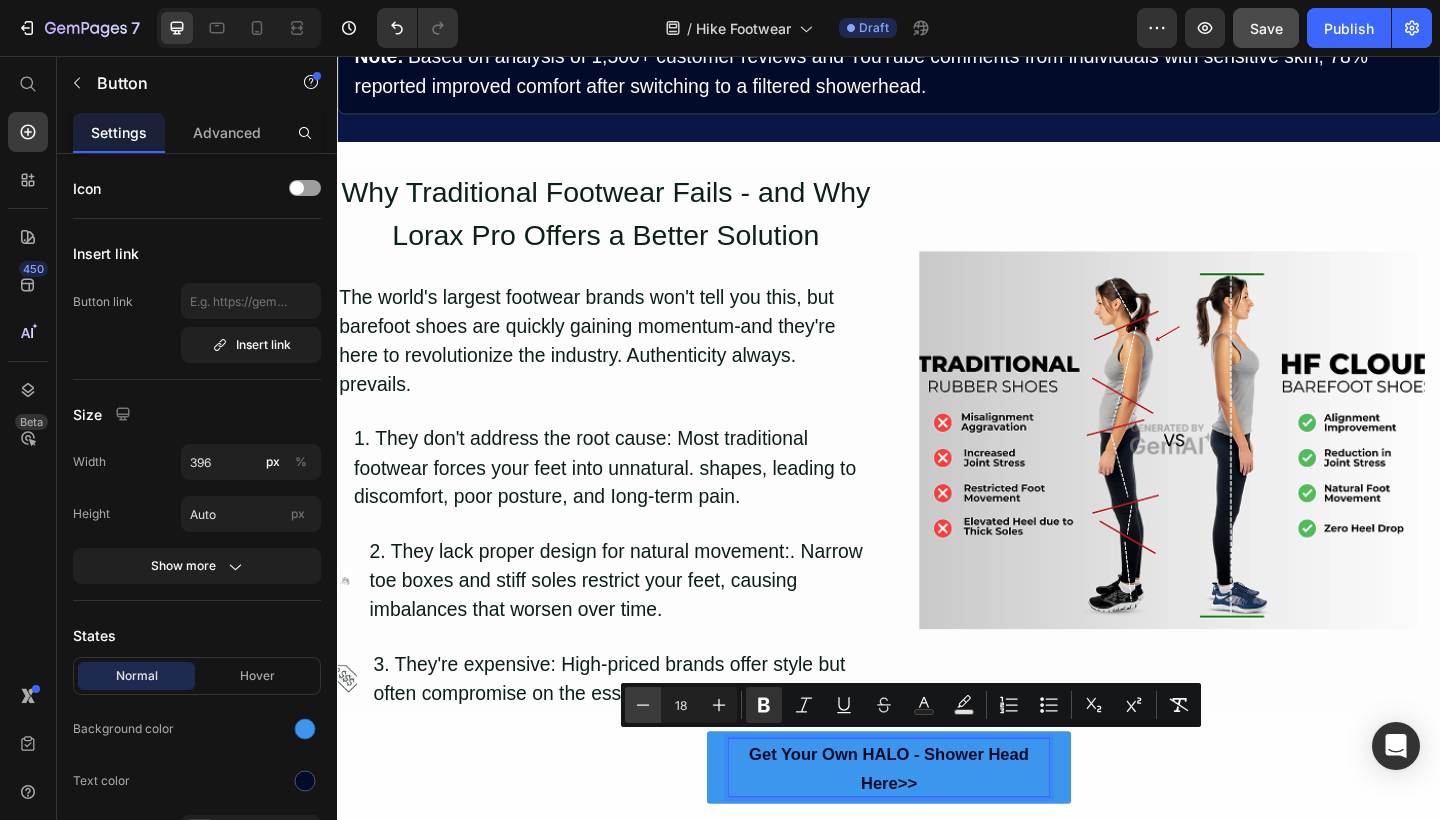 click 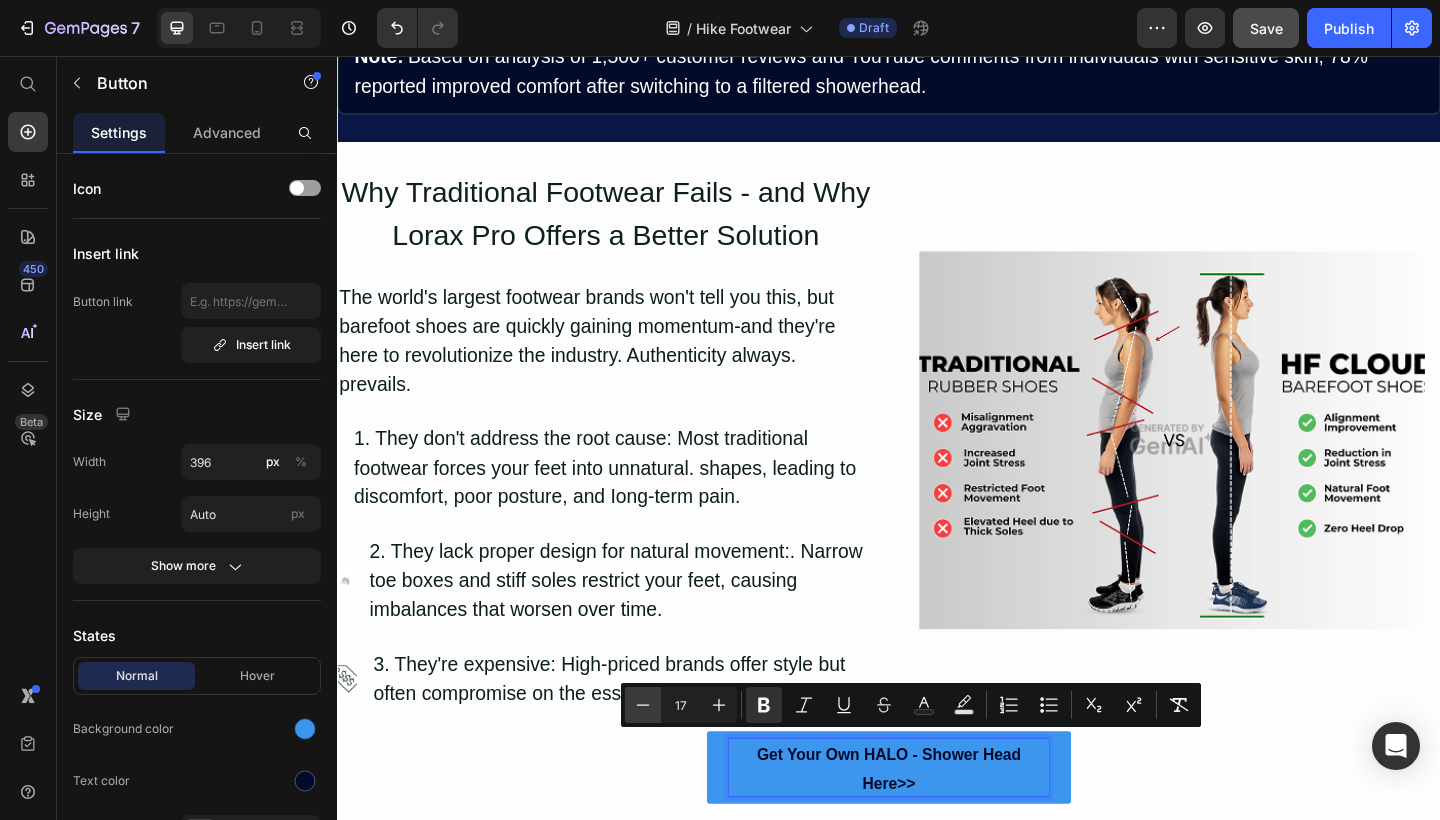 click 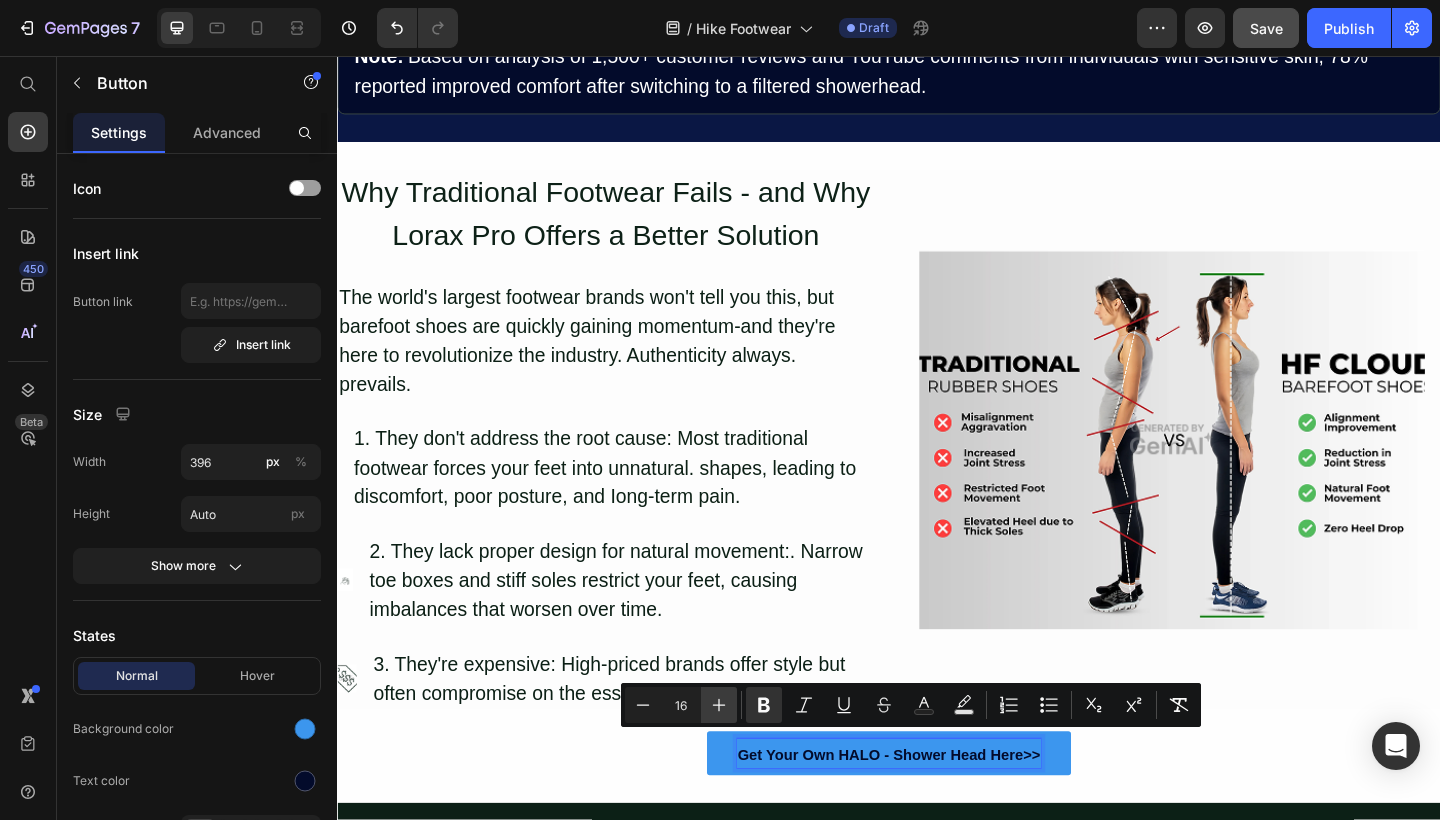 click on "Plus" at bounding box center (719, 705) 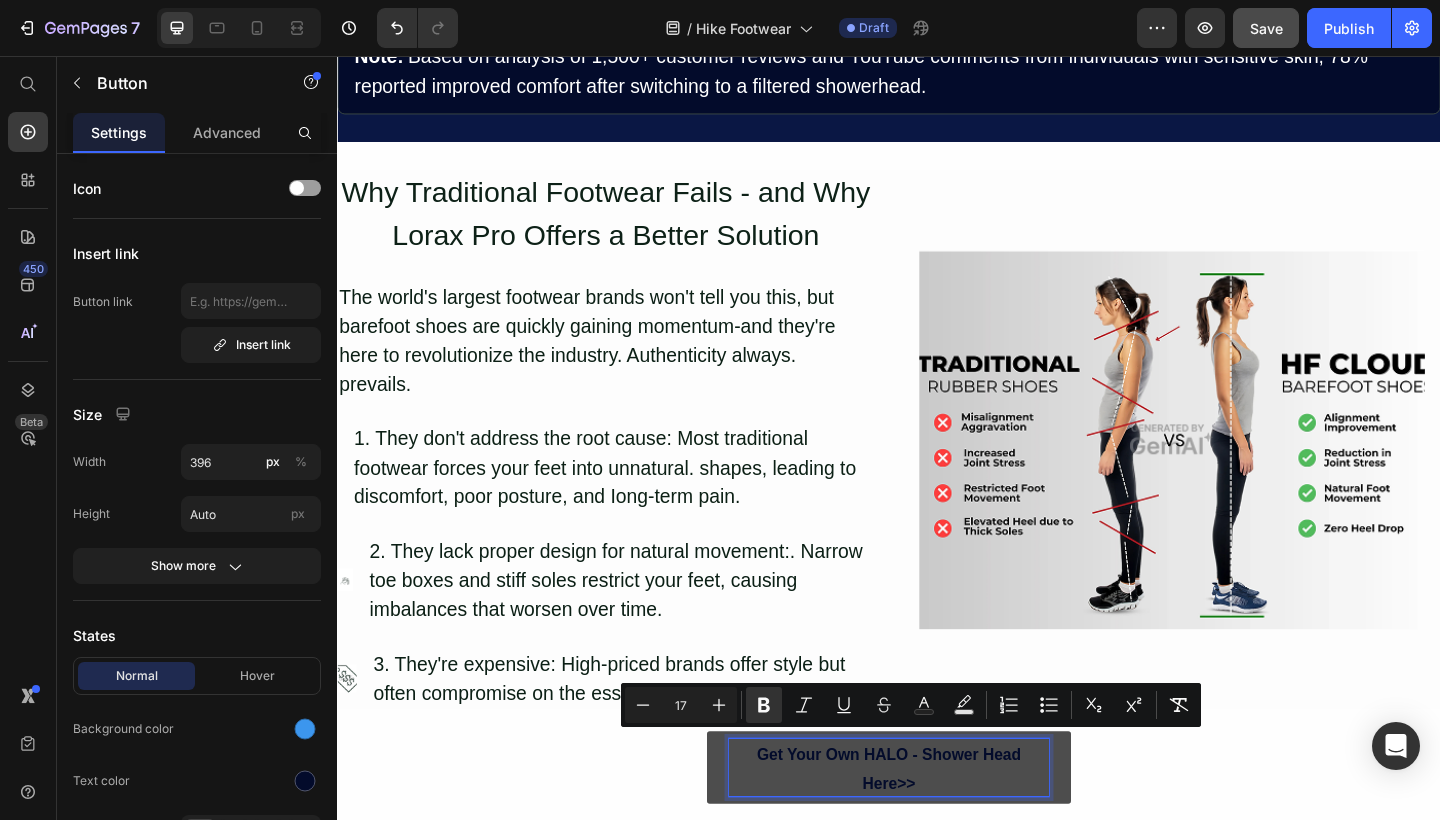 click on "Get Your Own HALO - Shower Head Here>>" at bounding box center [937, 830] 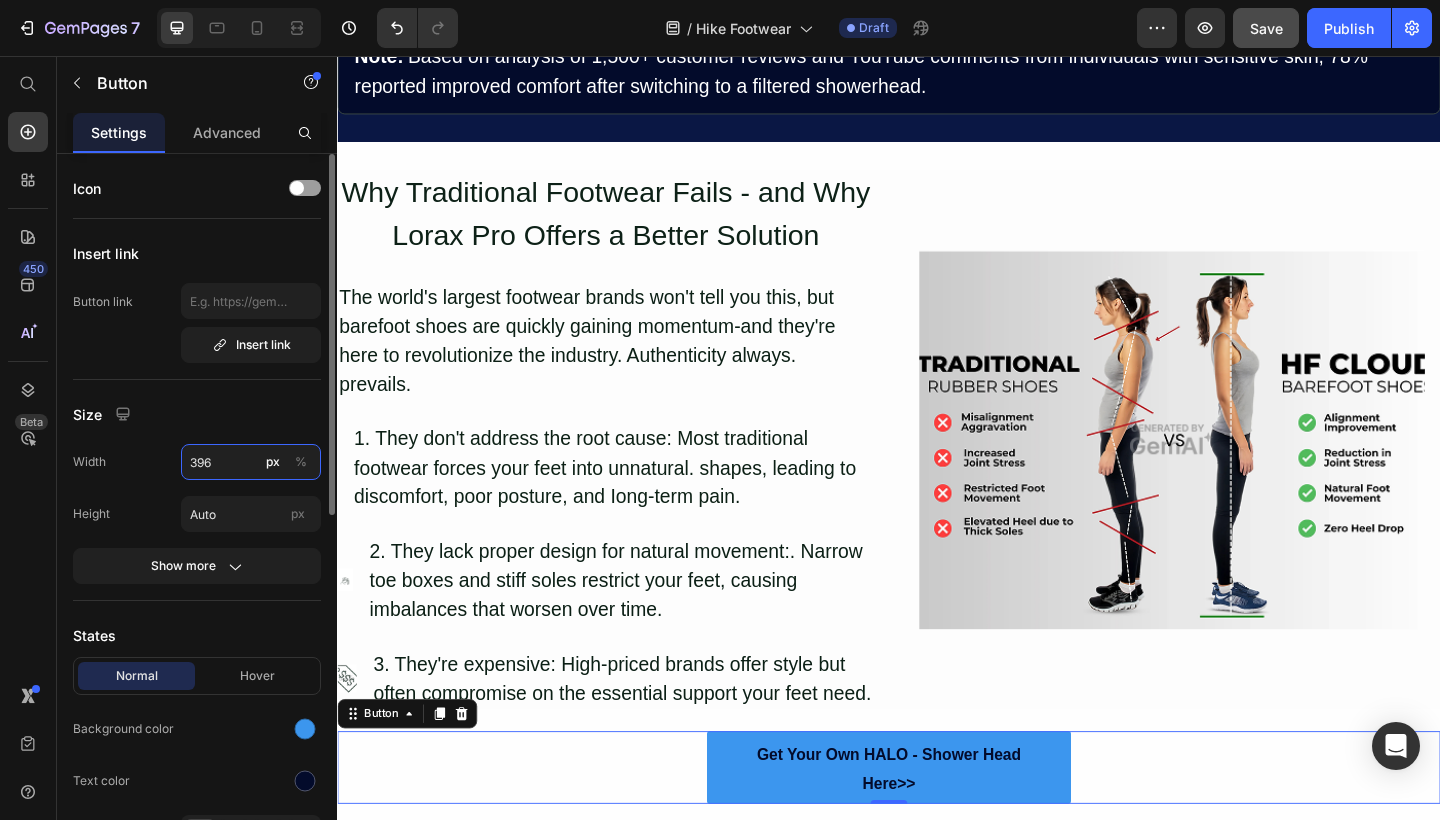 click on "396" at bounding box center [251, 462] 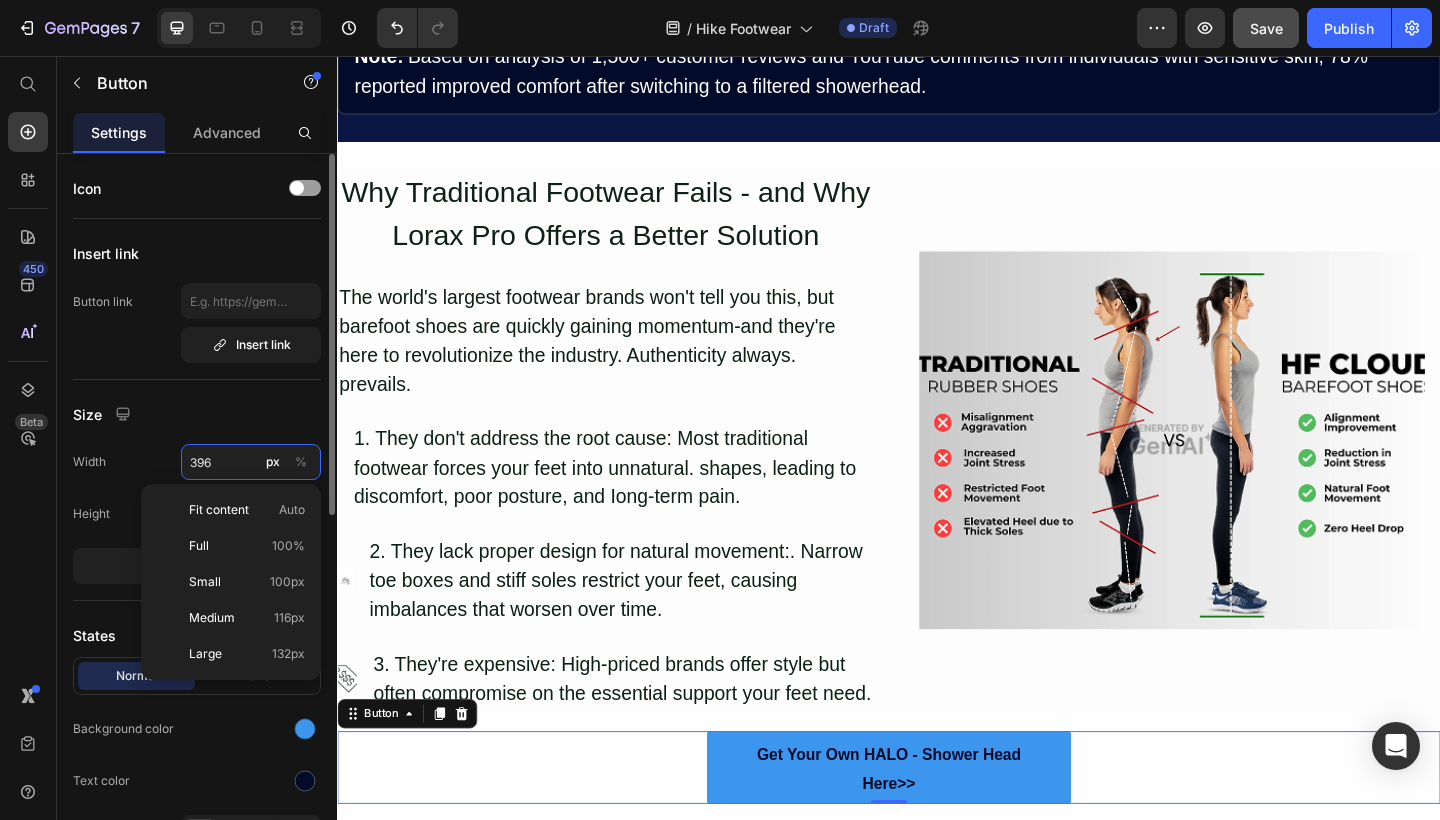 click on "396" at bounding box center [251, 462] 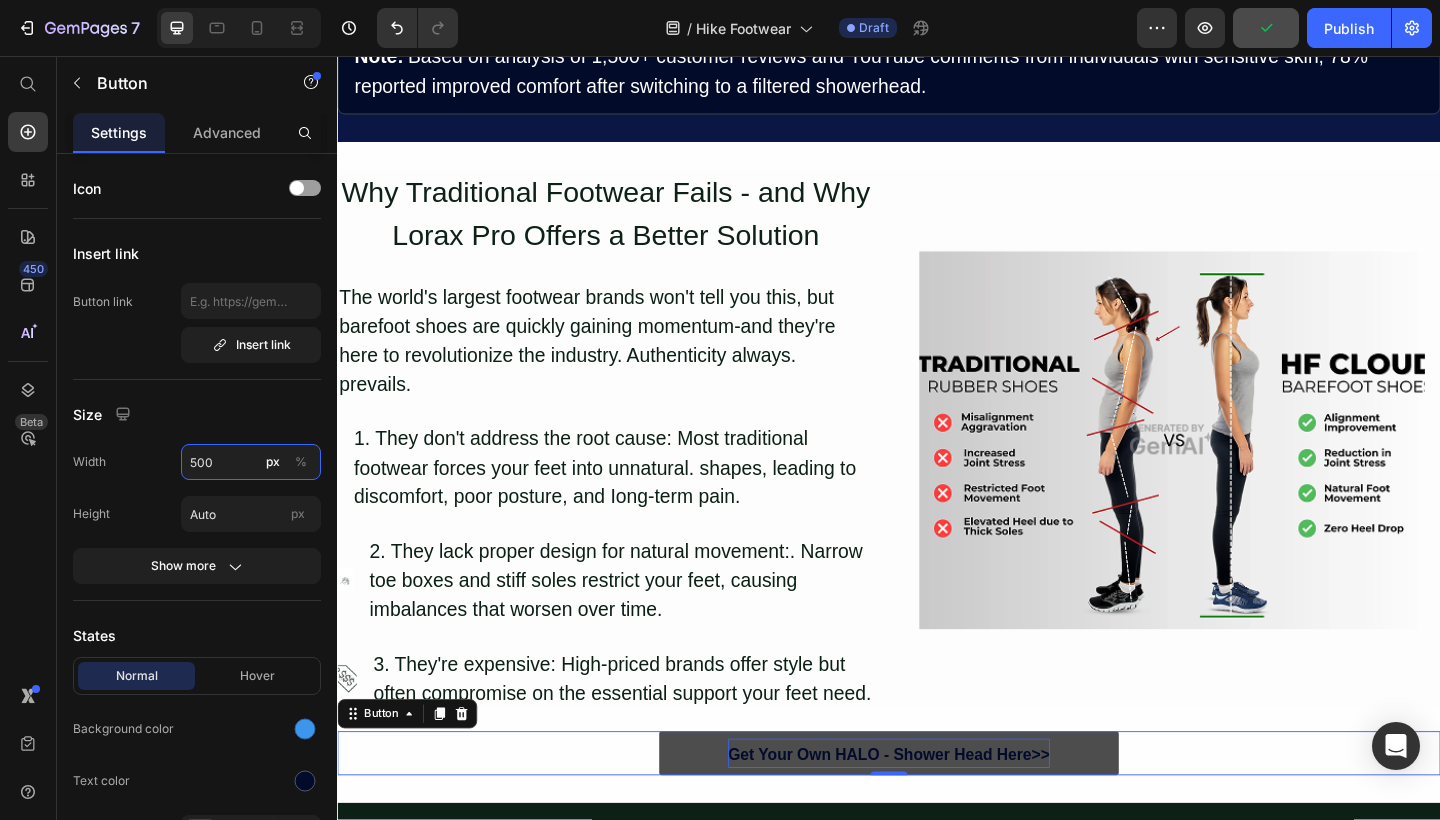 type on "500" 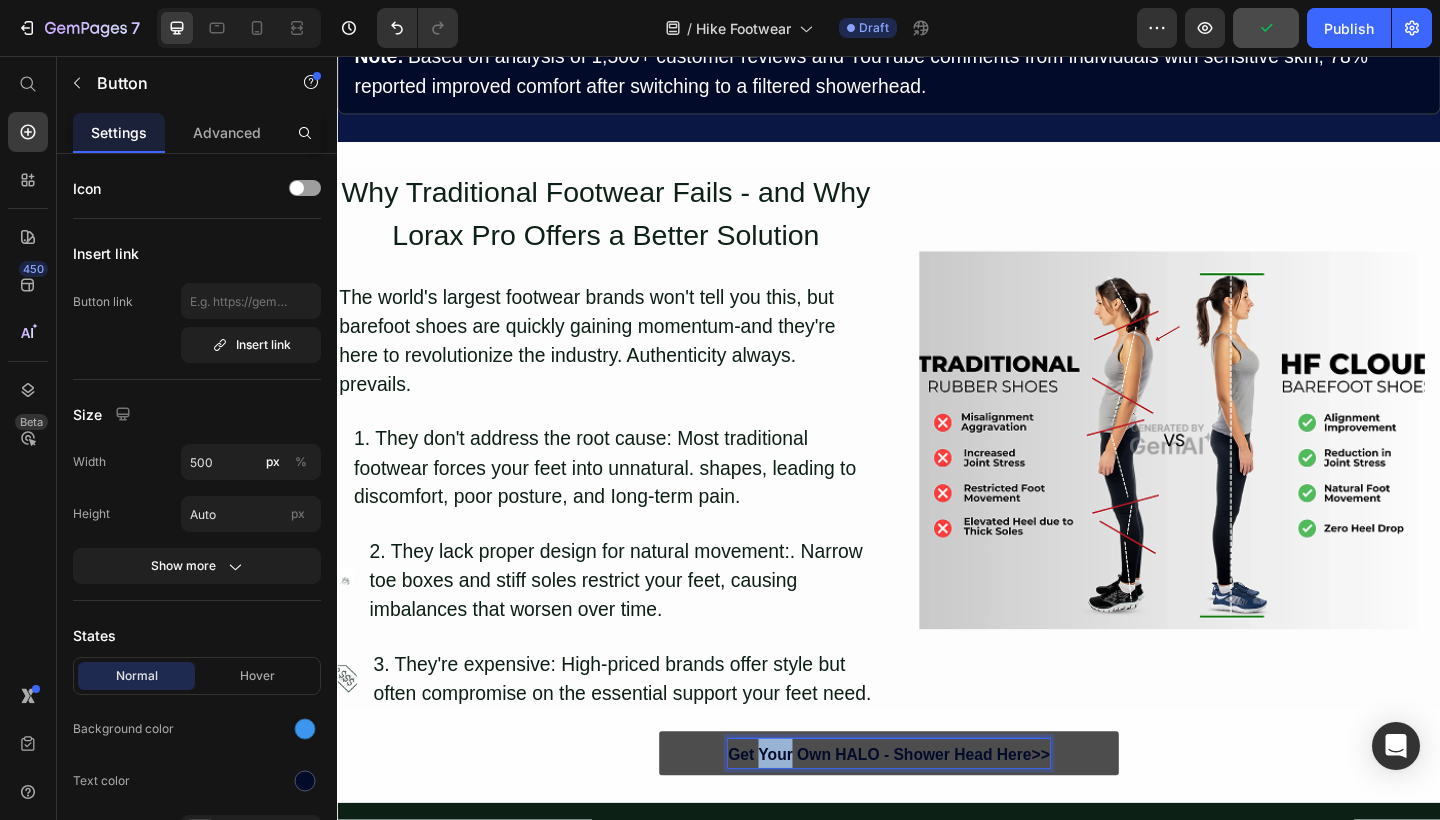 click on "Get Your Own HALO - Shower Head Here>>" at bounding box center [937, 816] 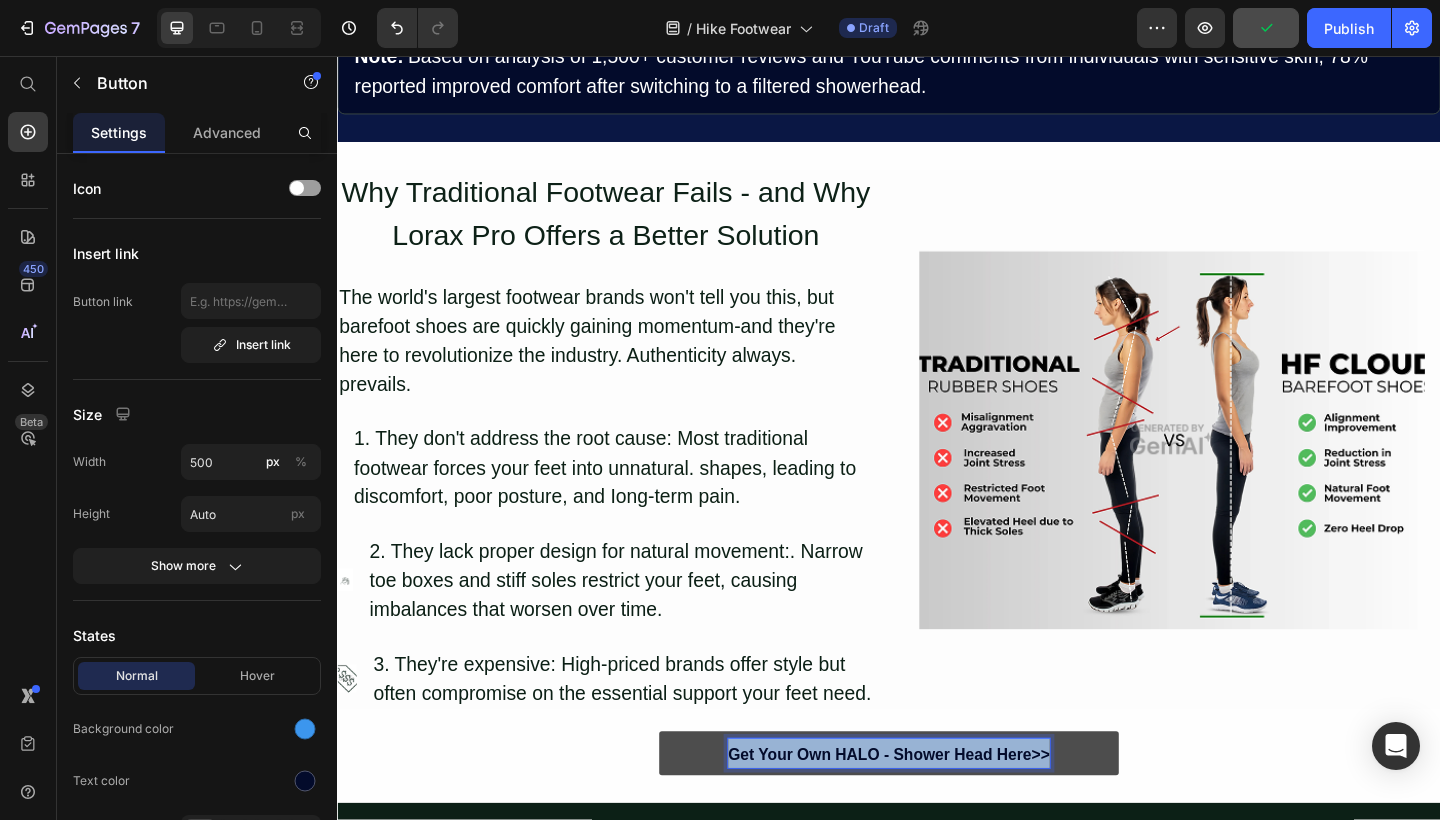 click on "Get Your Own HALO - Shower Head Here>>" at bounding box center [937, 816] 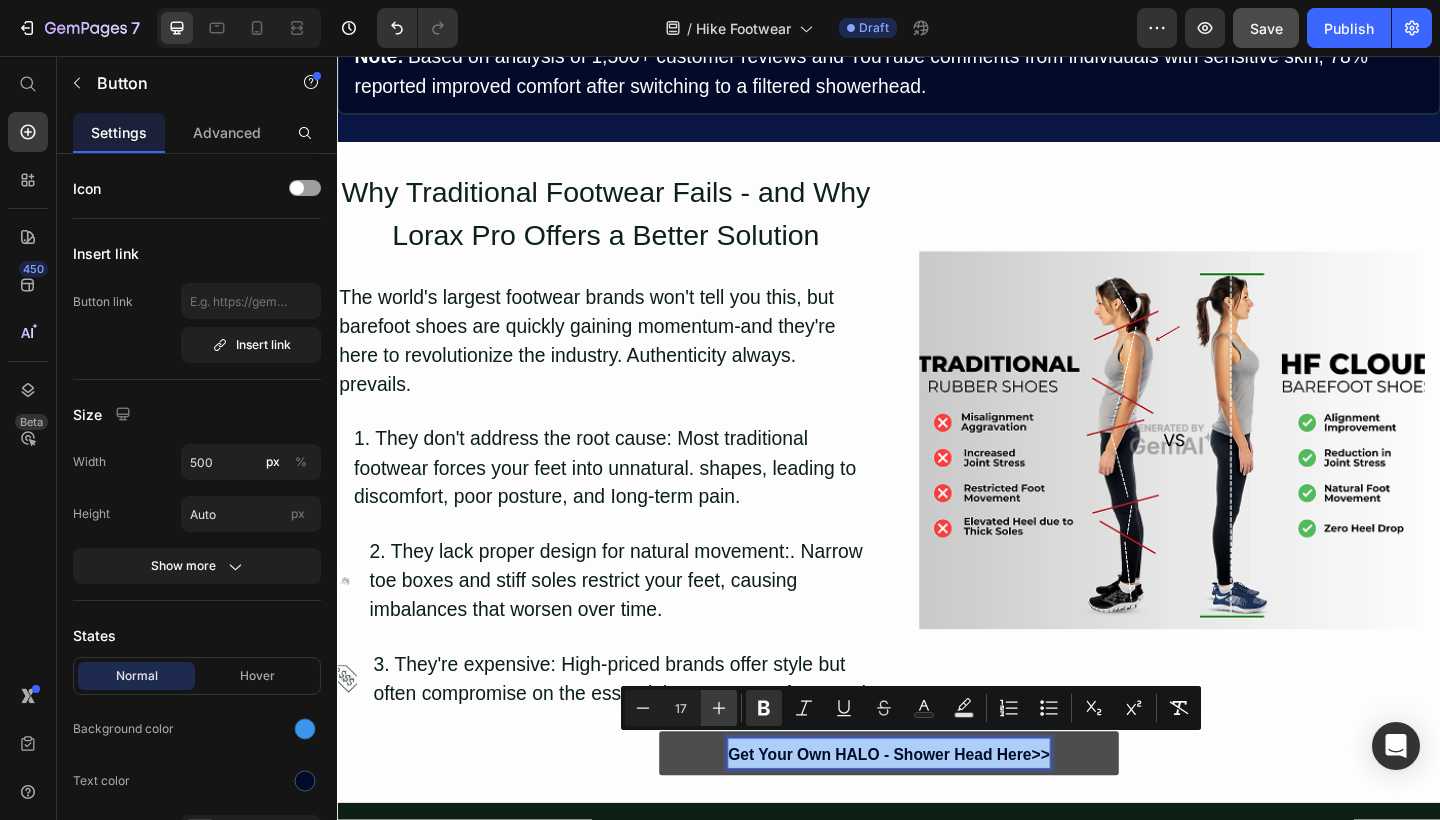 click 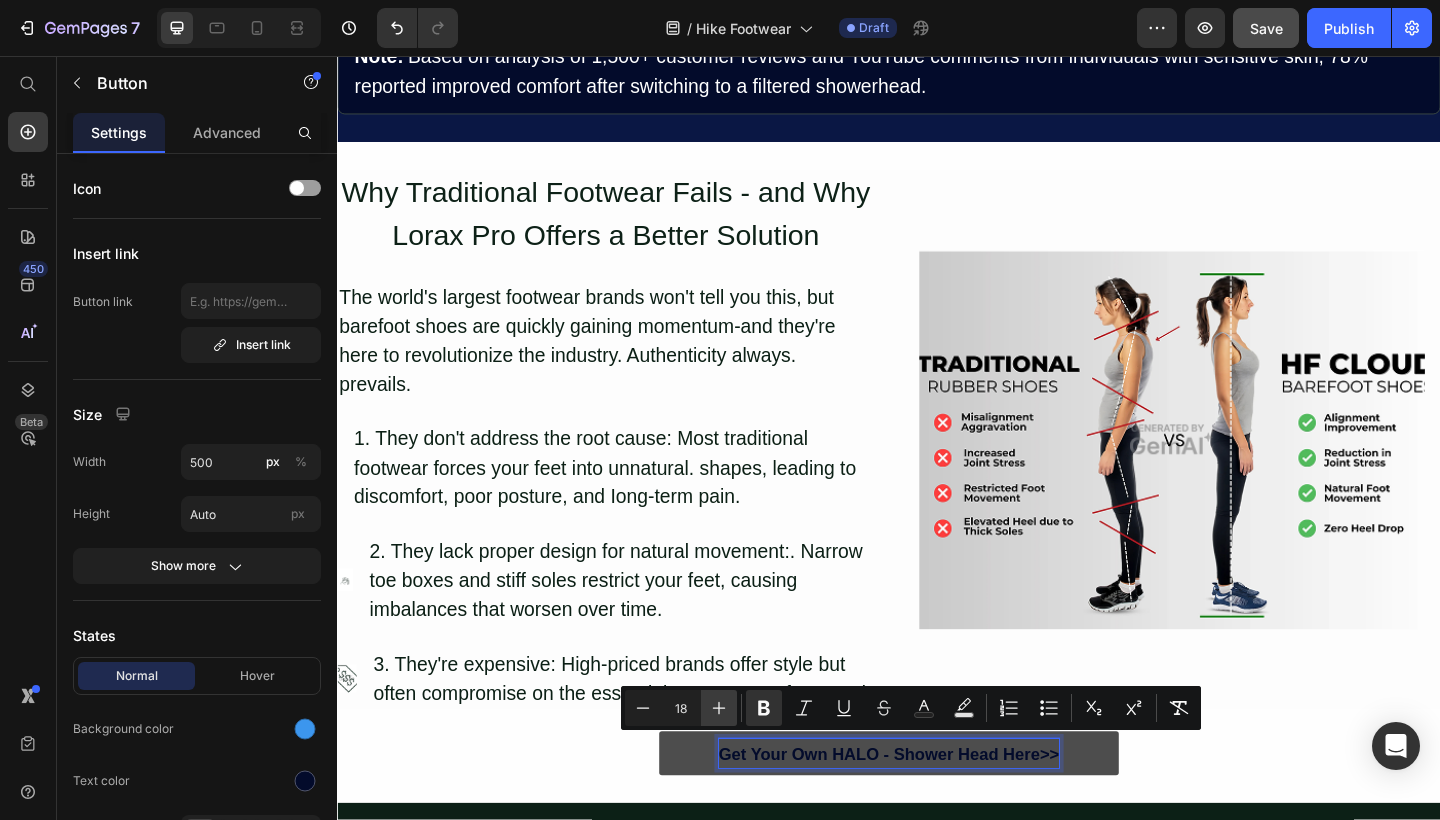 click 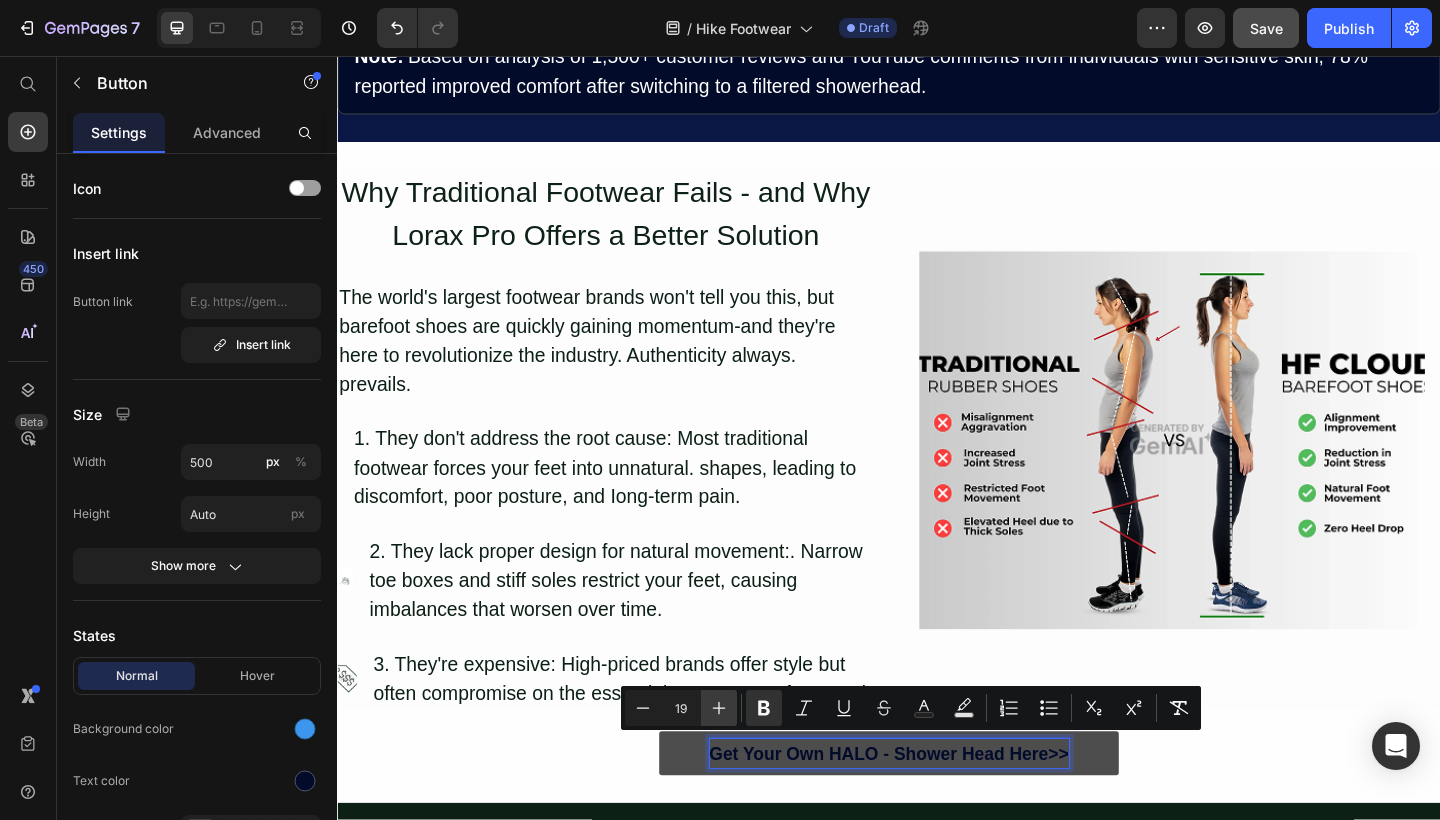 click 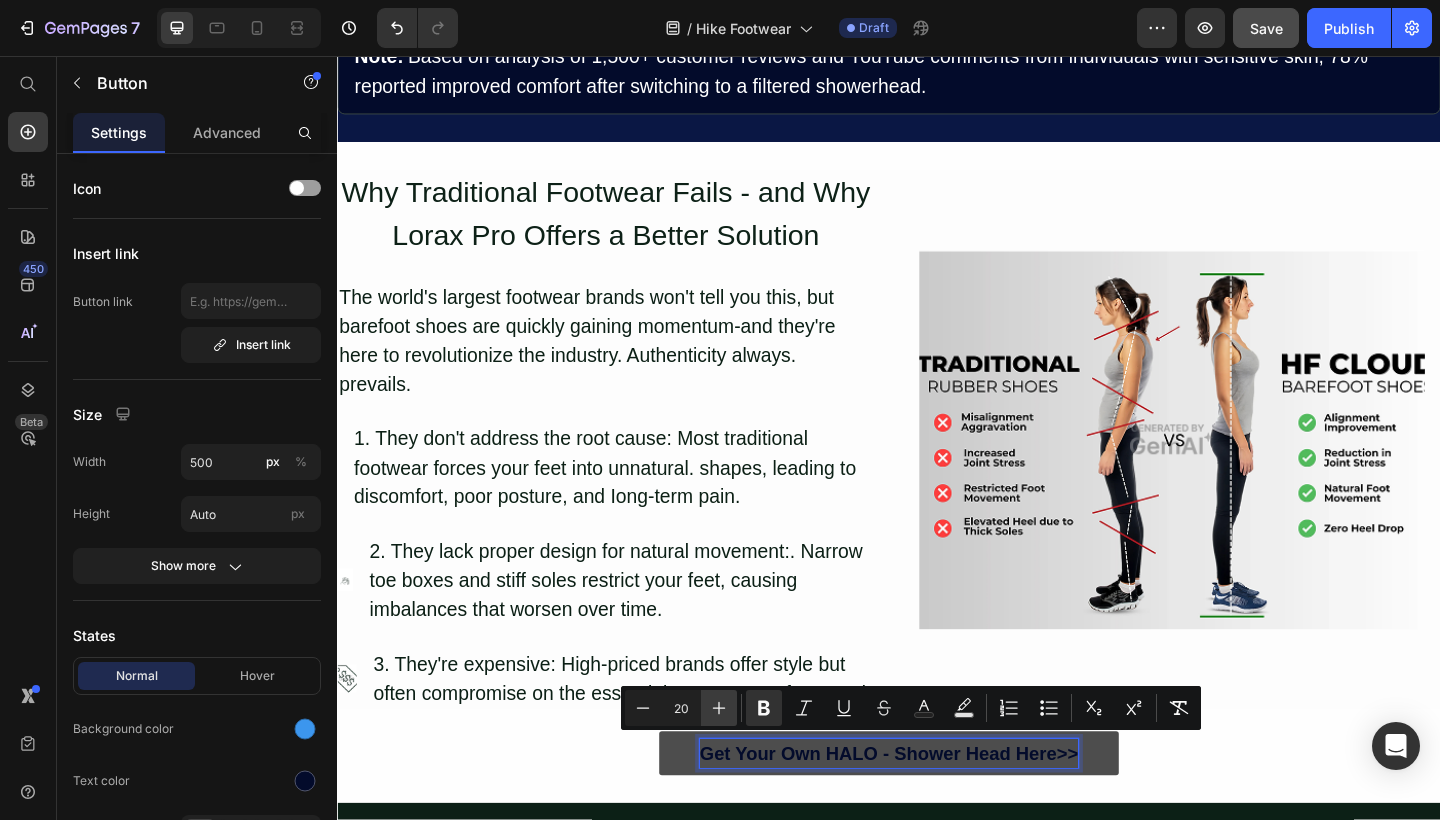 click 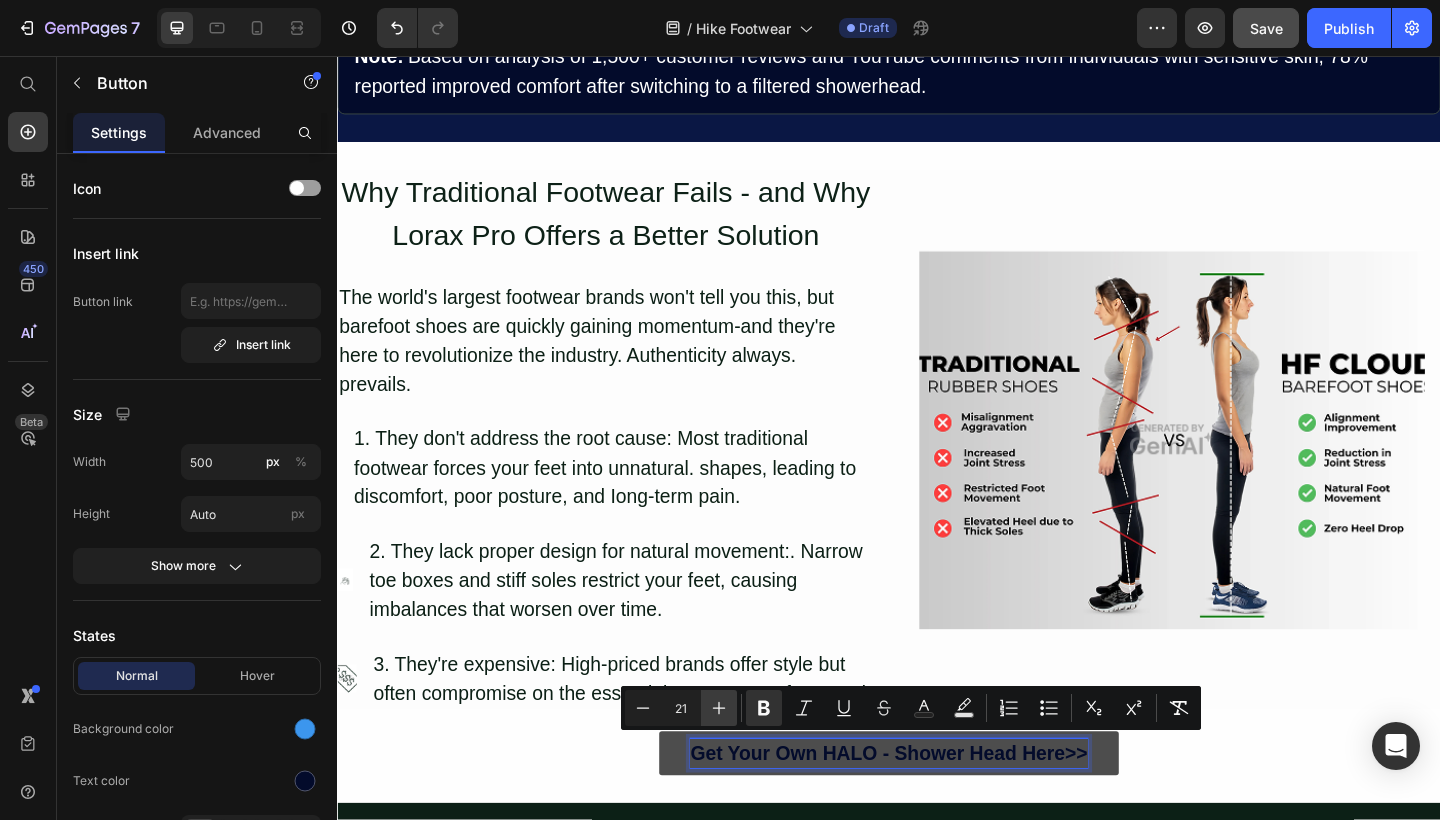 click 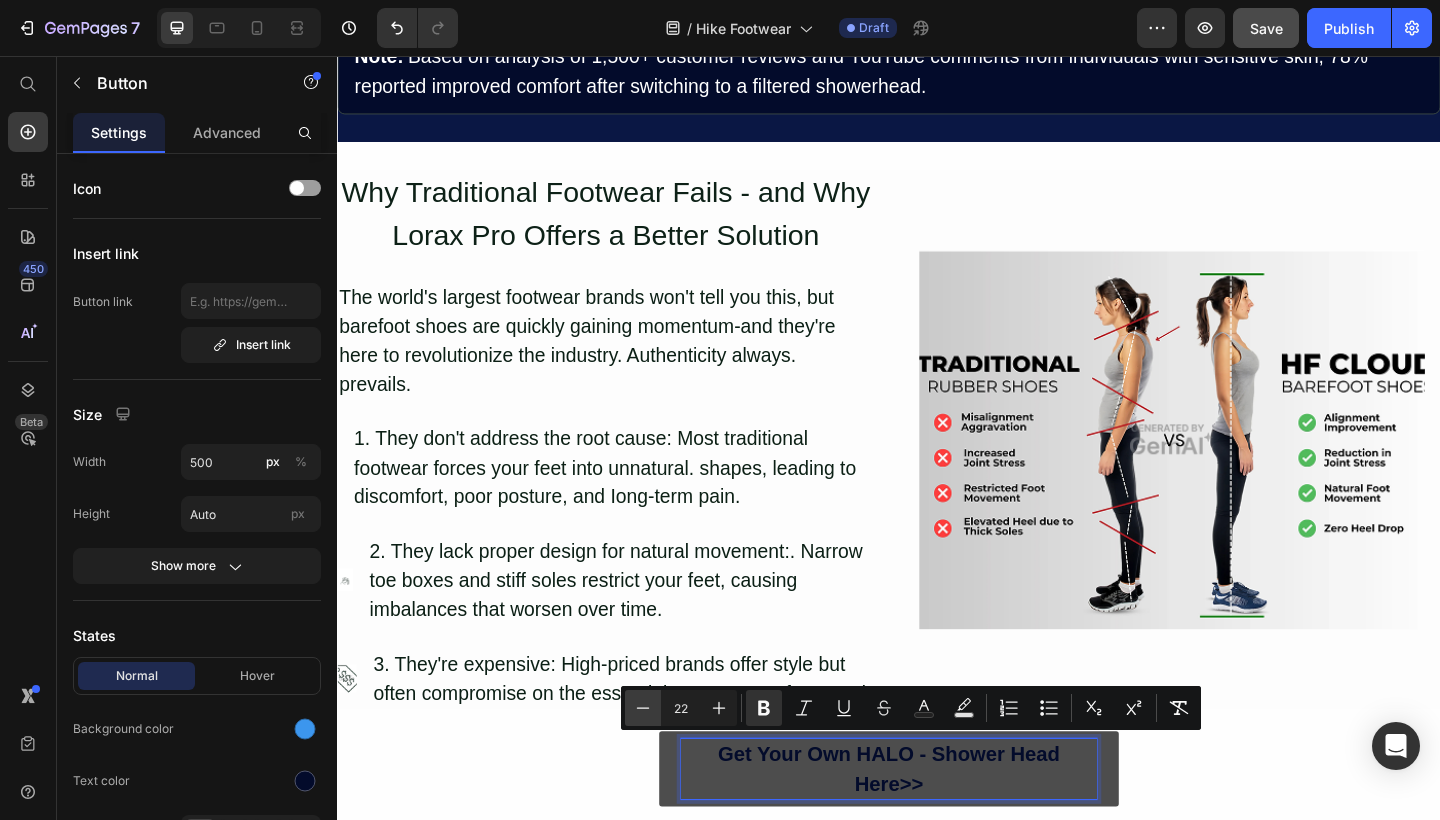 click 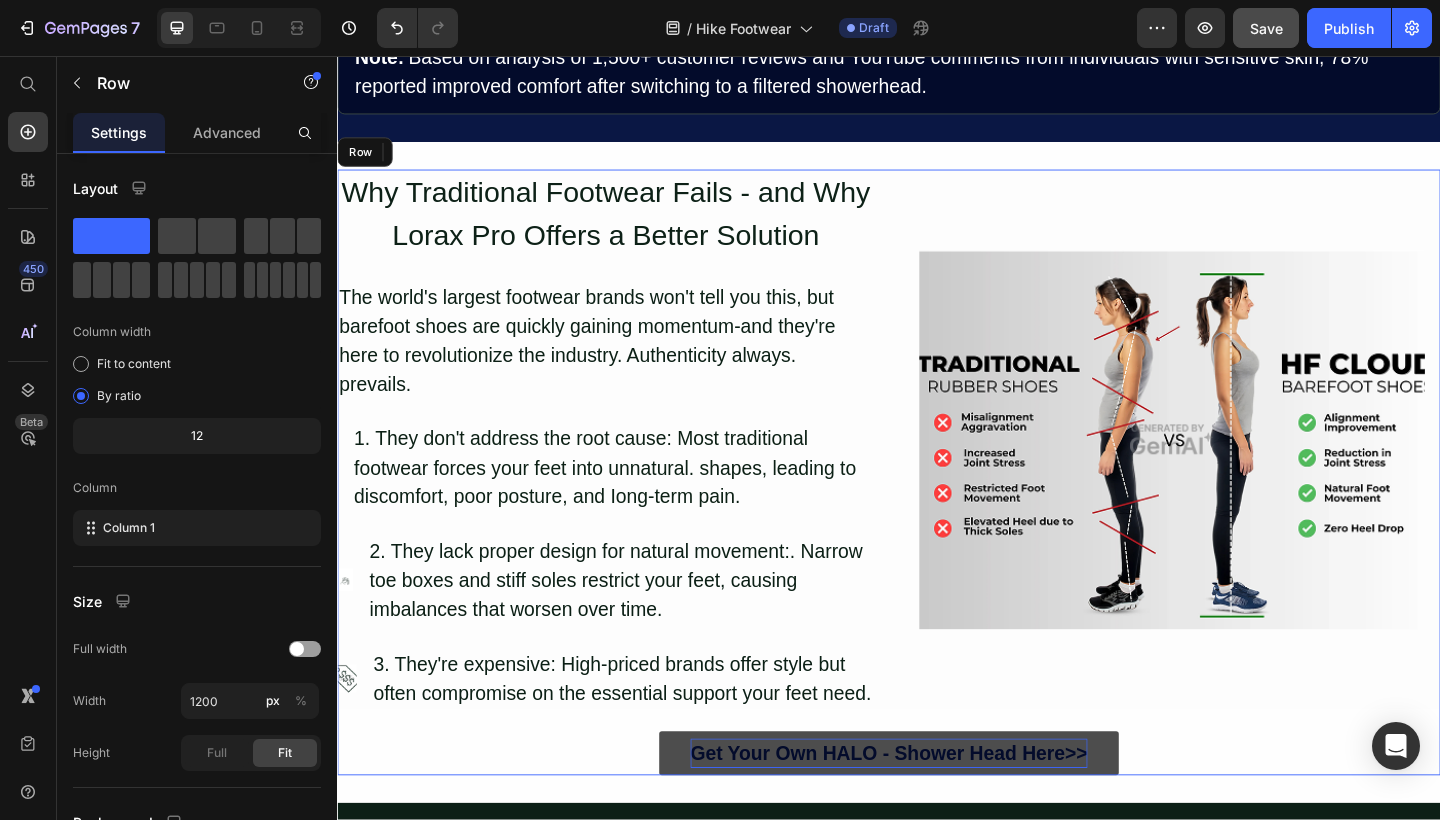 scroll, scrollTop: 0, scrollLeft: 0, axis: both 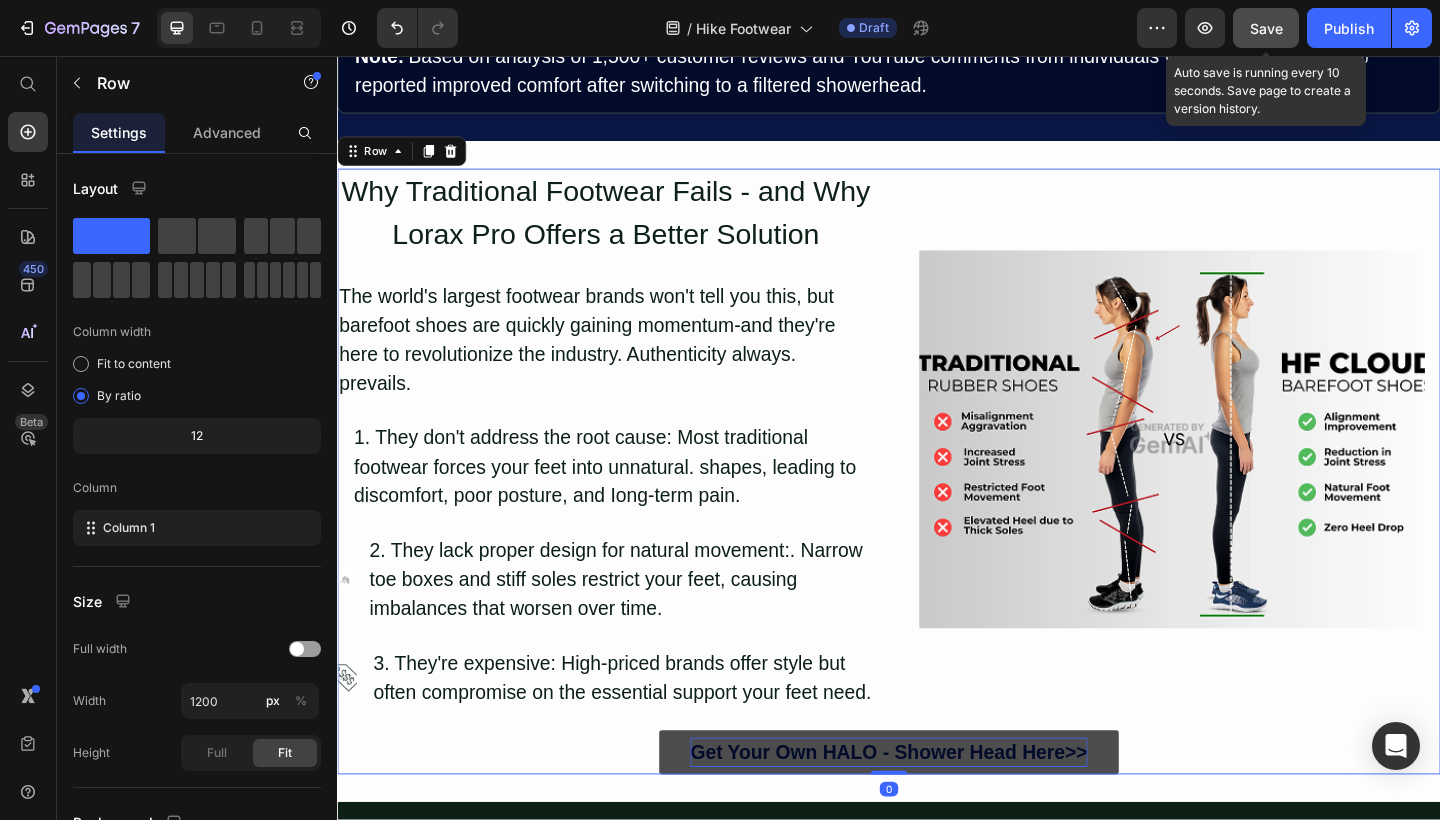 click on "Save" at bounding box center (1266, 28) 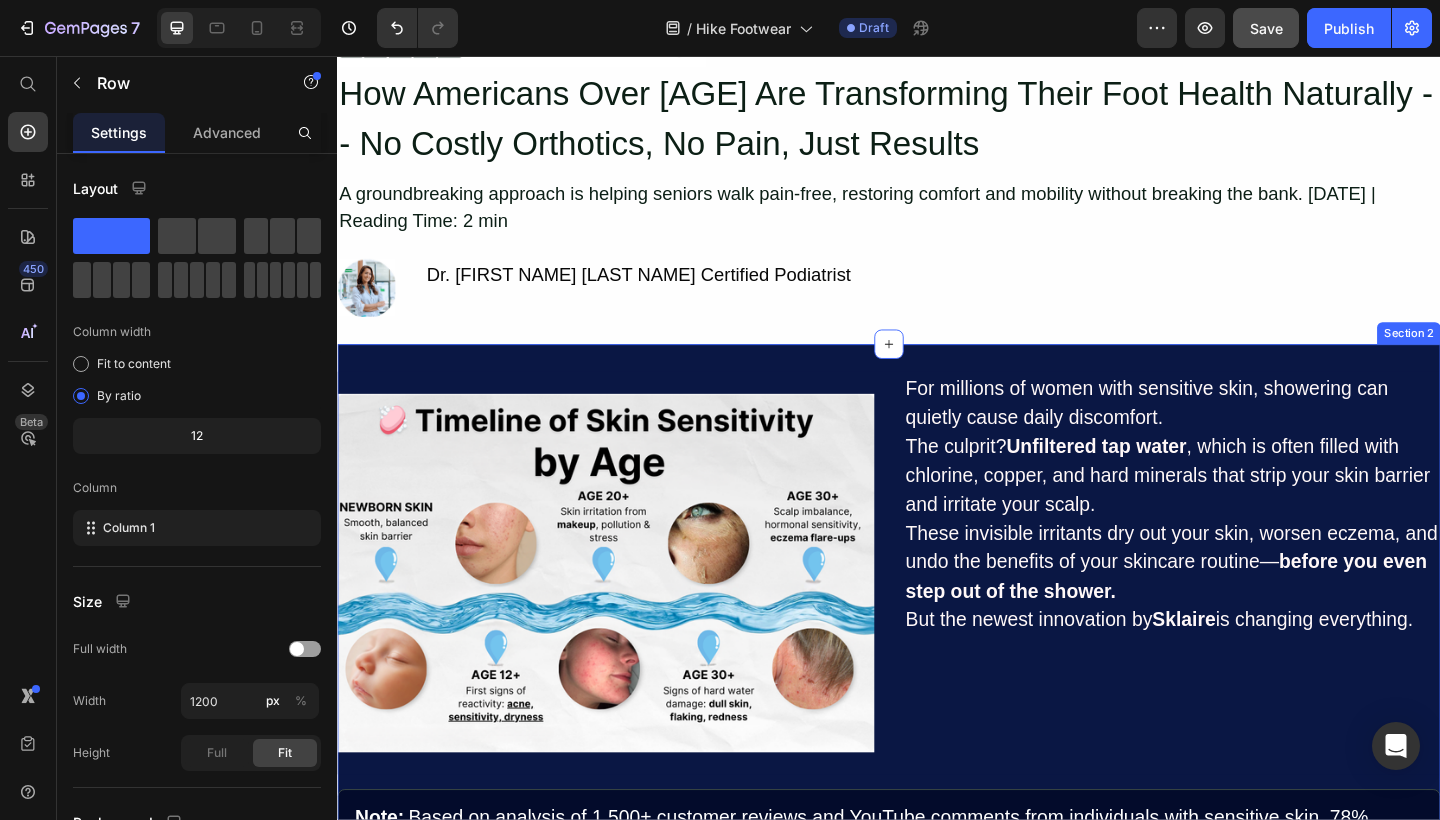 scroll, scrollTop: 110, scrollLeft: 0, axis: vertical 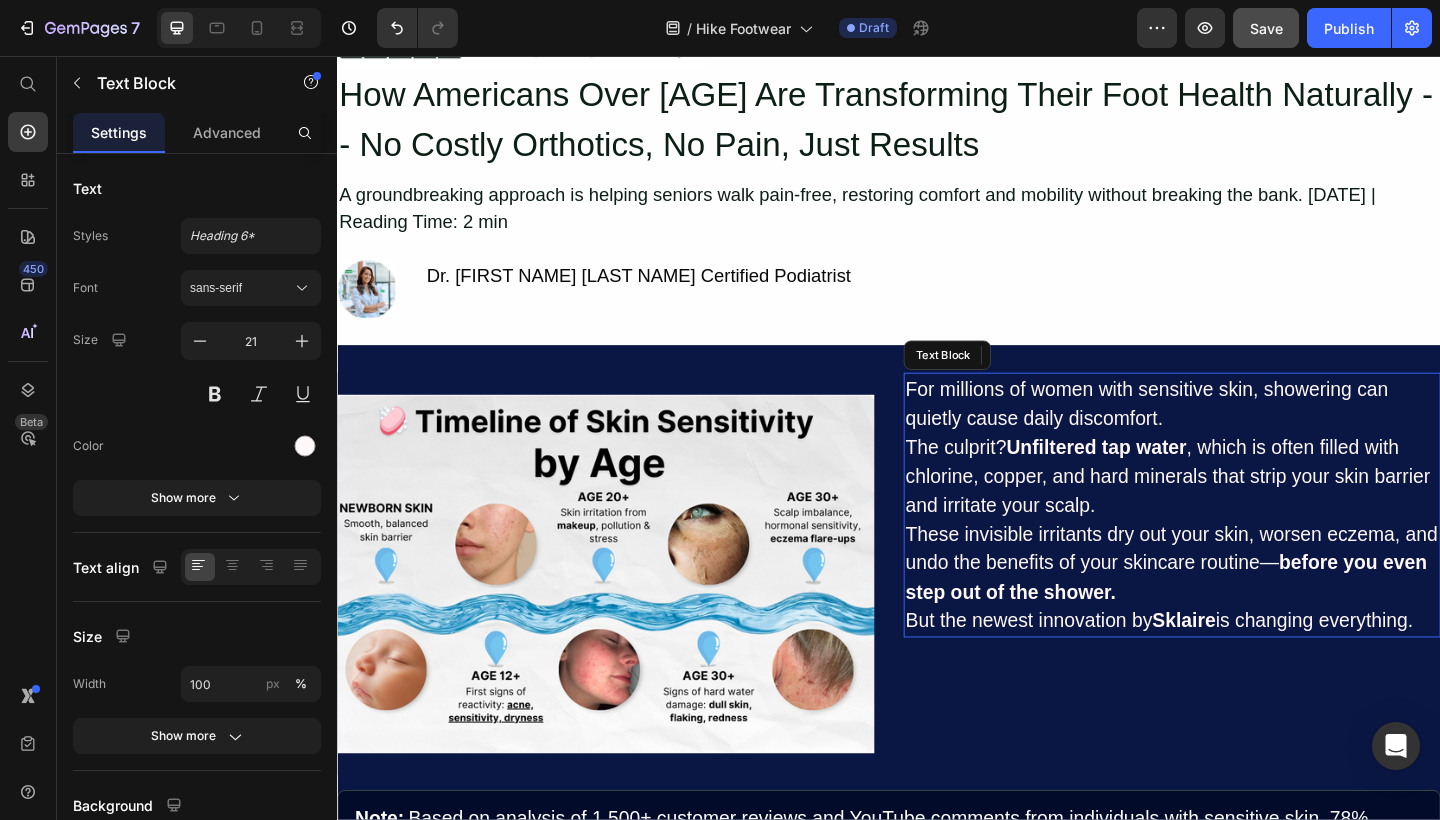 click on "Unfiltered tap water" at bounding box center (1163, 481) 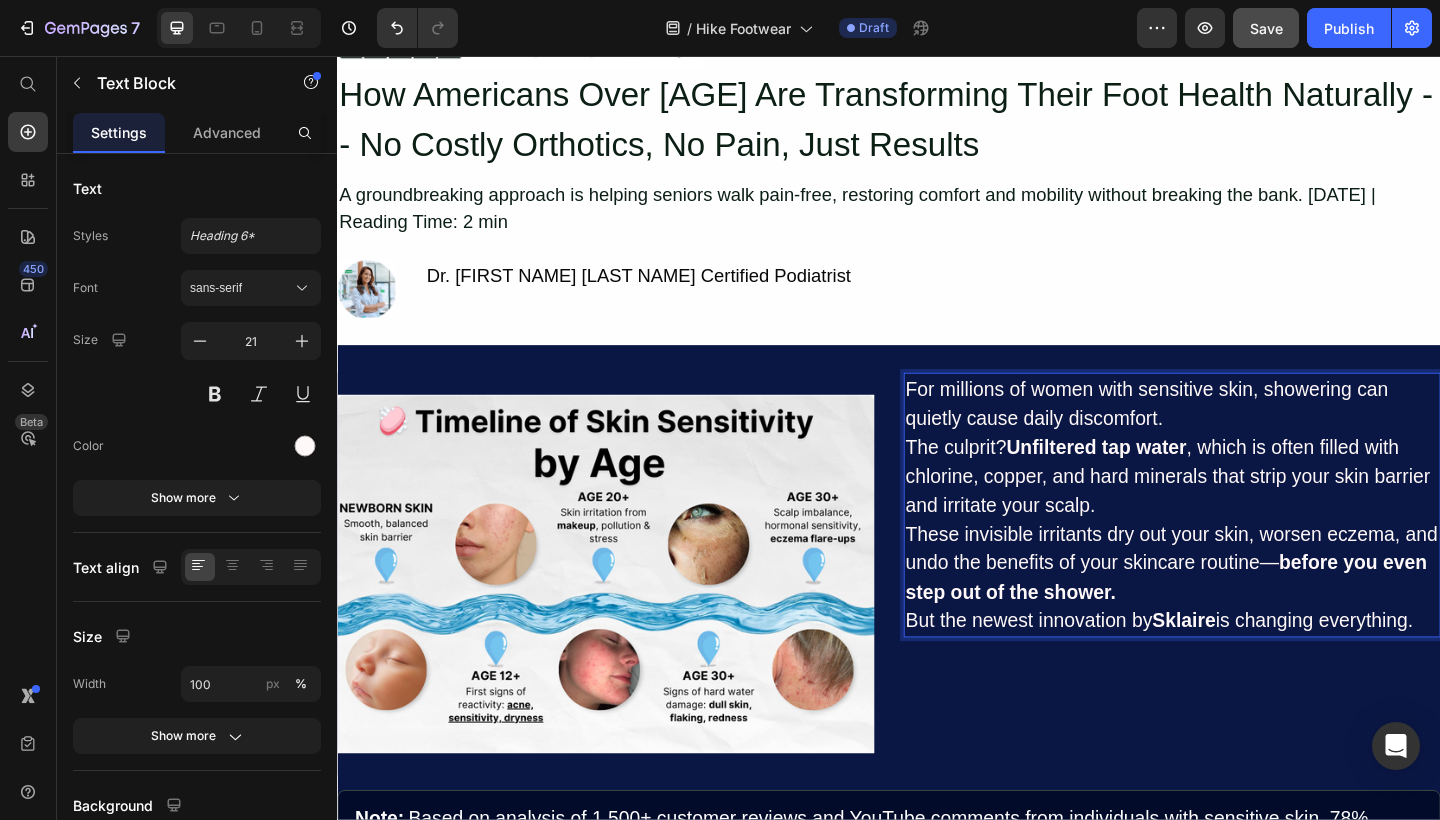 click on "Unfiltered tap water" at bounding box center [1163, 481] 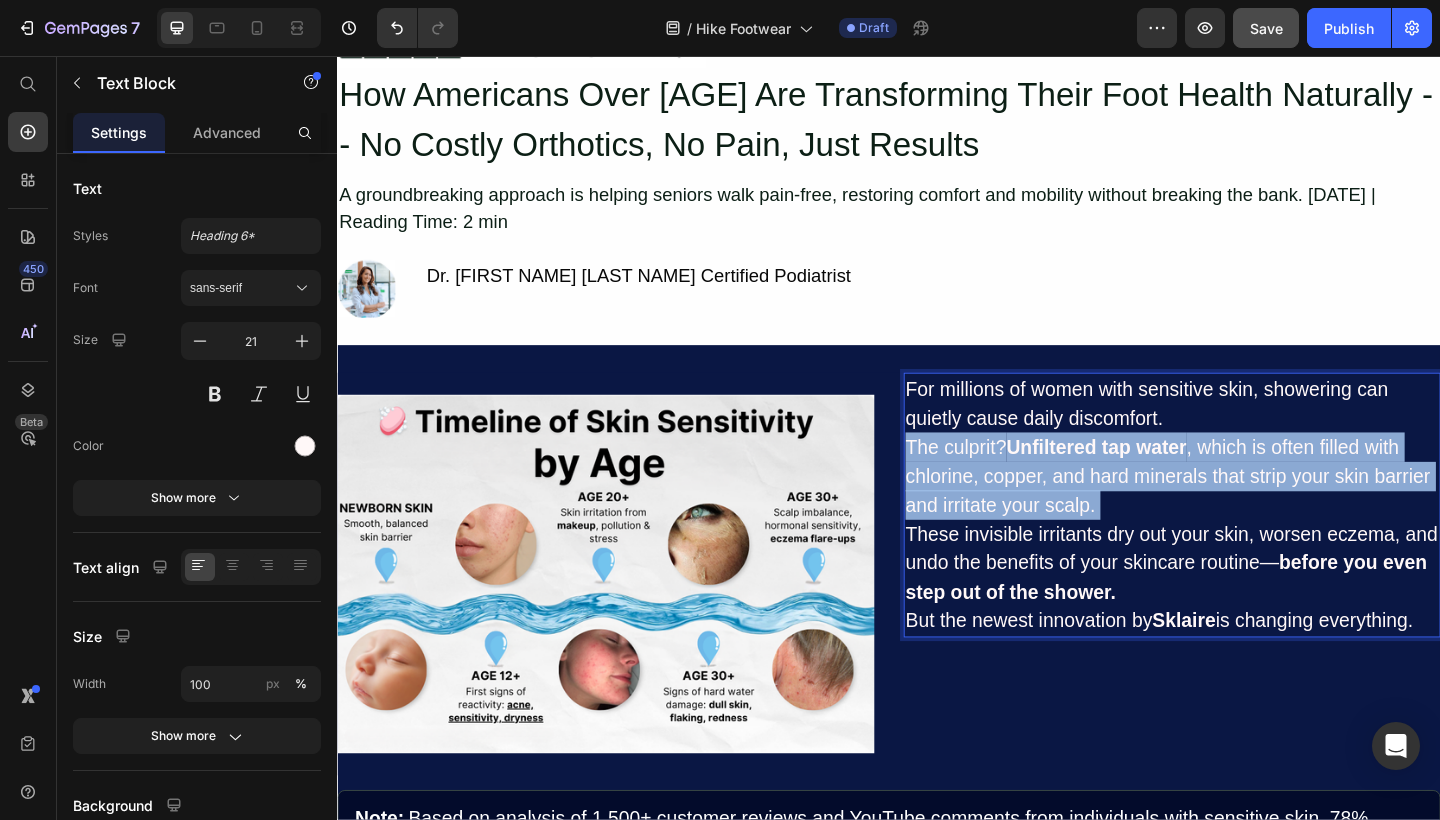 click on "Unfiltered tap water" at bounding box center (1163, 481) 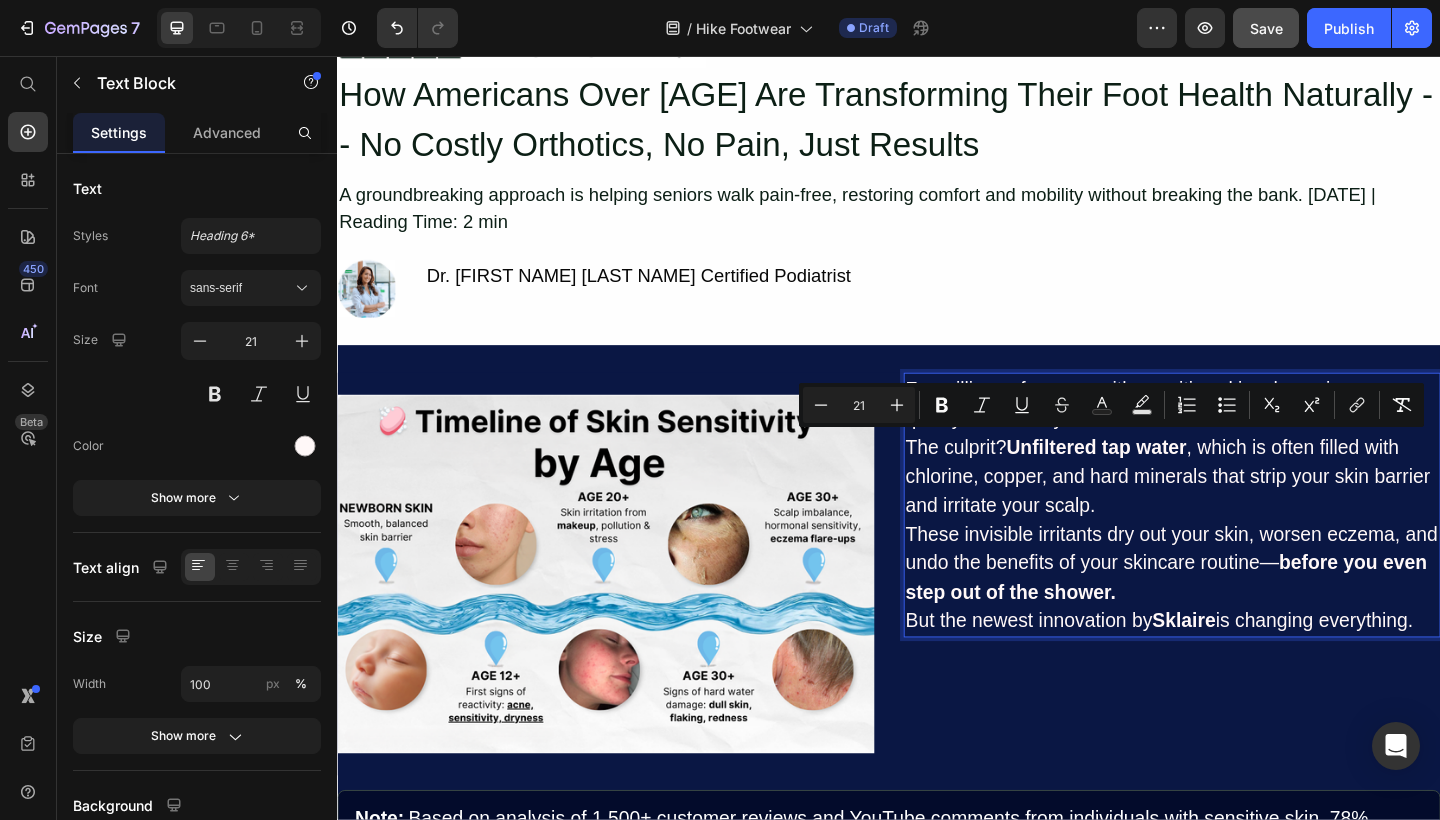 click on "Unfiltered tap water" at bounding box center [1163, 481] 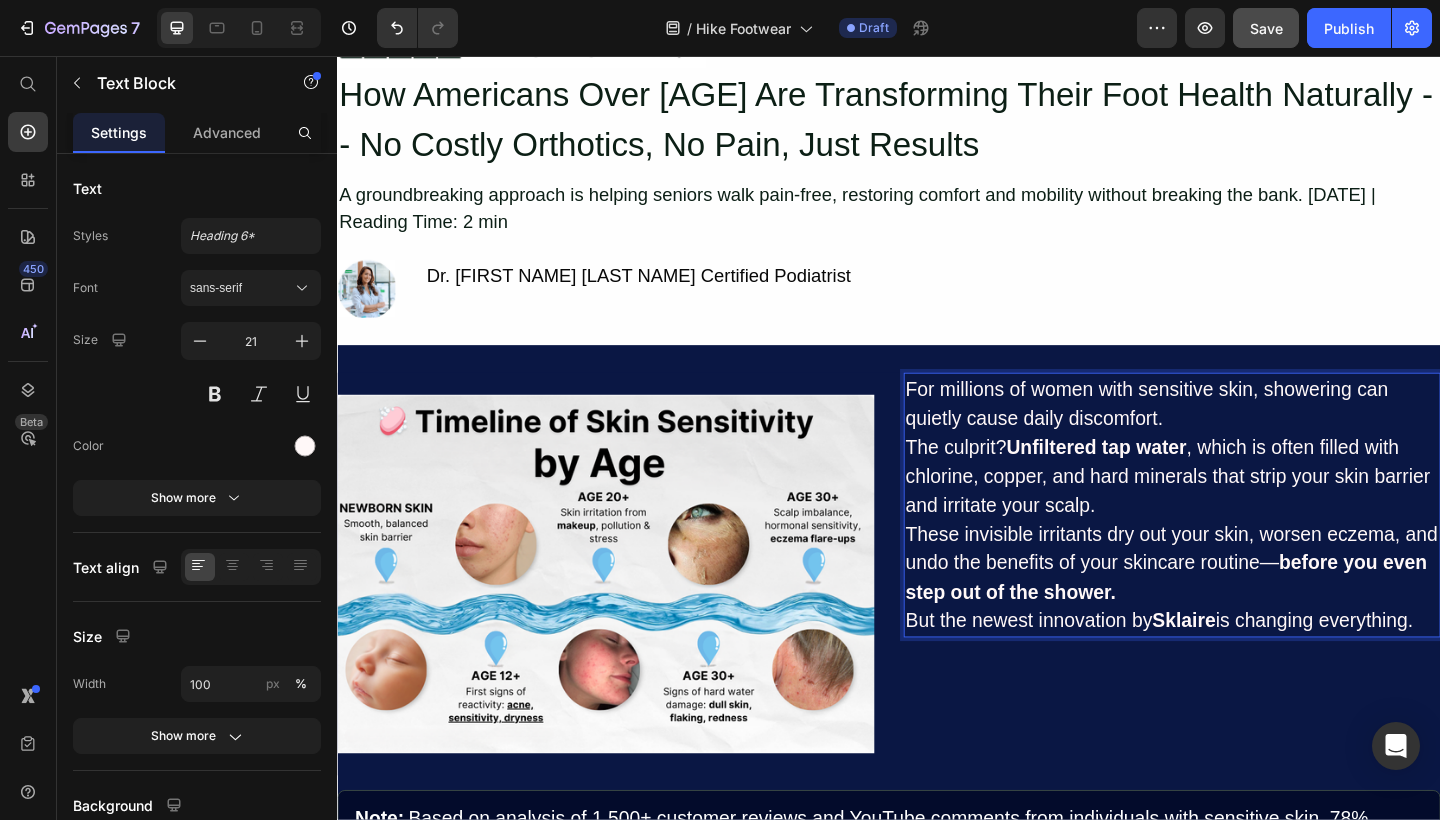 drag, startPoint x: 1075, startPoint y: 476, endPoint x: 1264, endPoint y: 479, distance: 189.0238 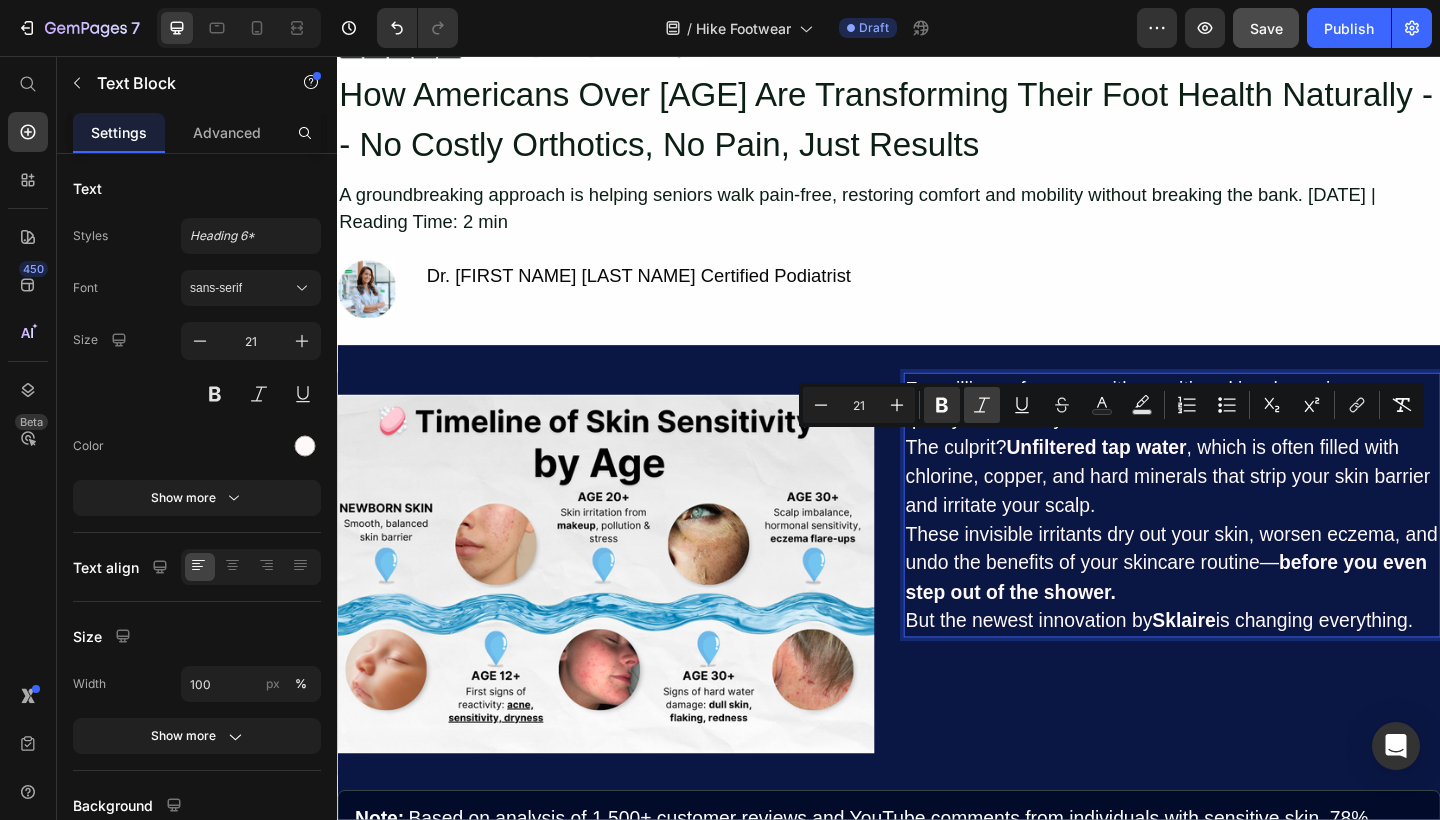 click 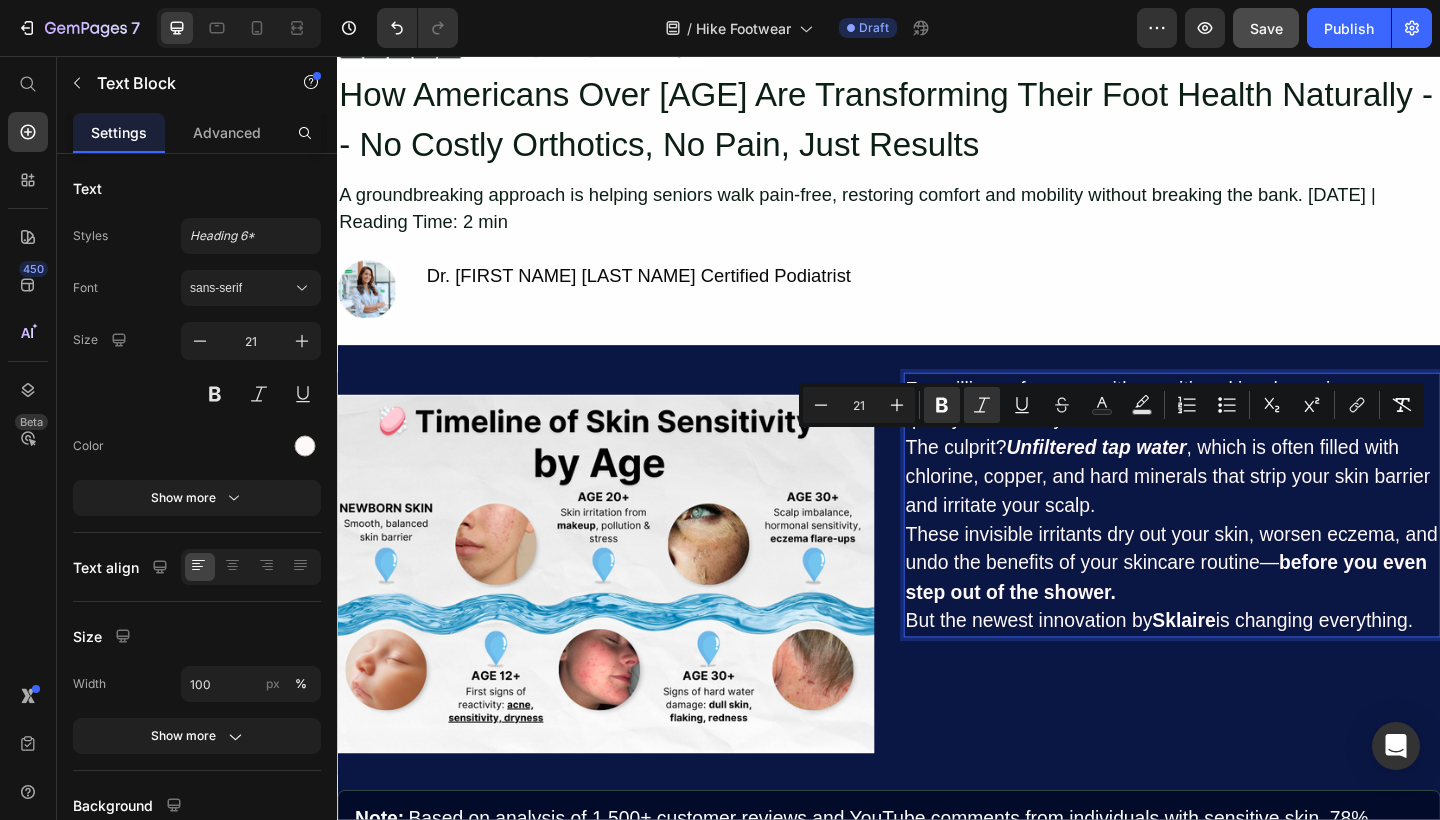 click on "The culprit?  Unfiltered tap water , which is often filled with chlorine, copper, and hard minerals that strip your skin barrier and irritate your scalp." at bounding box center (1245, 513) 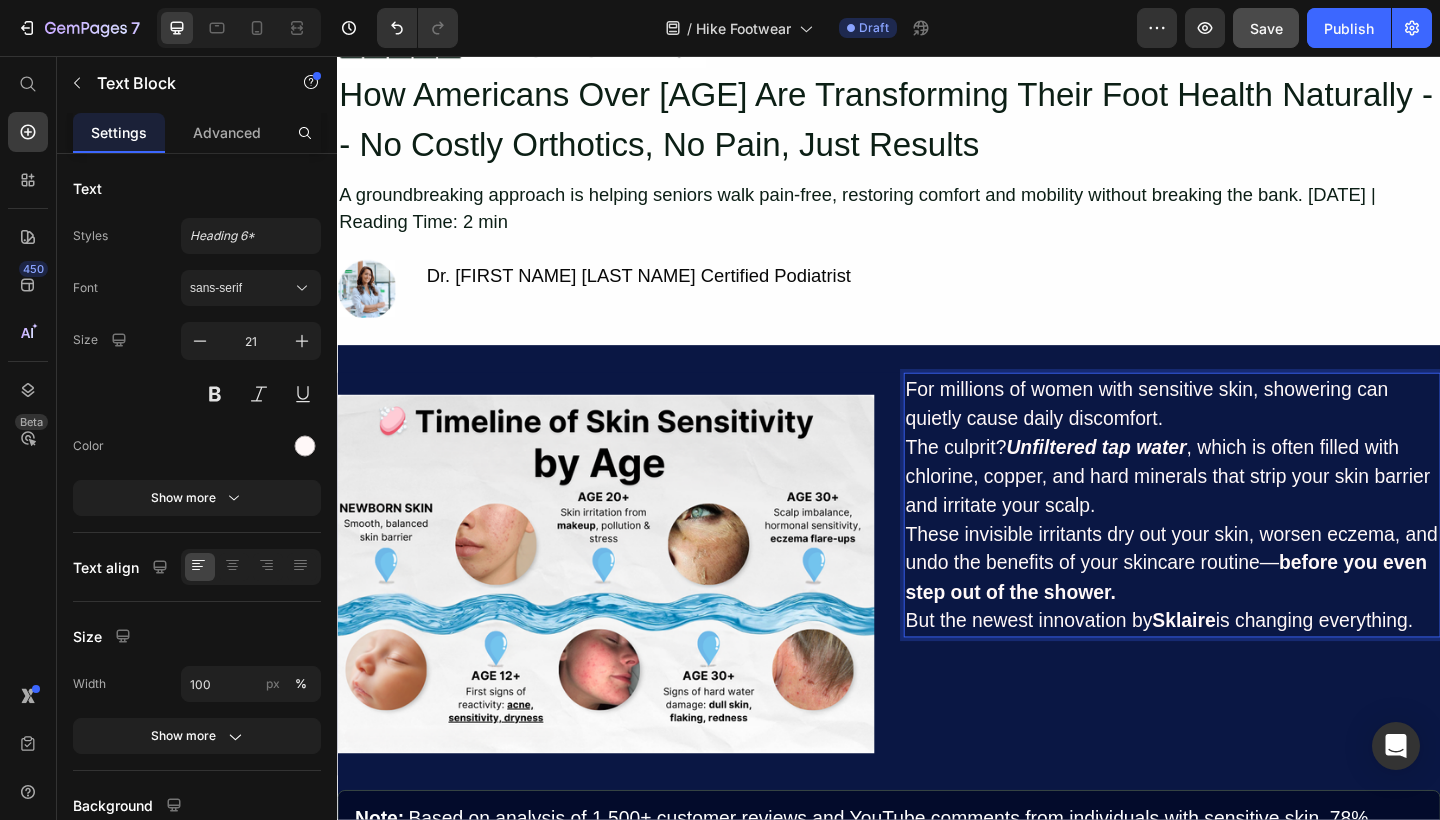 click on "before you even step out of the shower." at bounding box center [1238, 623] 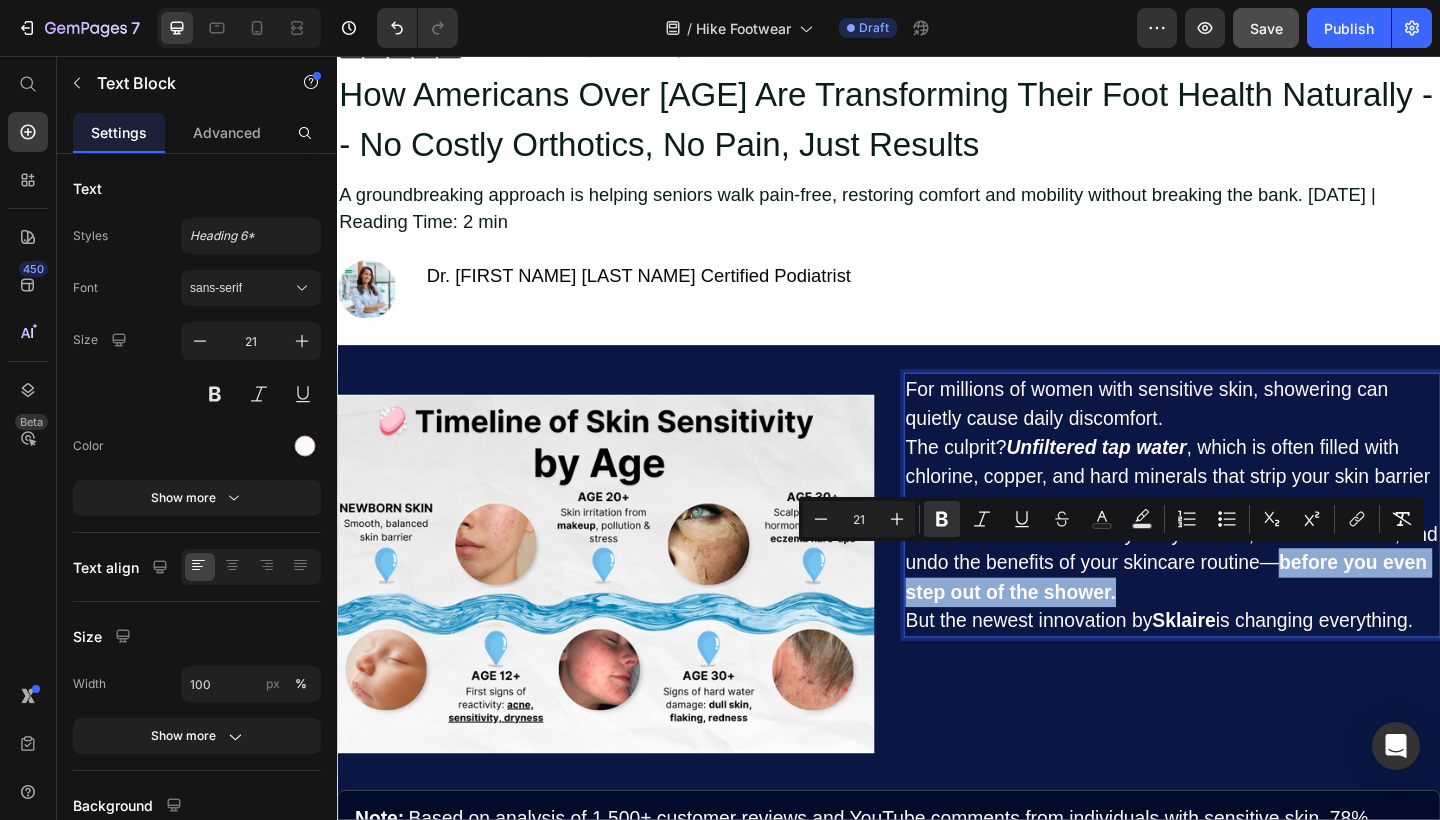 drag, startPoint x: 1366, startPoint y: 598, endPoint x: 1218, endPoint y: 643, distance: 154.69002 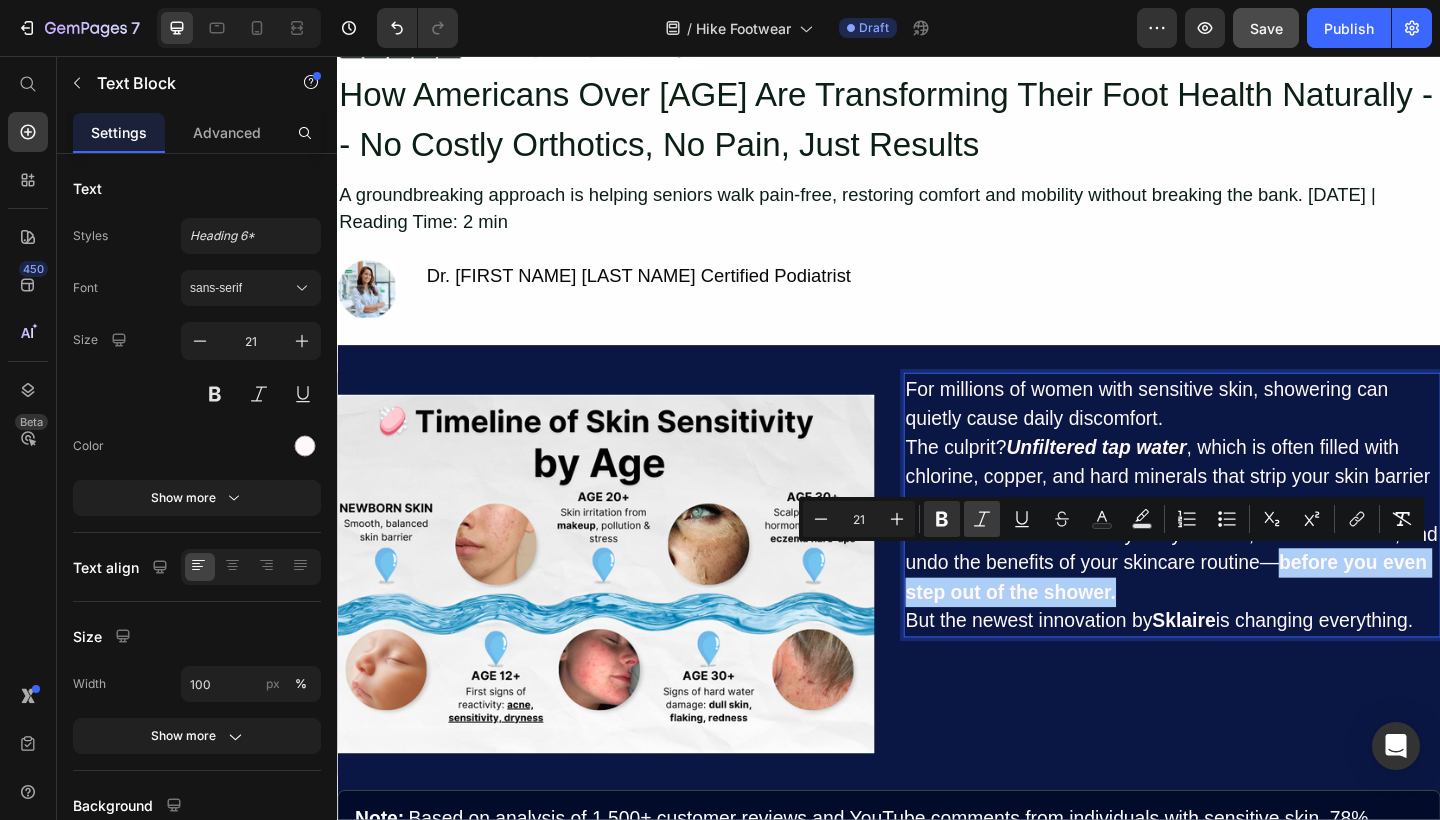 click 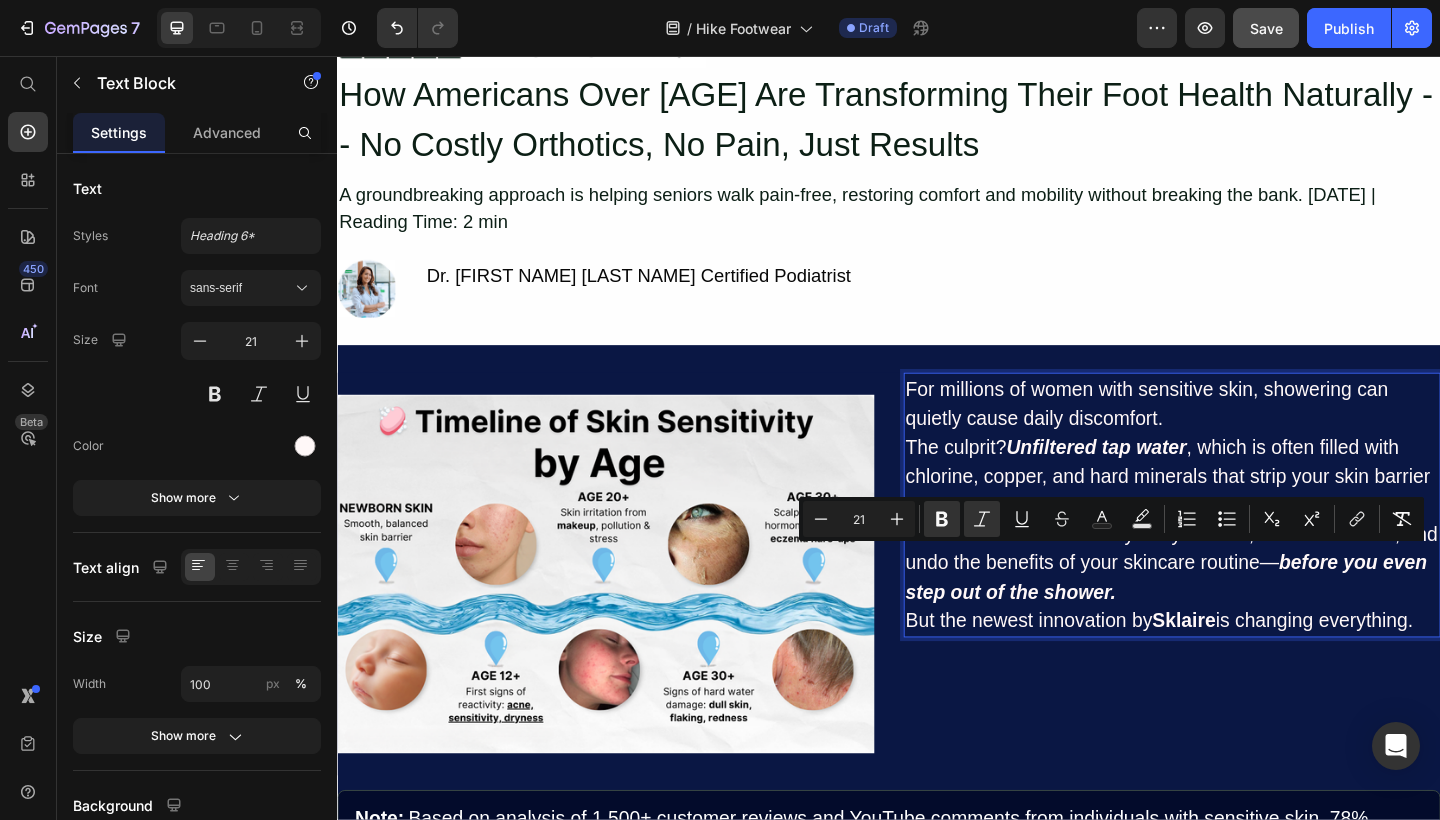 click on "Sklaire" at bounding box center [1258, 670] 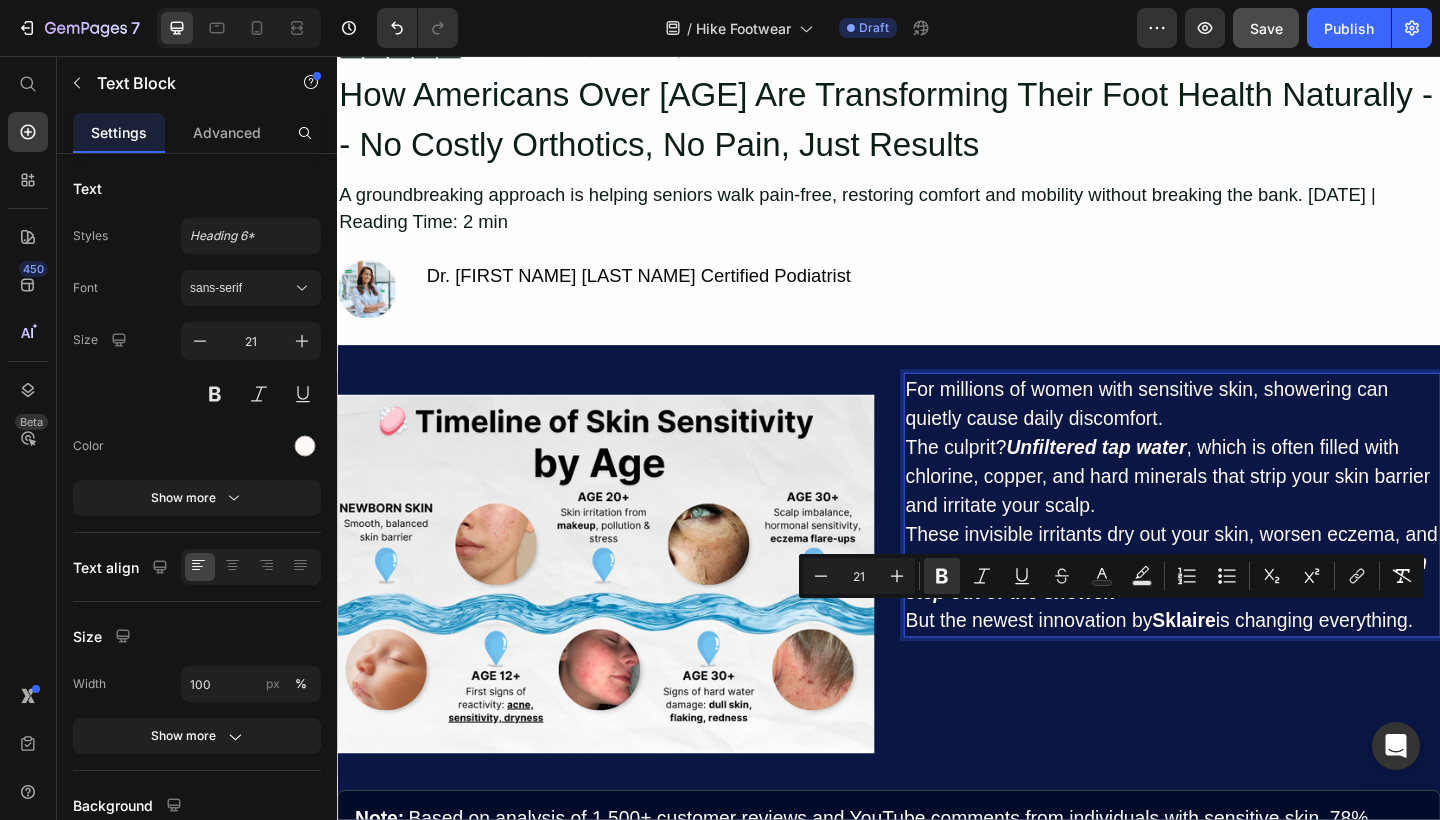 drag, startPoint x: 1229, startPoint y: 663, endPoint x: 1298, endPoint y: 662, distance: 69.00725 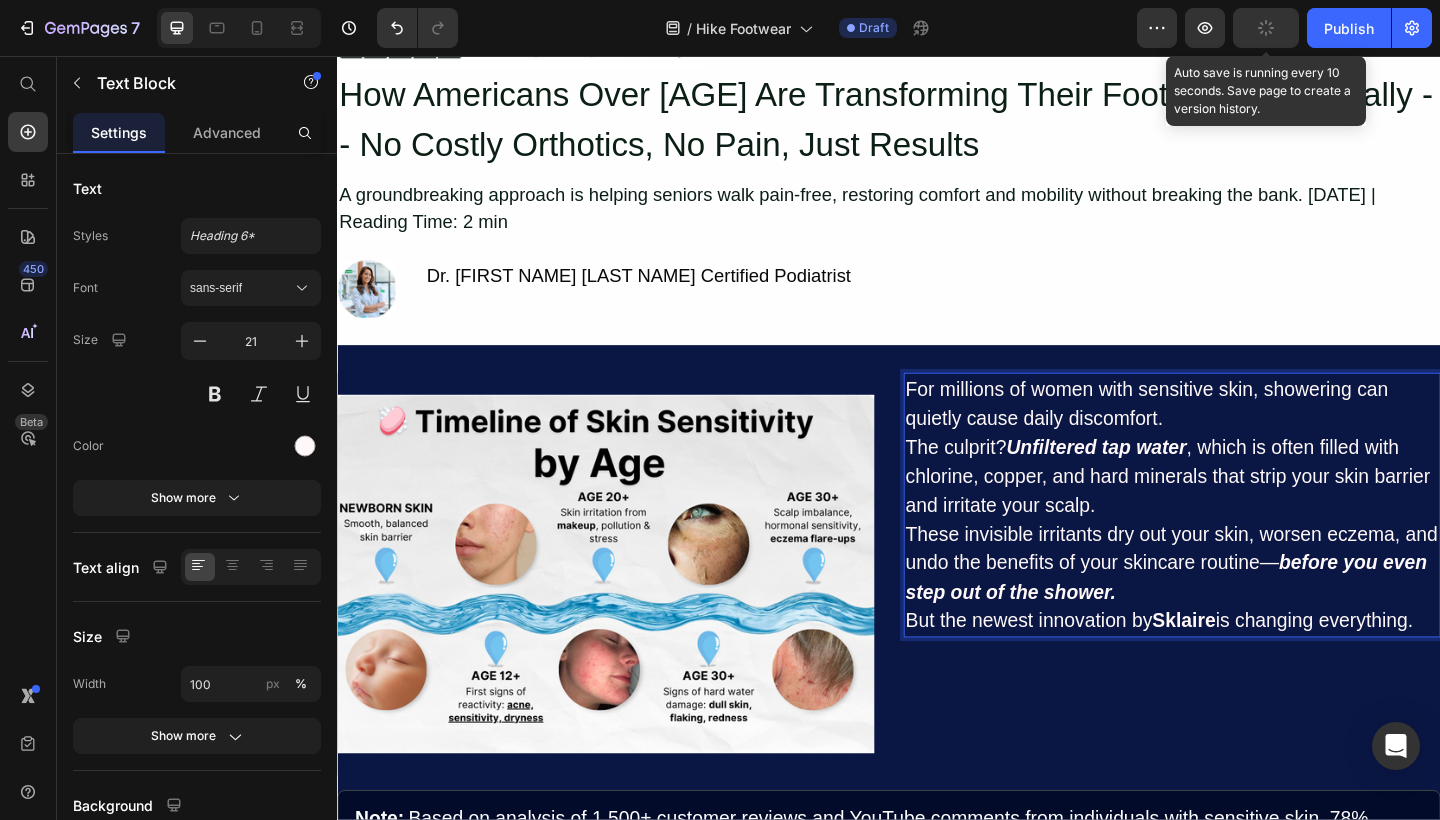 click 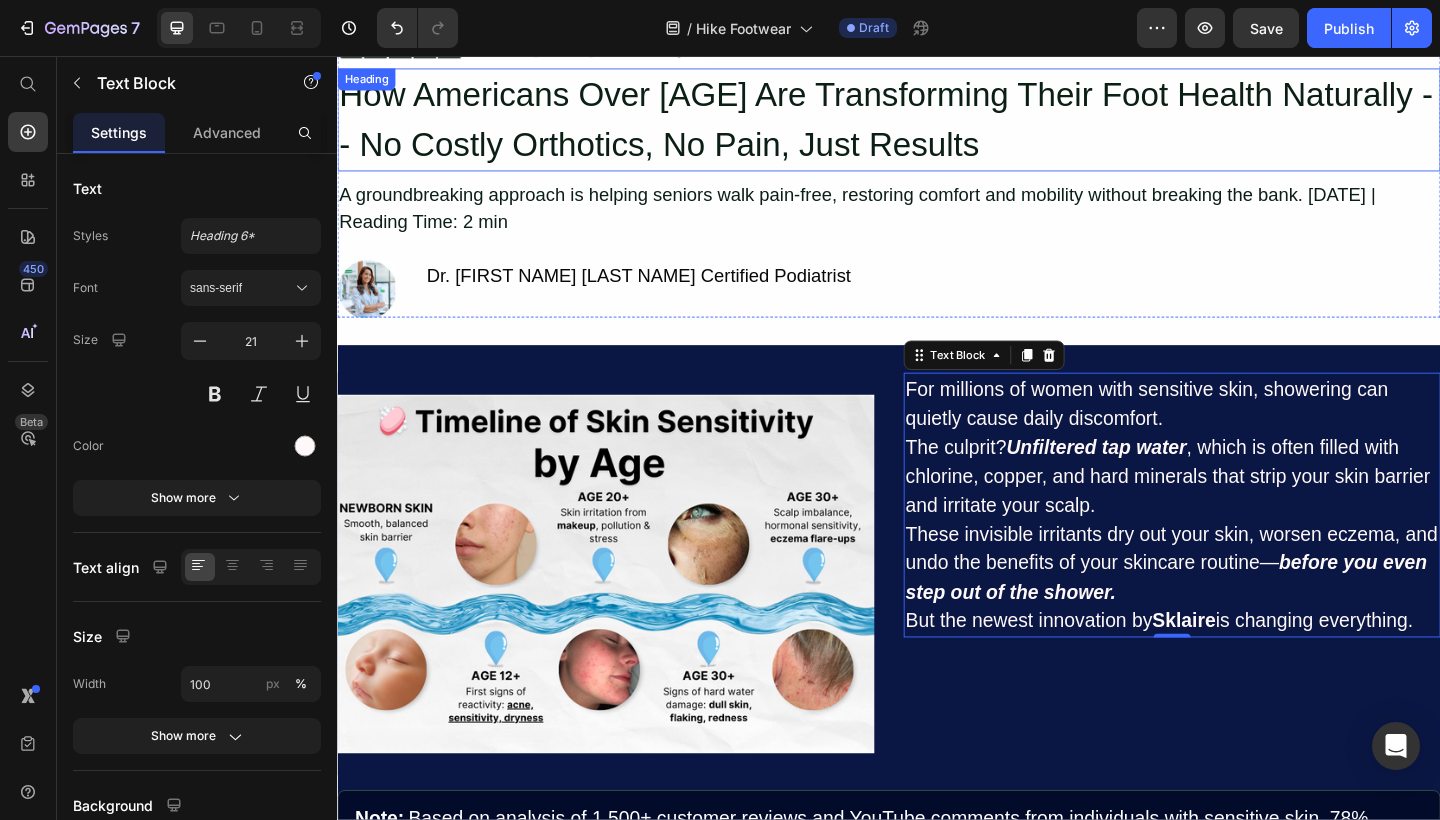 click on "How Americans Over [AGE] Are Transforming Their Foot Health Naturally -- No Costly Orthotics, No Pain, Just Results" at bounding box center [937, 126] 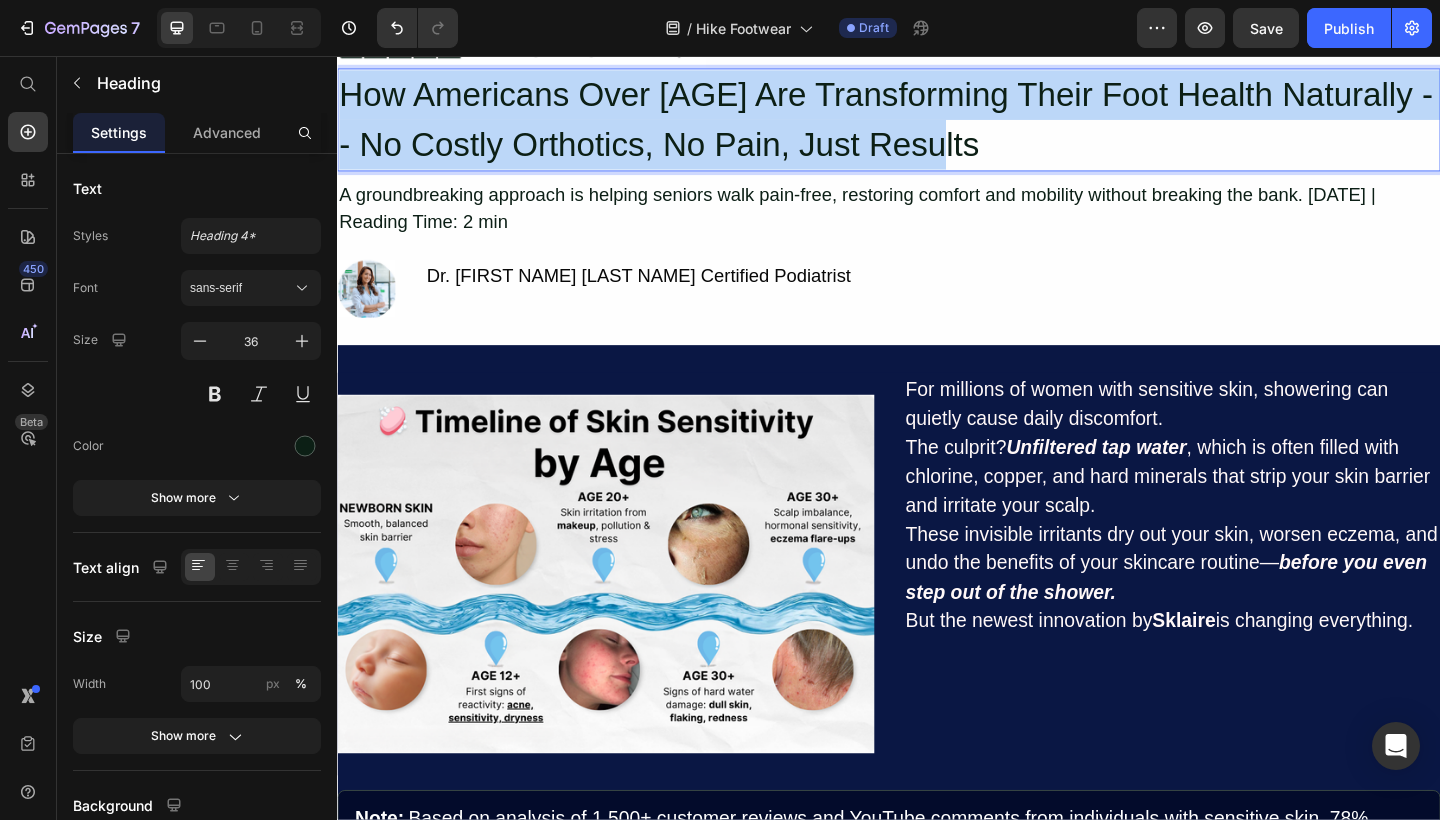 click on "How Americans Over [AGE] Are Transforming Their Foot Health Naturally -- No Costly Orthotics, No Pain, Just Results" at bounding box center [937, 126] 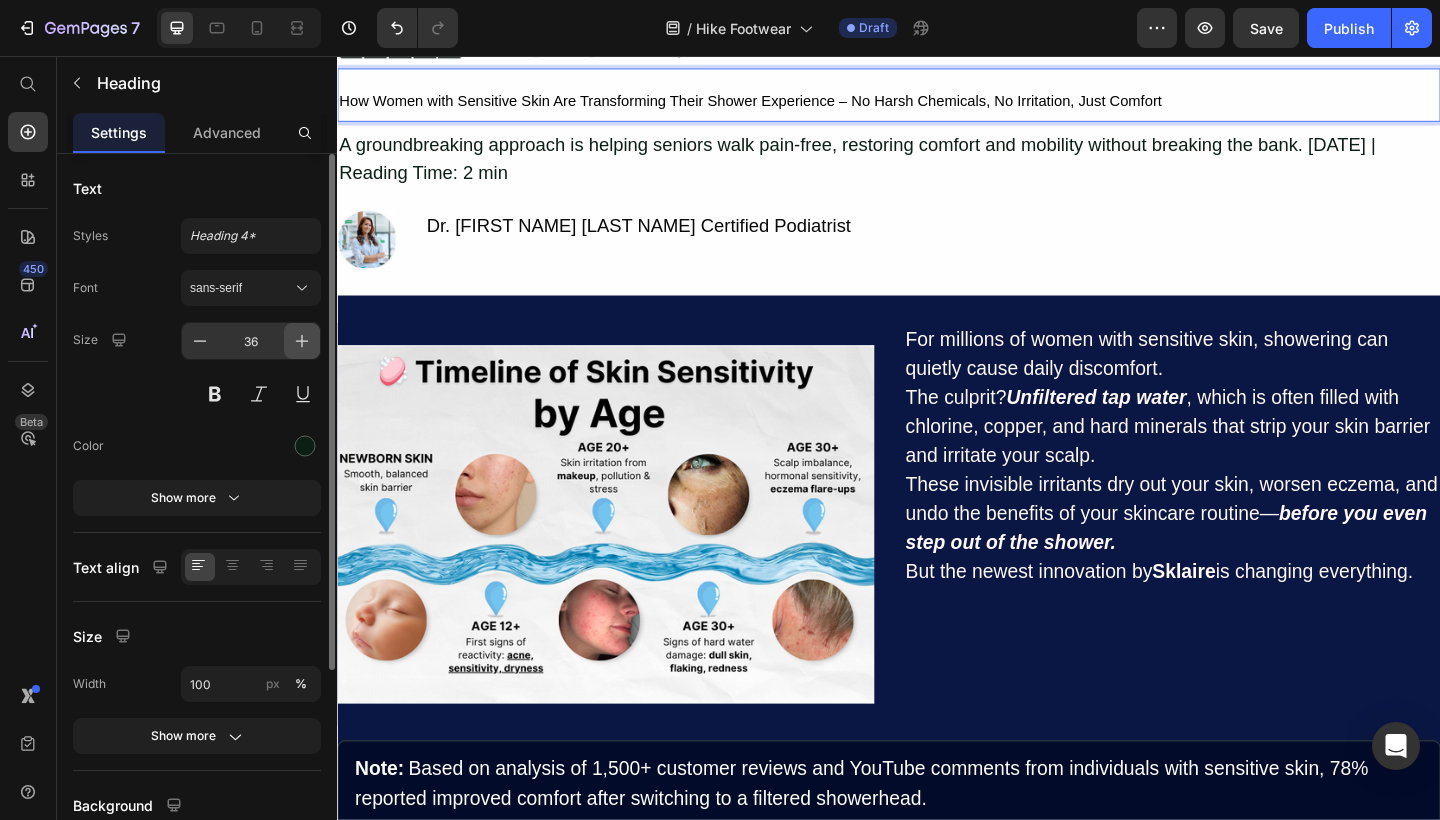 click at bounding box center [302, 341] 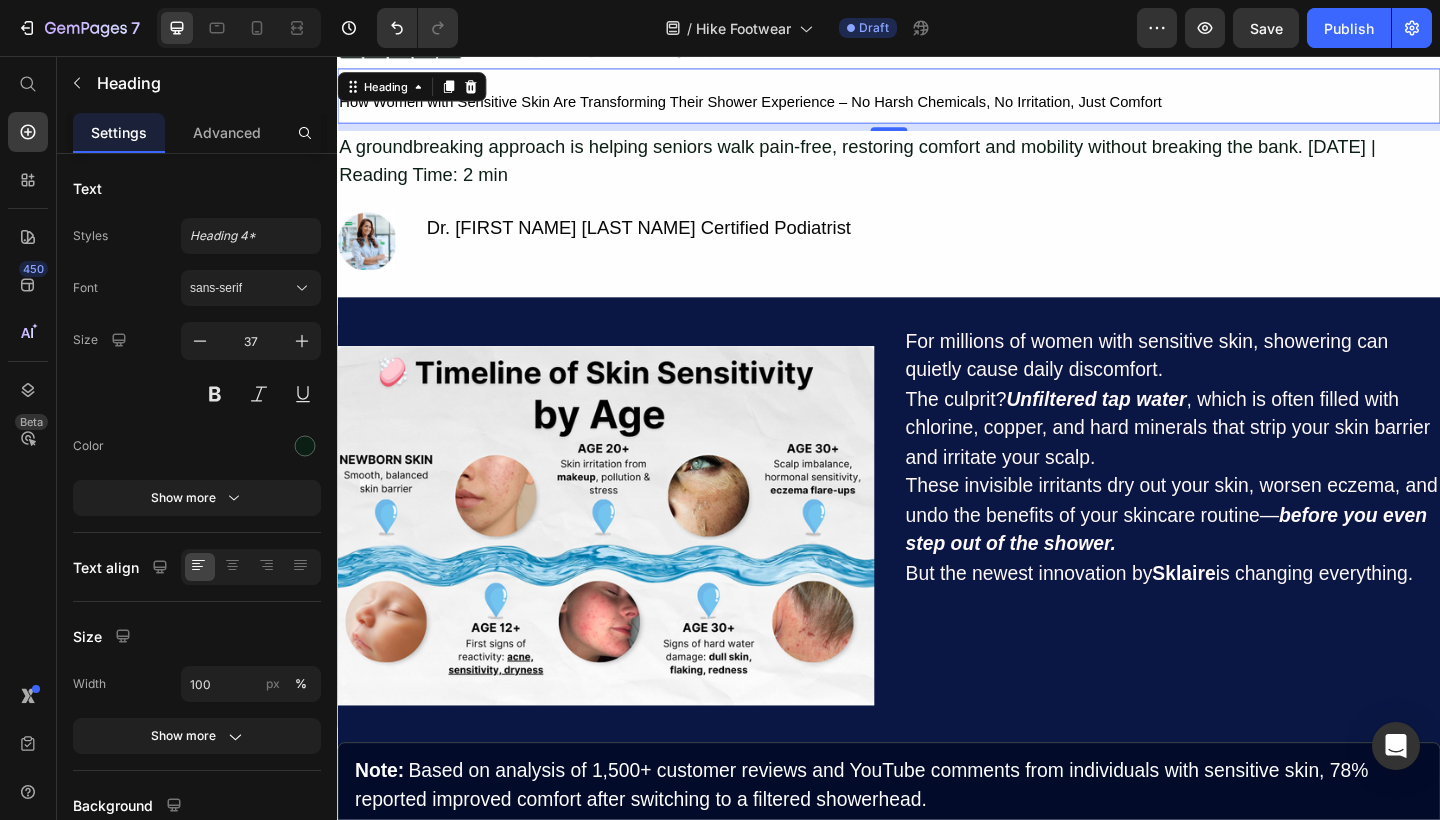 click on "How Women with Sensitive Skin Are Transforming Their Shower Experience – No Harsh Chemicals, No Irritation, Just Comfort" at bounding box center (786, 106) 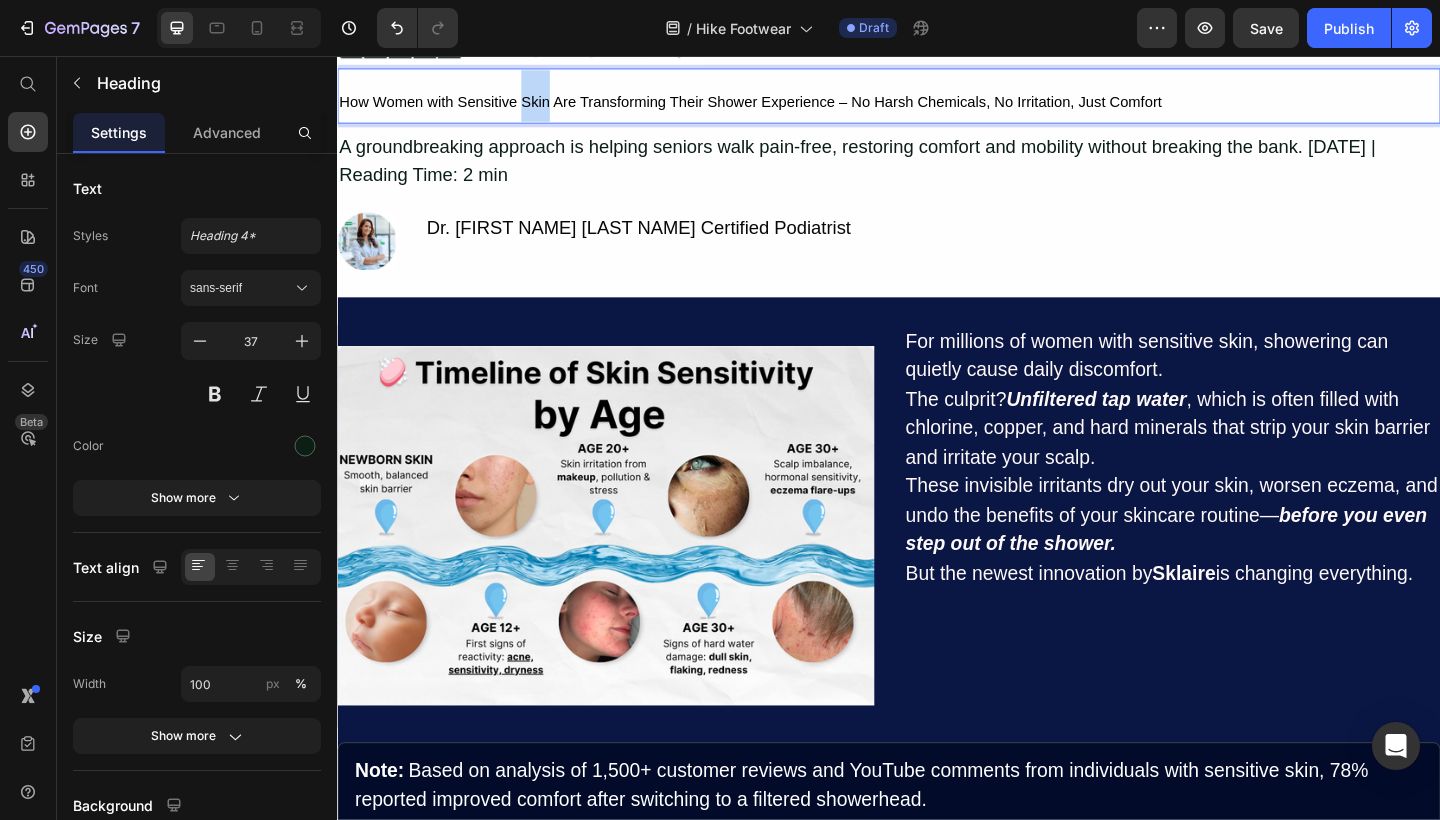 click on "How Women with Sensitive Skin Are Transforming Their Shower Experience – No Harsh Chemicals, No Irritation, Just Comfort" at bounding box center (786, 106) 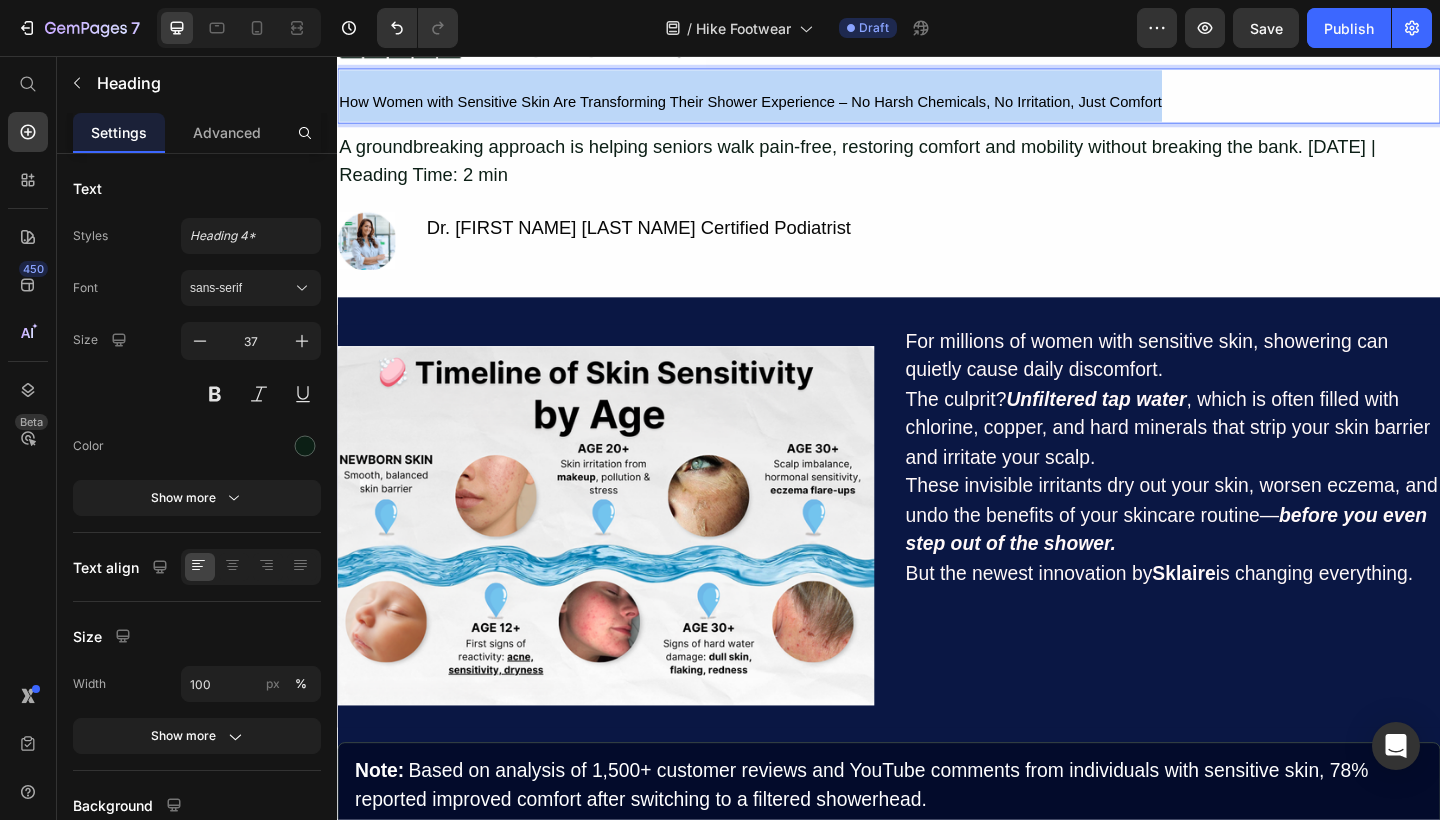 click on "How Women with Sensitive Skin Are Transforming Their Shower Experience – No Harsh Chemicals, No Irritation, Just Comfort" at bounding box center (786, 106) 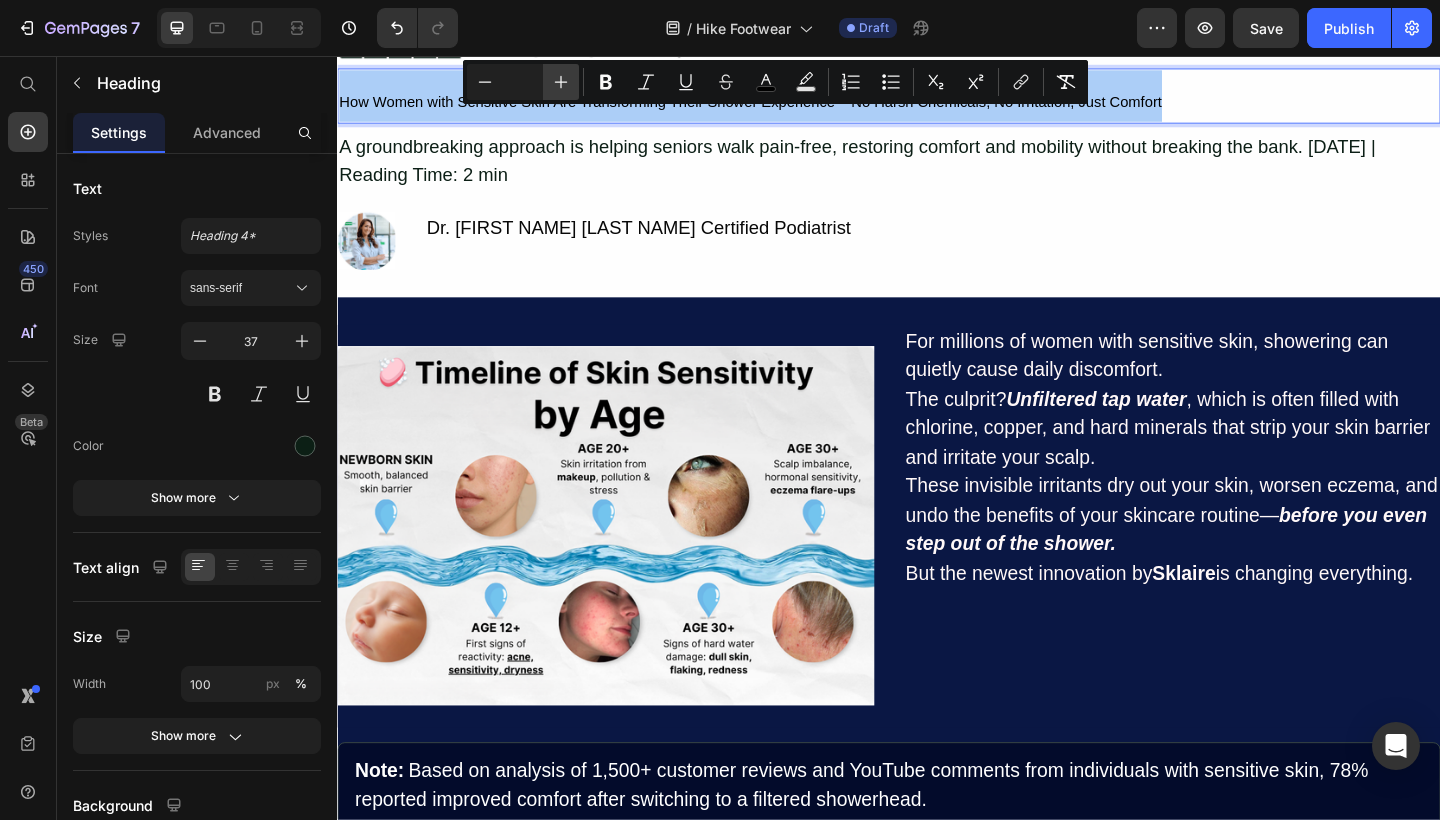 click 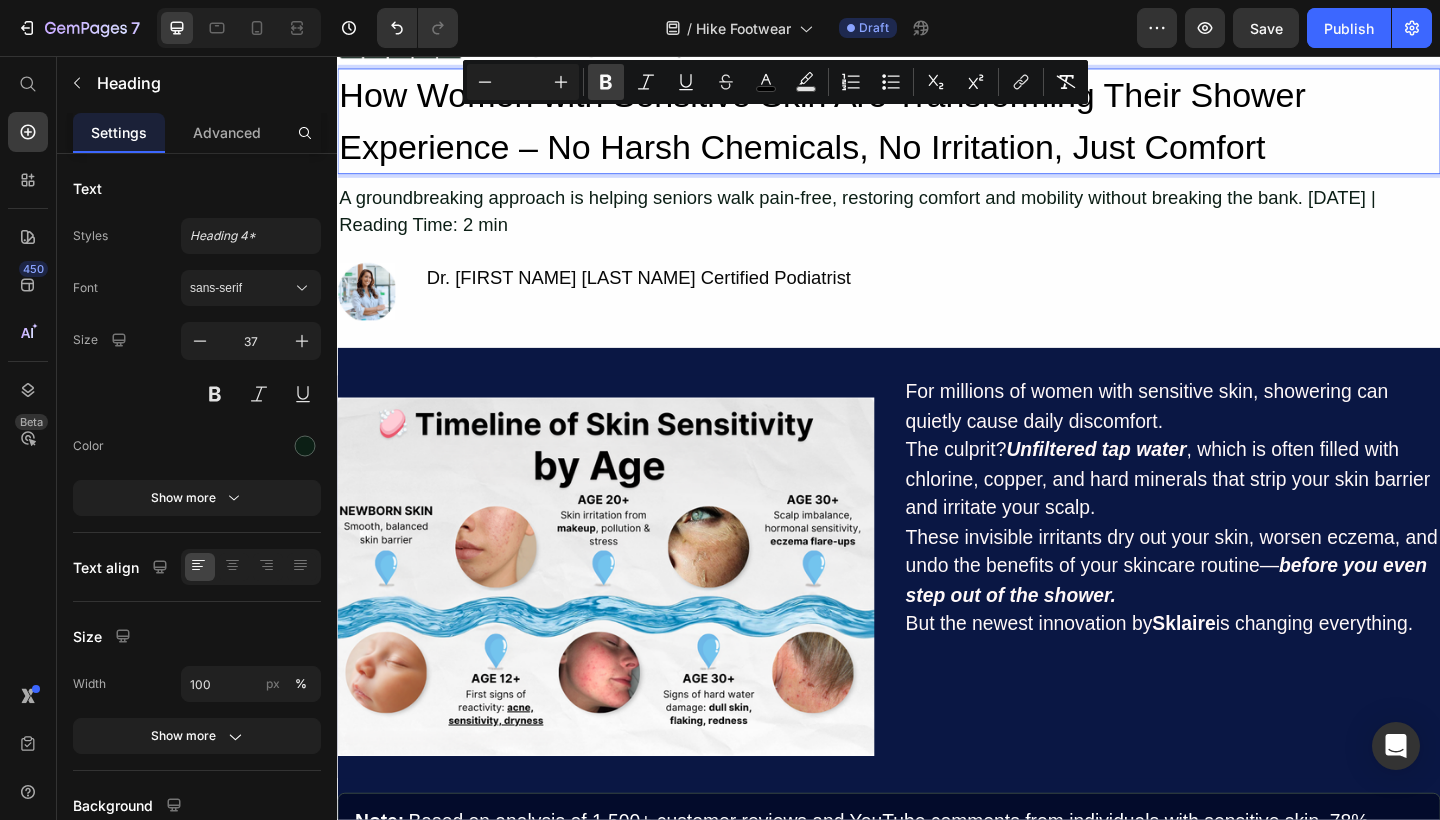 click 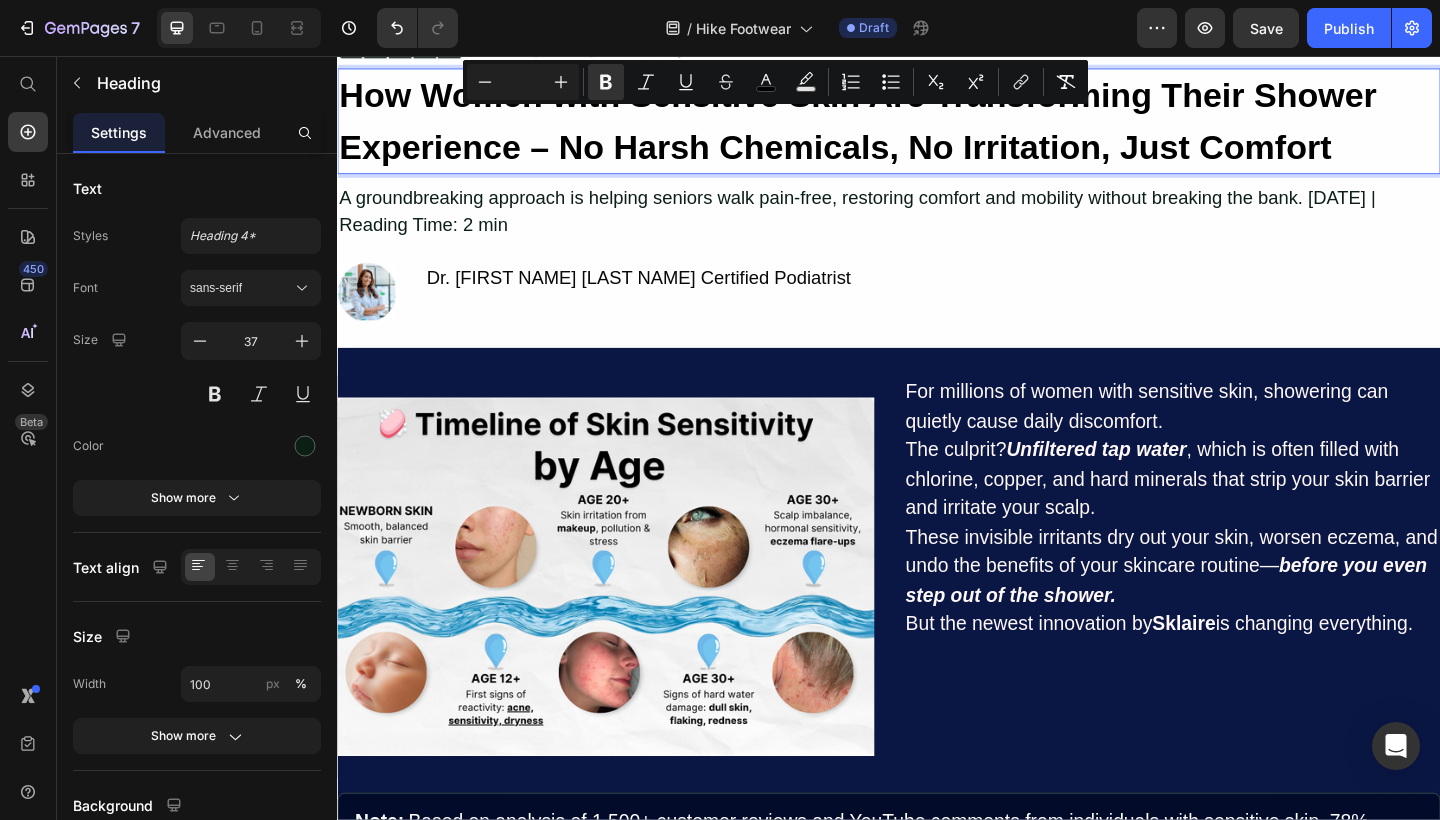 click on "How Women with Sensitive Skin Are Transforming Their Shower Experience – No Harsh Chemicals, No Irritation, Just Comfort" at bounding box center (903, 127) 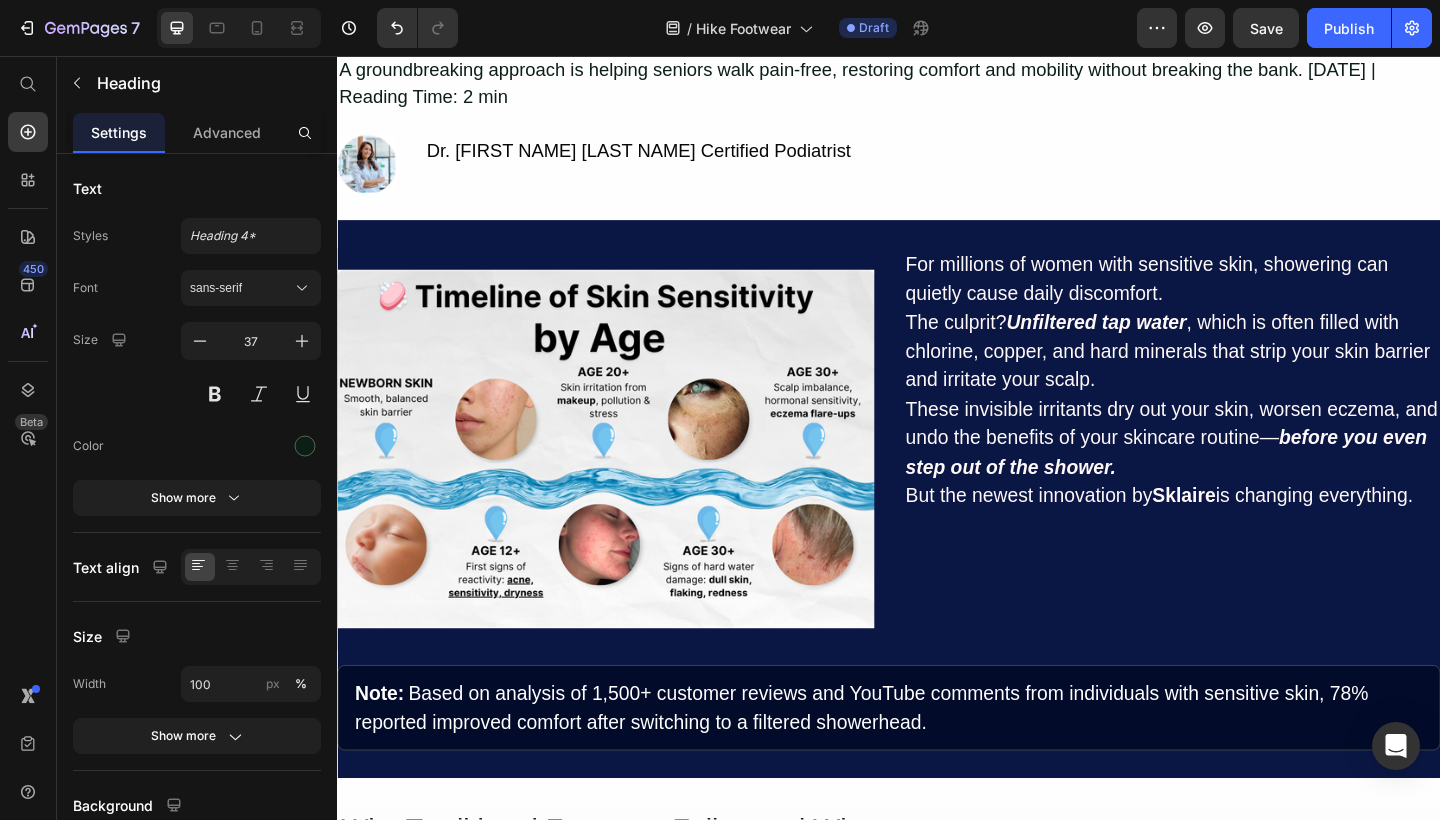 scroll, scrollTop: 151, scrollLeft: 0, axis: vertical 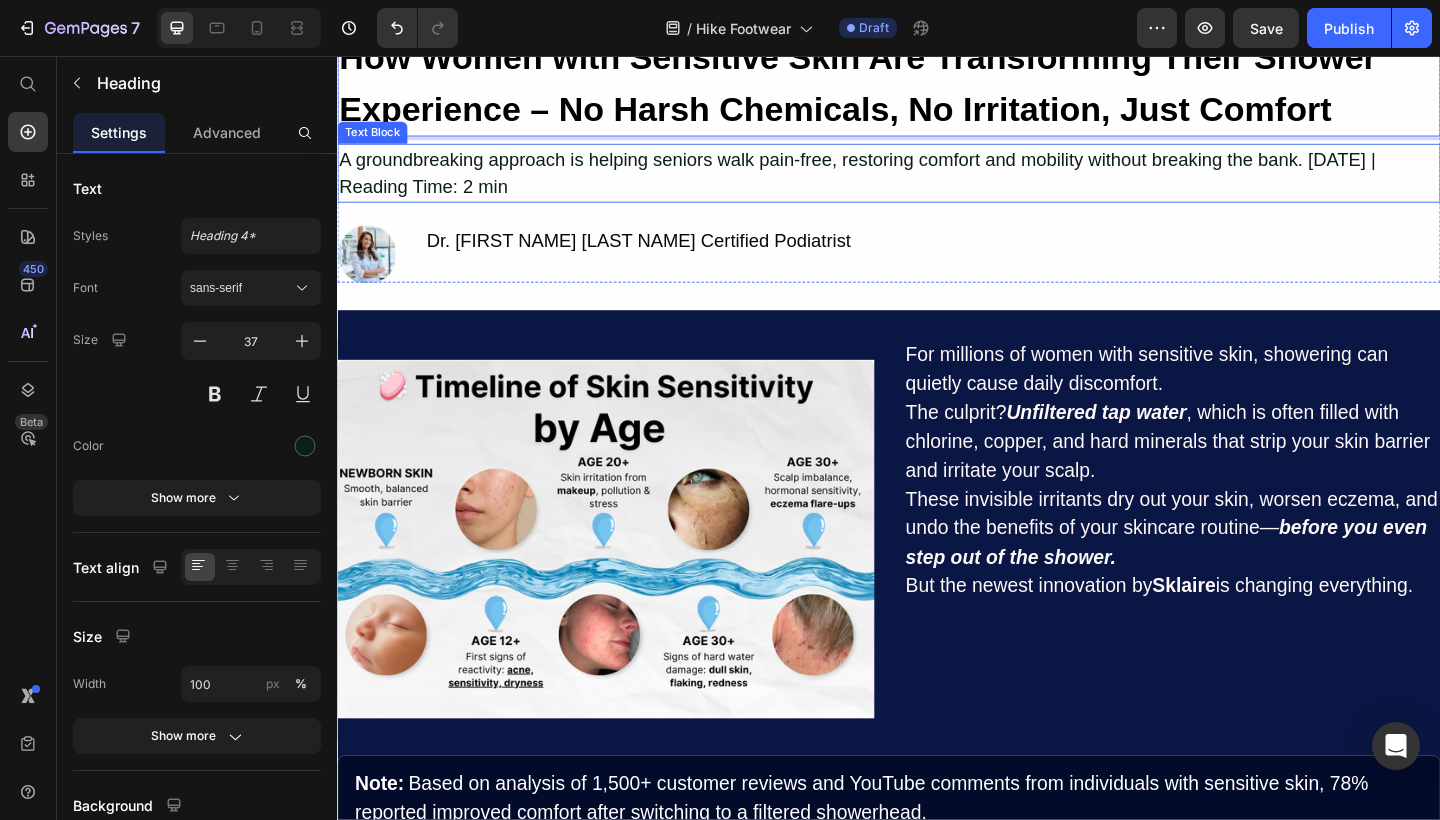 click on "A groundbreaking approach is helping seniors walk pain-free, restoring comfort and mobility without breaking the bank. [DATE] | Reading Time: 2 min" at bounding box center [937, 184] 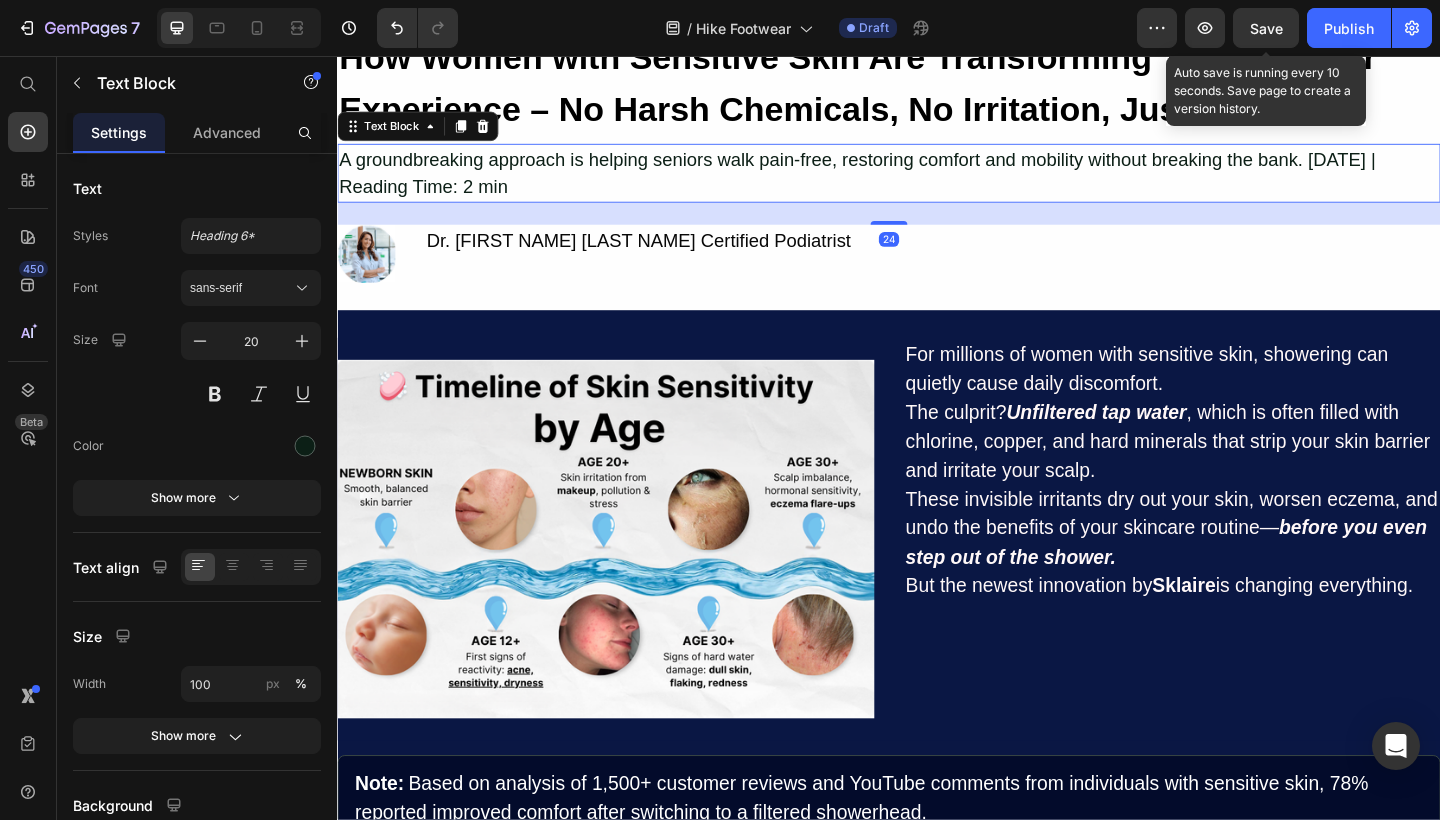 click on "Save" at bounding box center (1266, 28) 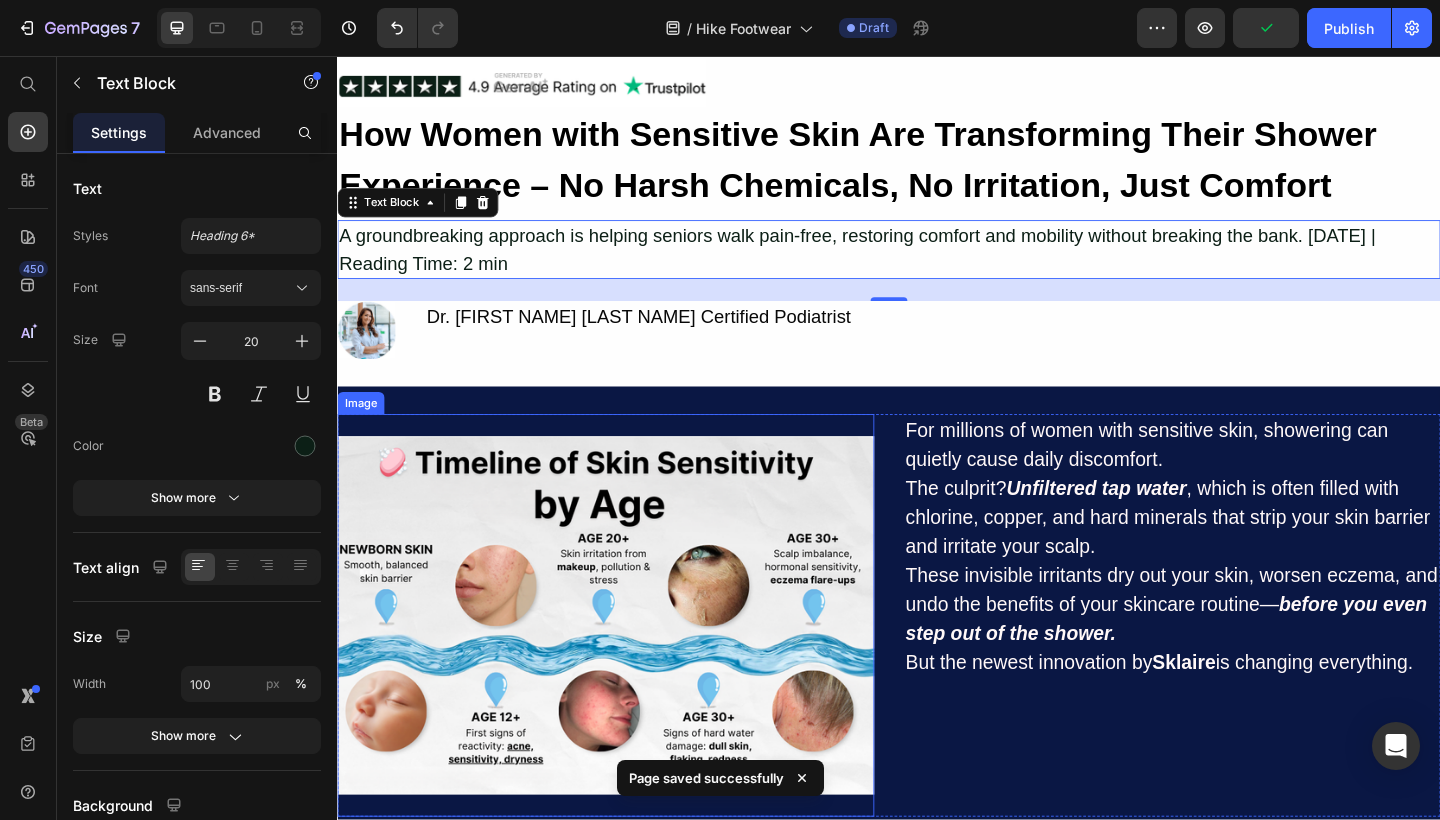 scroll, scrollTop: 76, scrollLeft: 0, axis: vertical 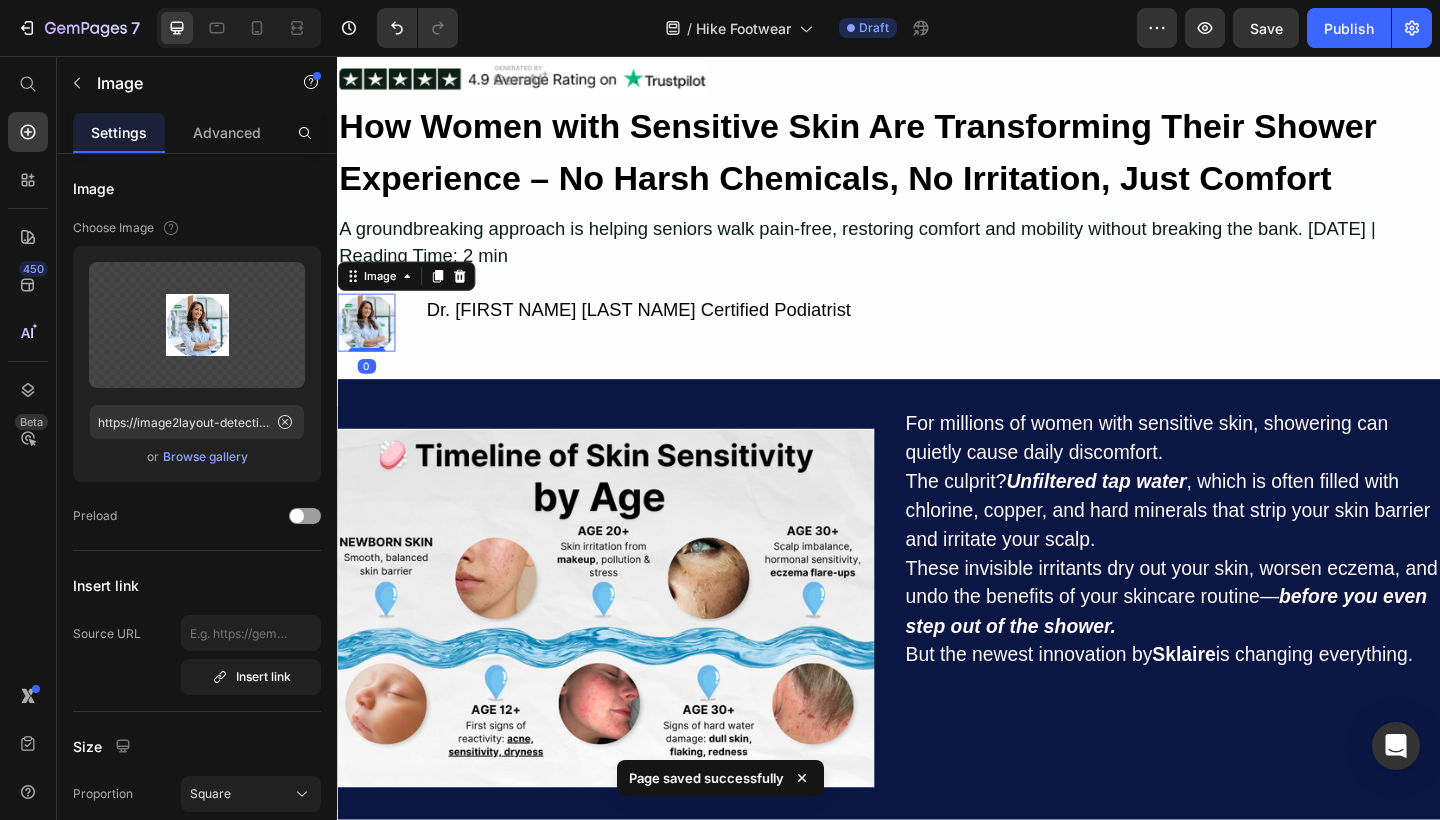 click at bounding box center [368, 346] 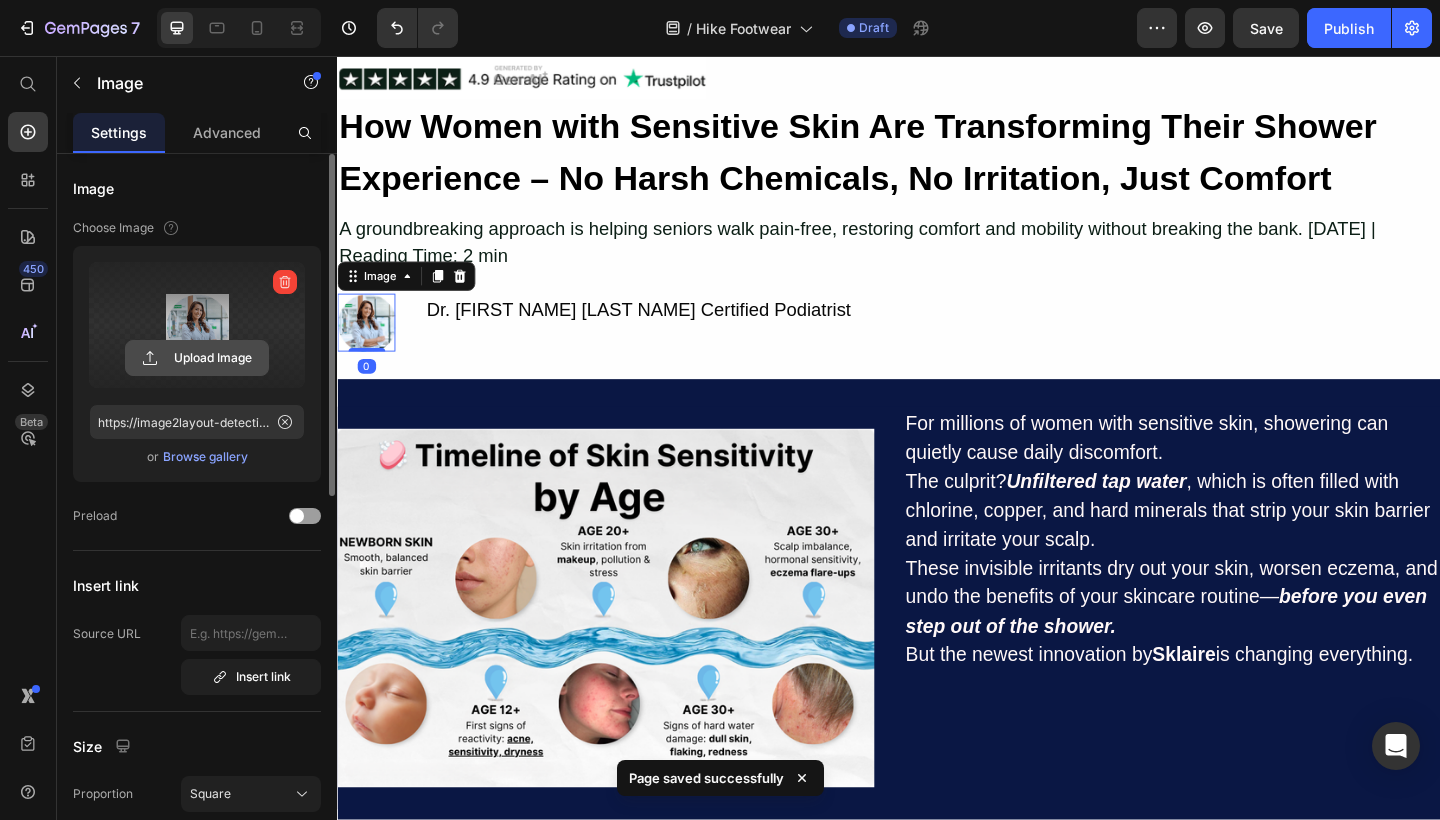click 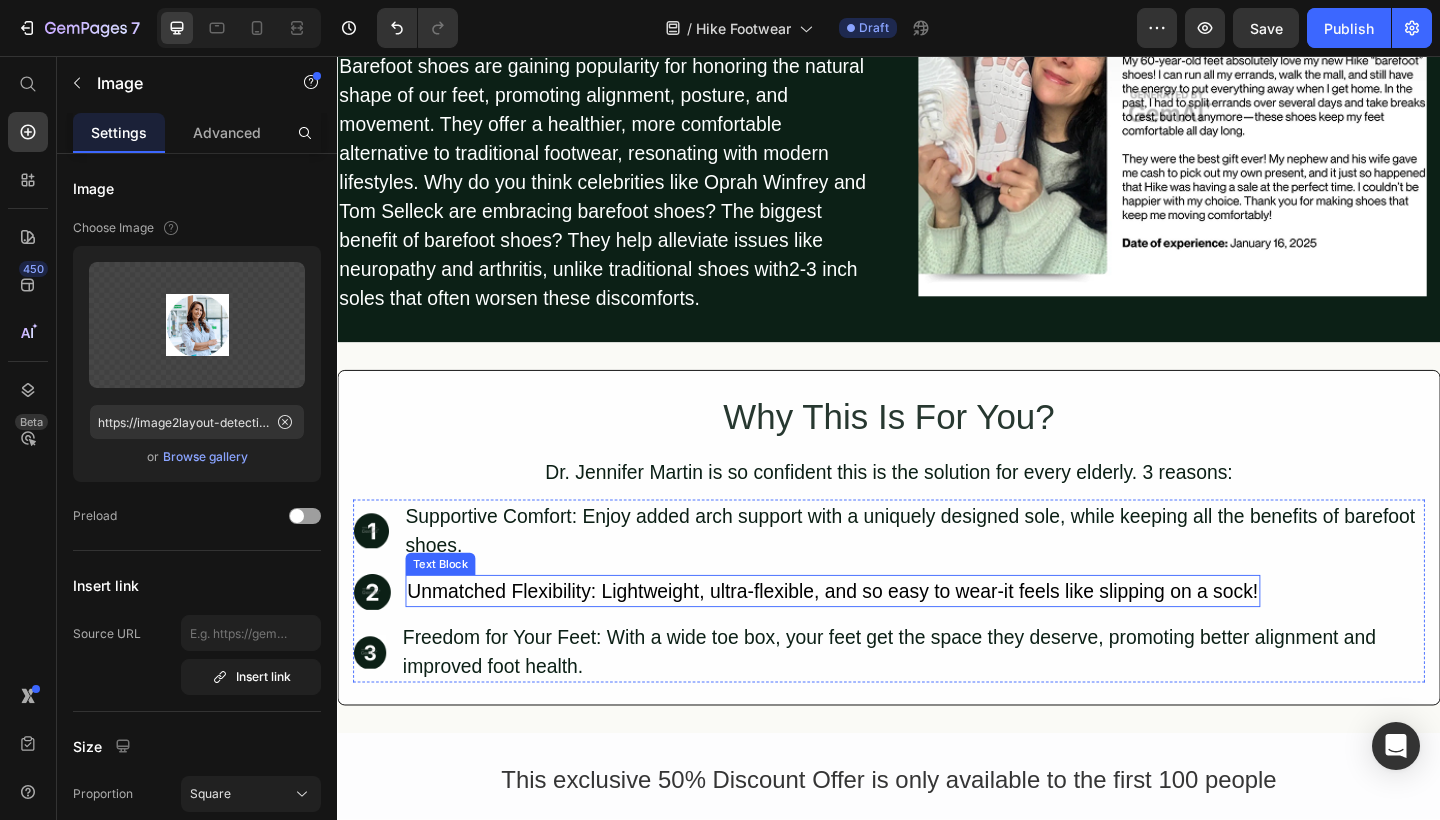 scroll, scrollTop: 1782, scrollLeft: 0, axis: vertical 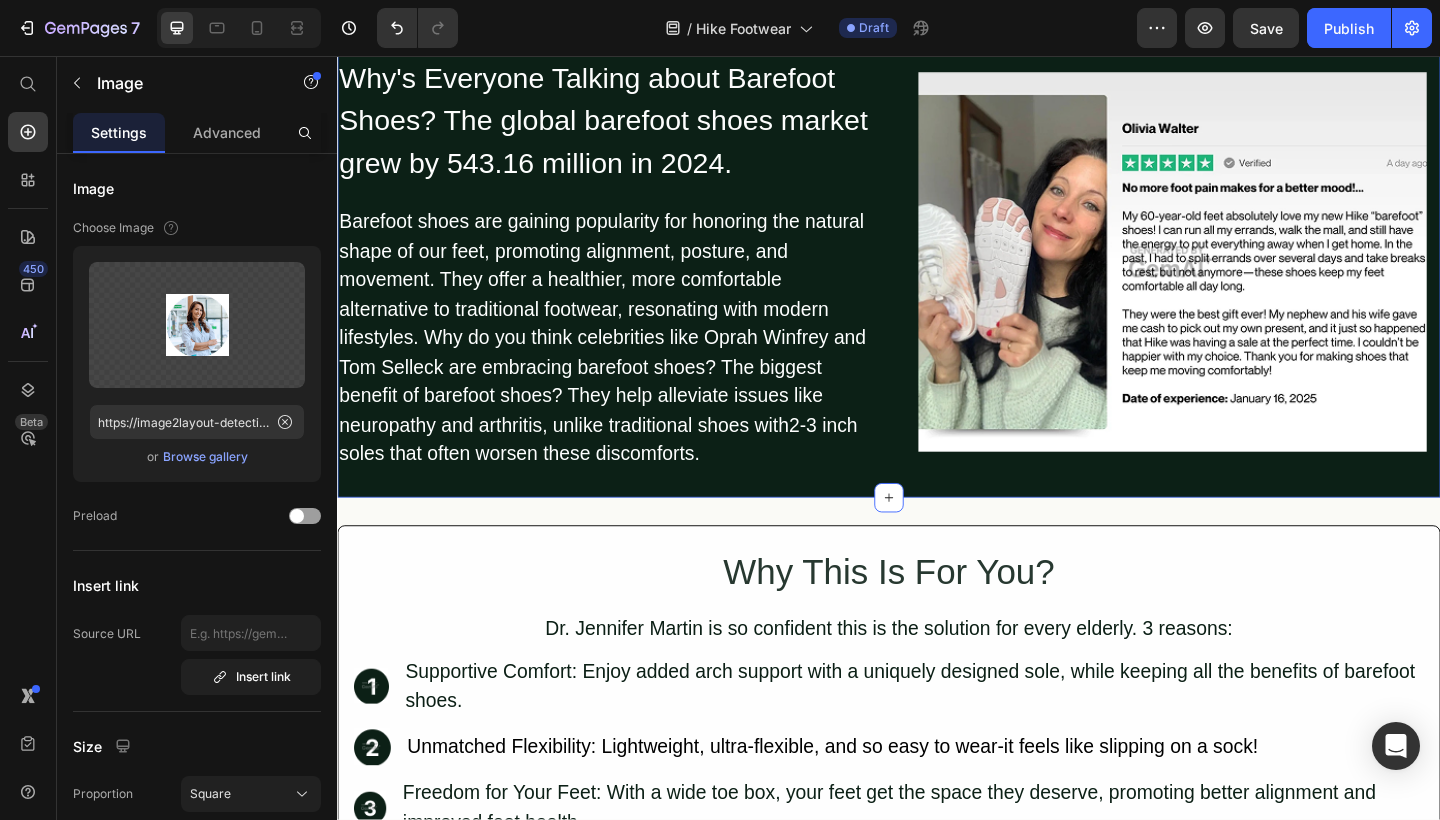 click on "Why's Everyone Talking about Barefoot Shoes? The global barefoot shoes market grew by 543.16 million in 2024. Heading Barefoot shoes are gaining popularity for honoring the natural shape of our feet, promoting alignment, posture, and movement. They offer a healthier, more comfortable alternative to traditional footwear, resonating with modern lifestyles. Why do you think celebrities like Oprah Winfrey and Tom Selleck are embracing barefoot shoes? The biggest benefit of barefoot shoes? They help alleviate issues like neuropathy and arthritis, unlike traditional shoes with2-3 inch soles that often worsen these discomforts. Text Block Image Row Section 4" at bounding box center [937, 281] 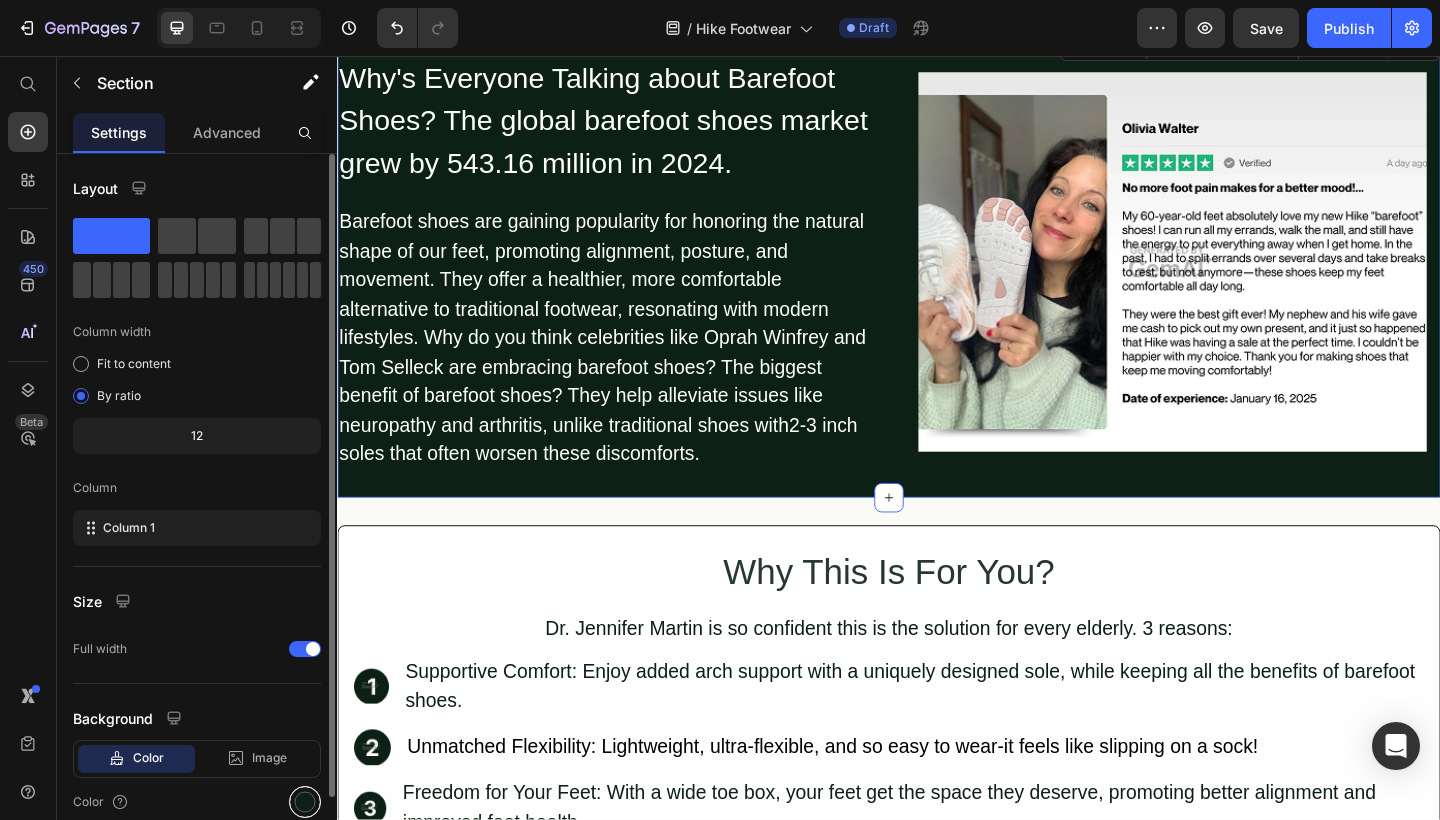 click at bounding box center (305, 802) 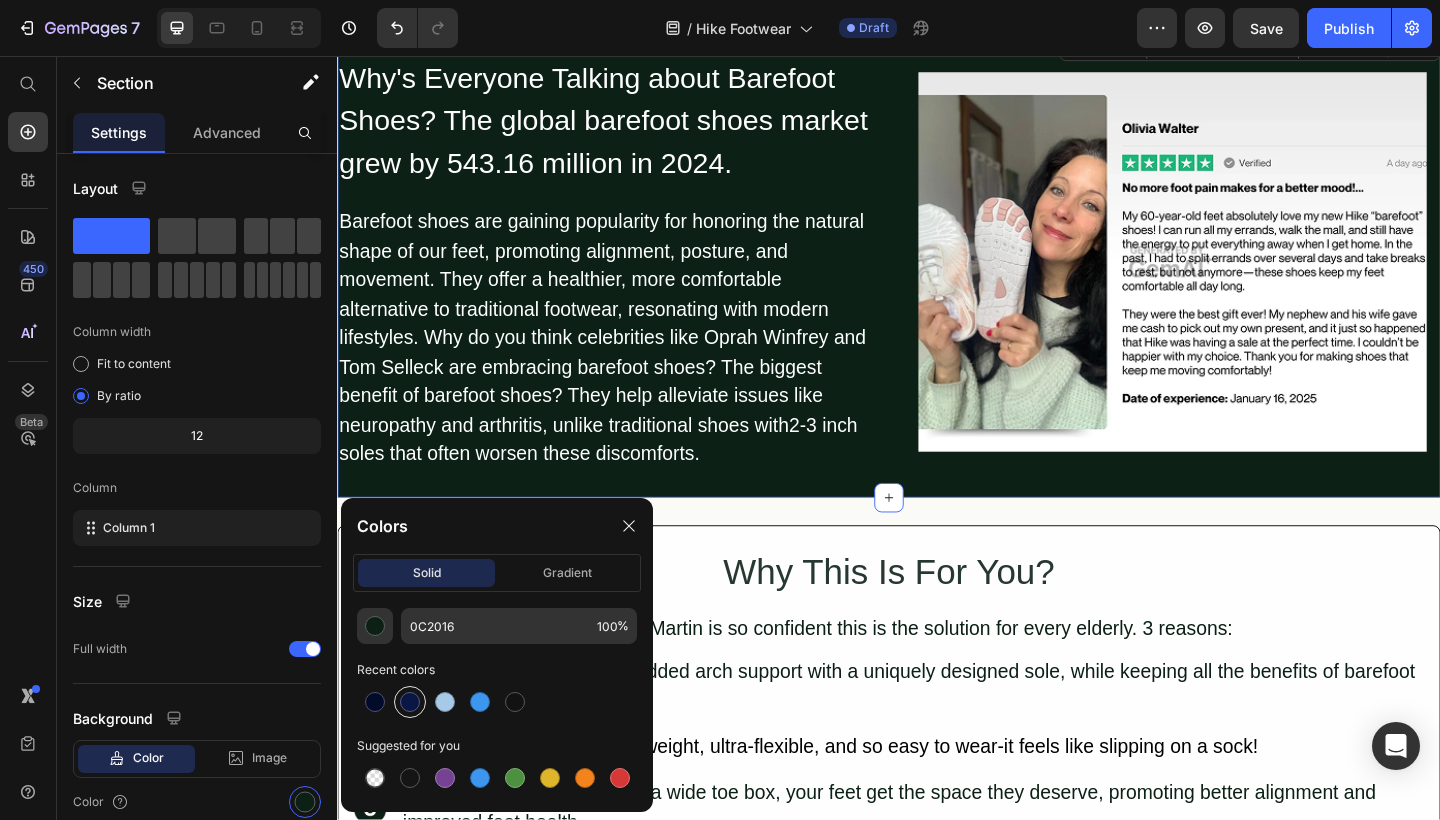click at bounding box center [410, 702] 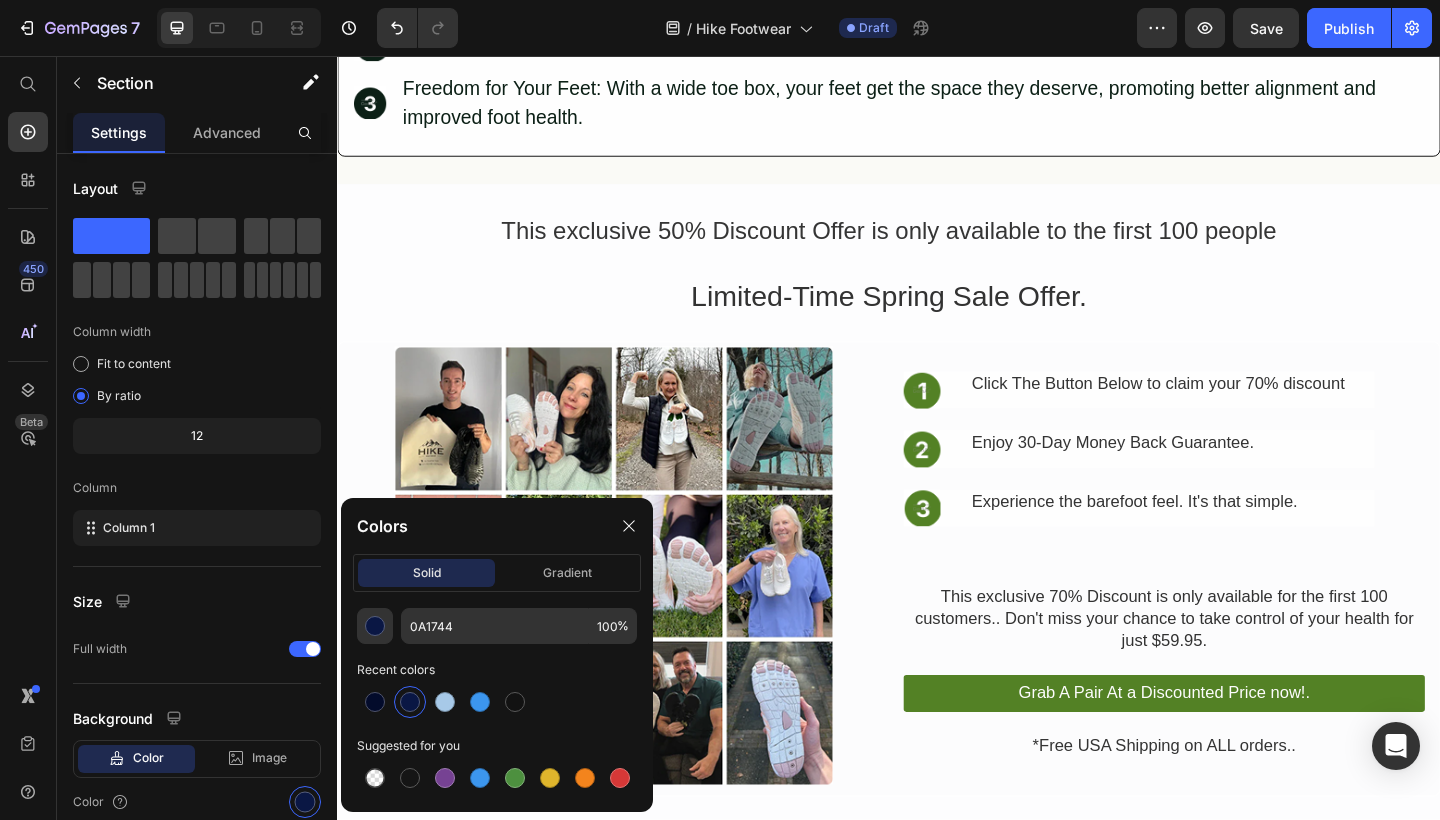 scroll, scrollTop: 2902, scrollLeft: 0, axis: vertical 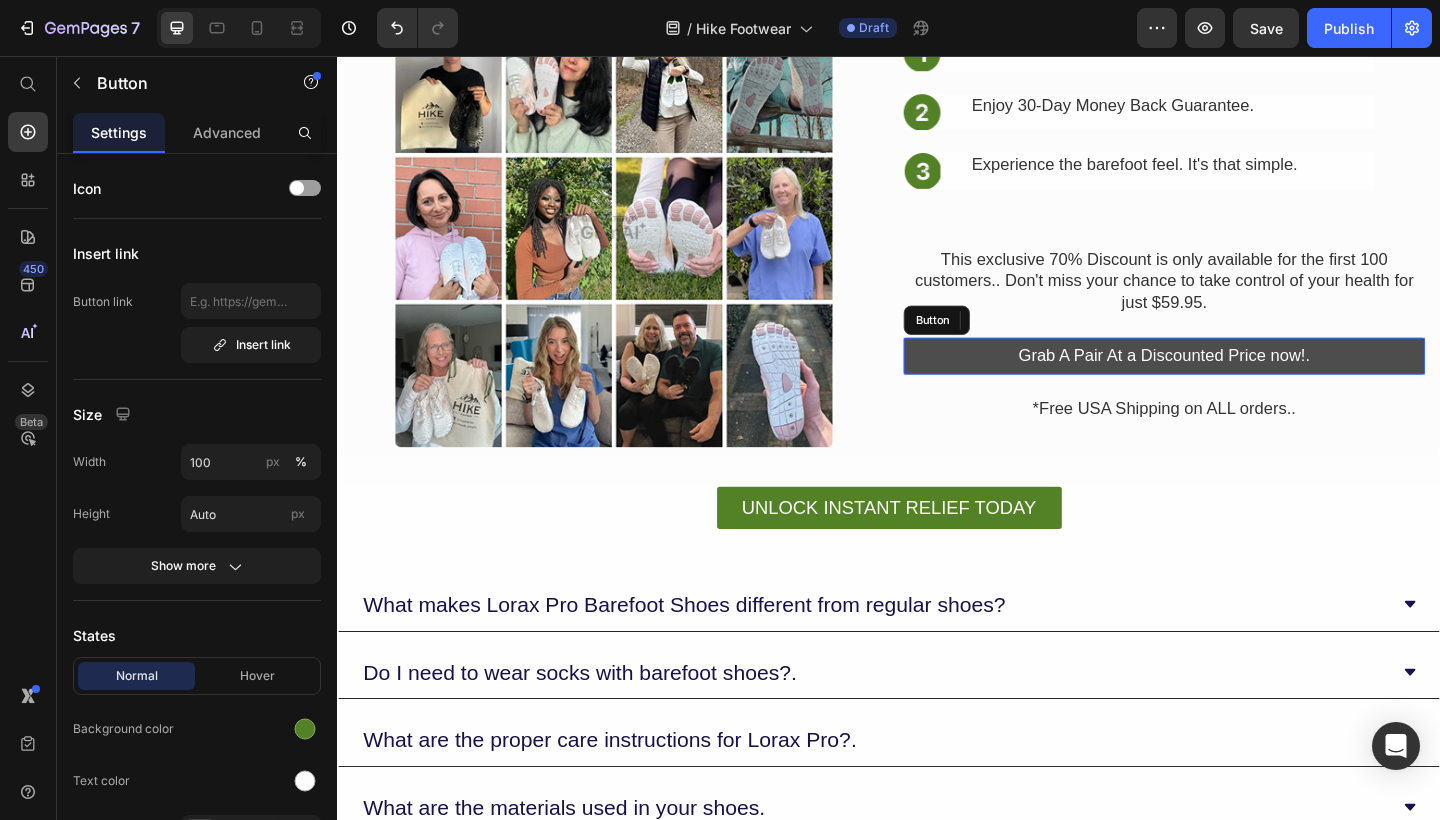 click on "Grab A Pair At a Discounted Price now!." at bounding box center [1236, 382] 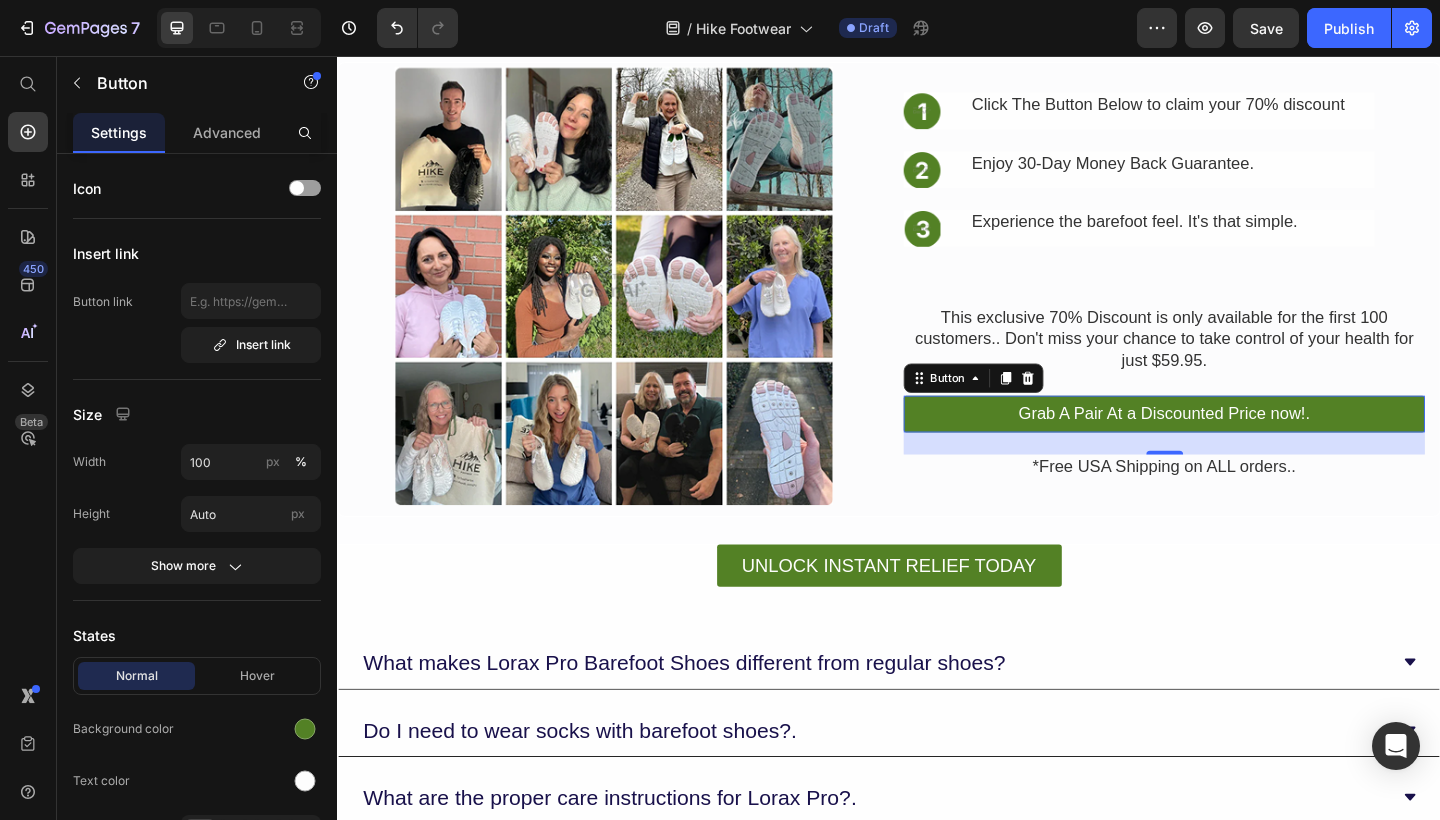 scroll, scrollTop: 2838, scrollLeft: 0, axis: vertical 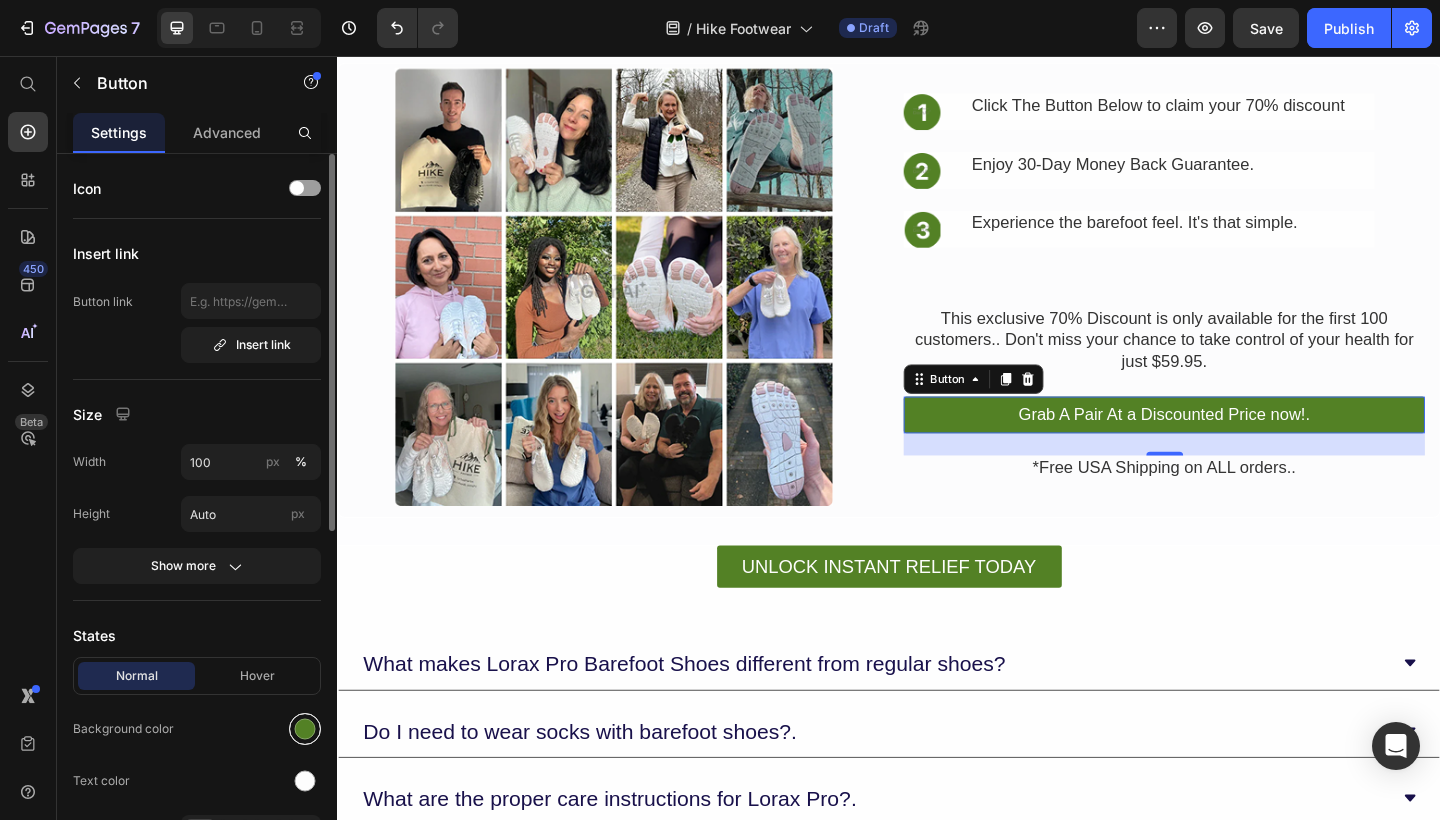 click at bounding box center (305, 729) 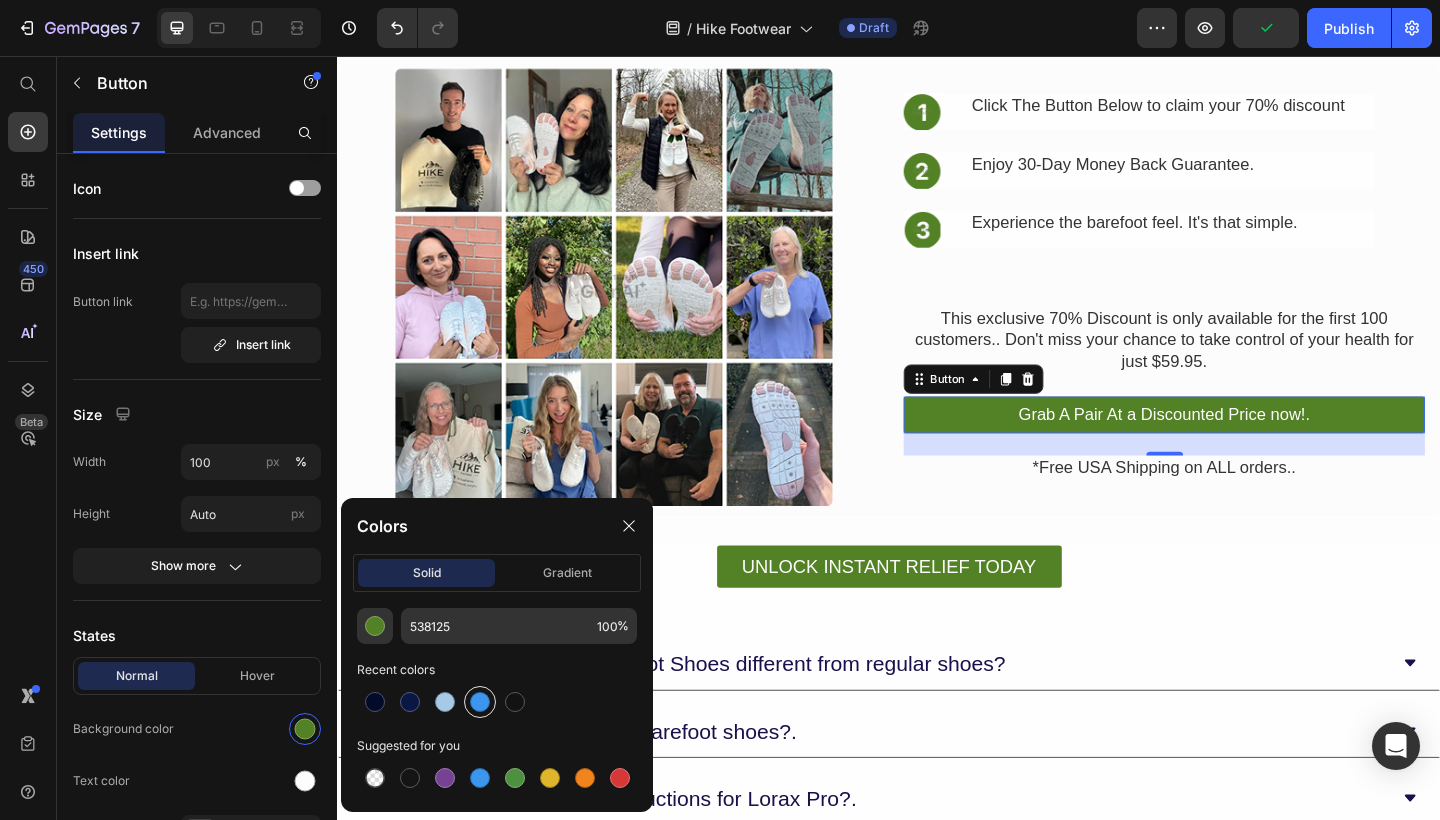 click at bounding box center (480, 702) 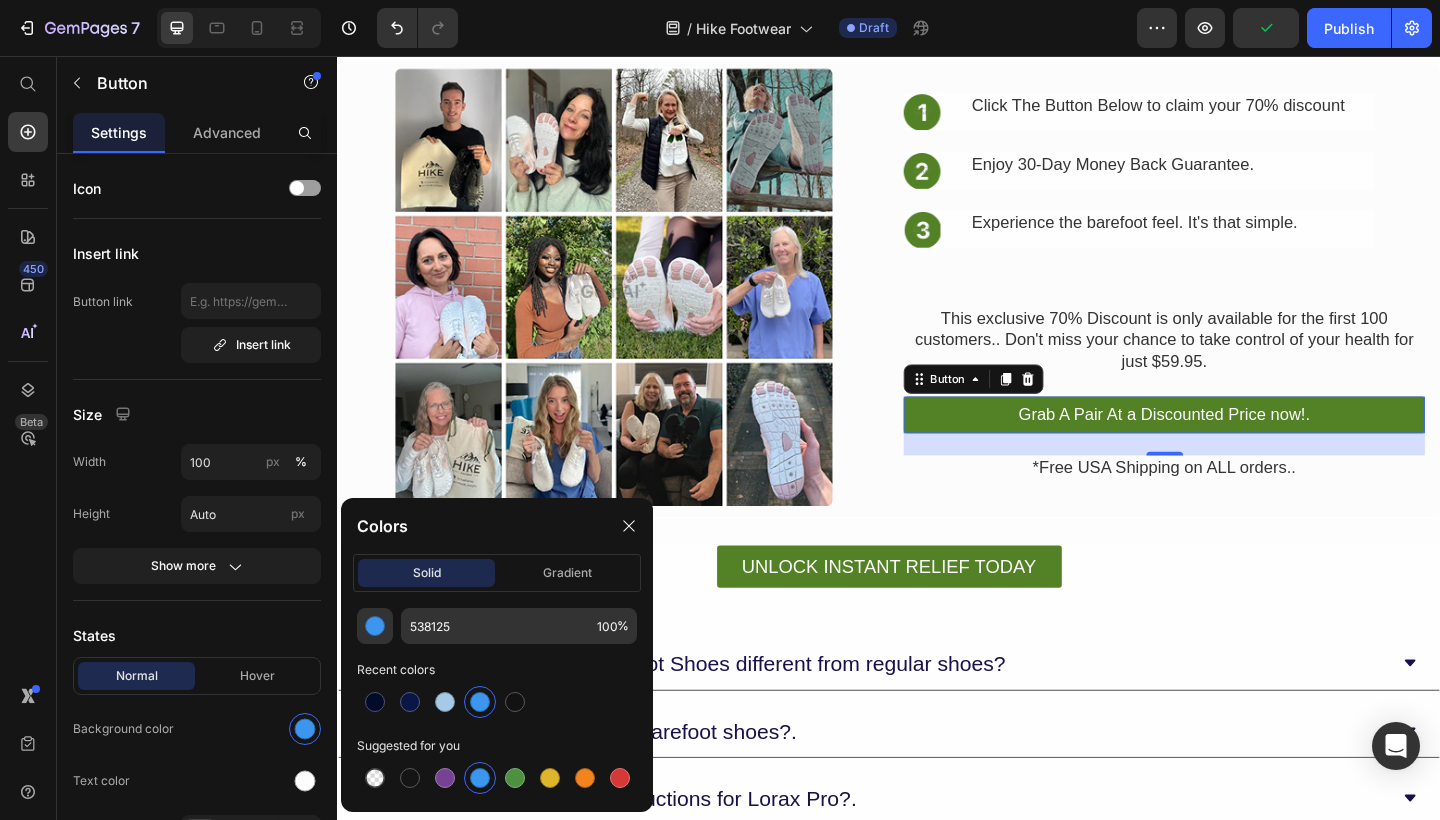 type on "3C96EE" 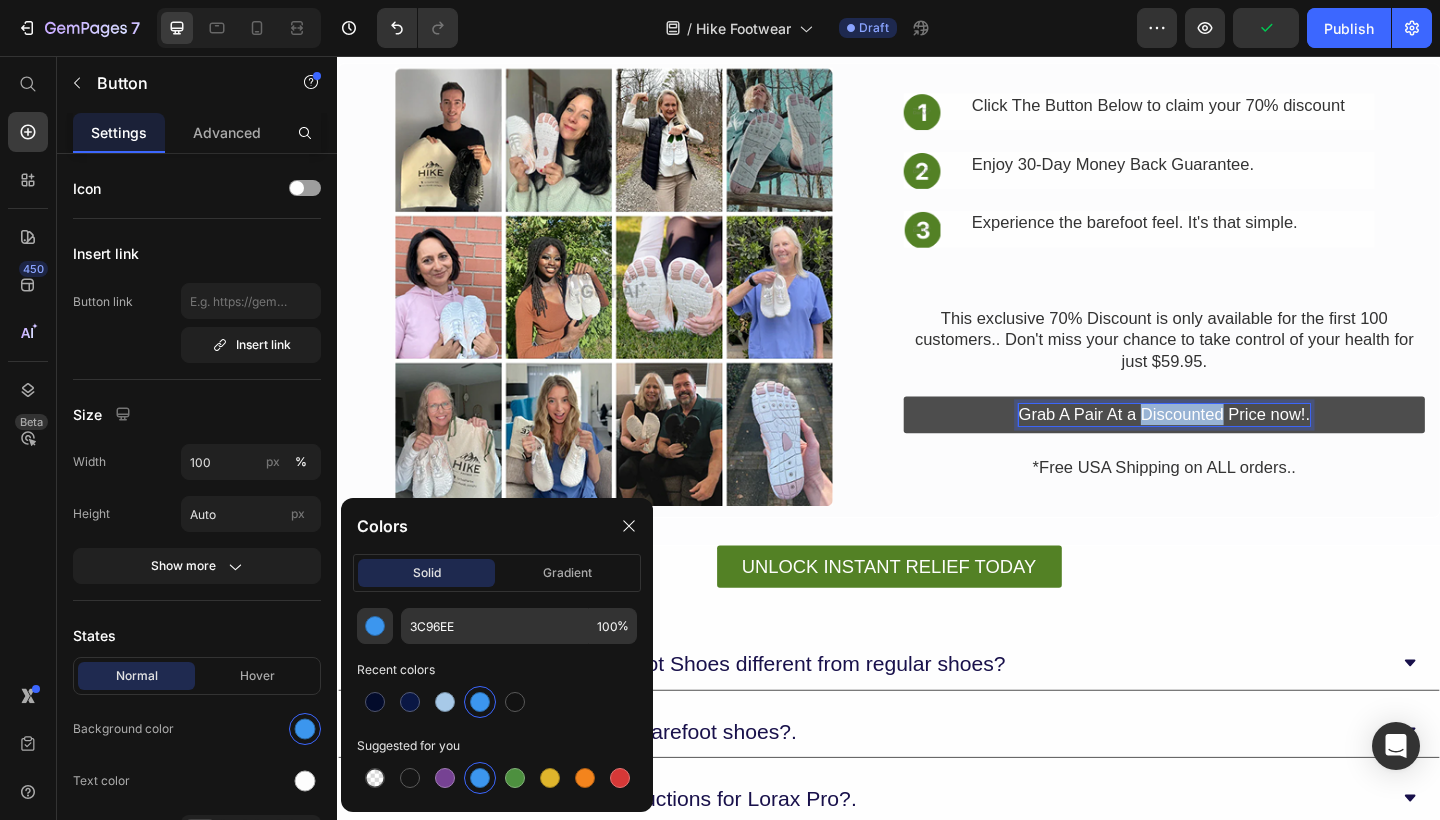 click on "Grab A Pair At a Discounted Price now!." at bounding box center (1236, 446) 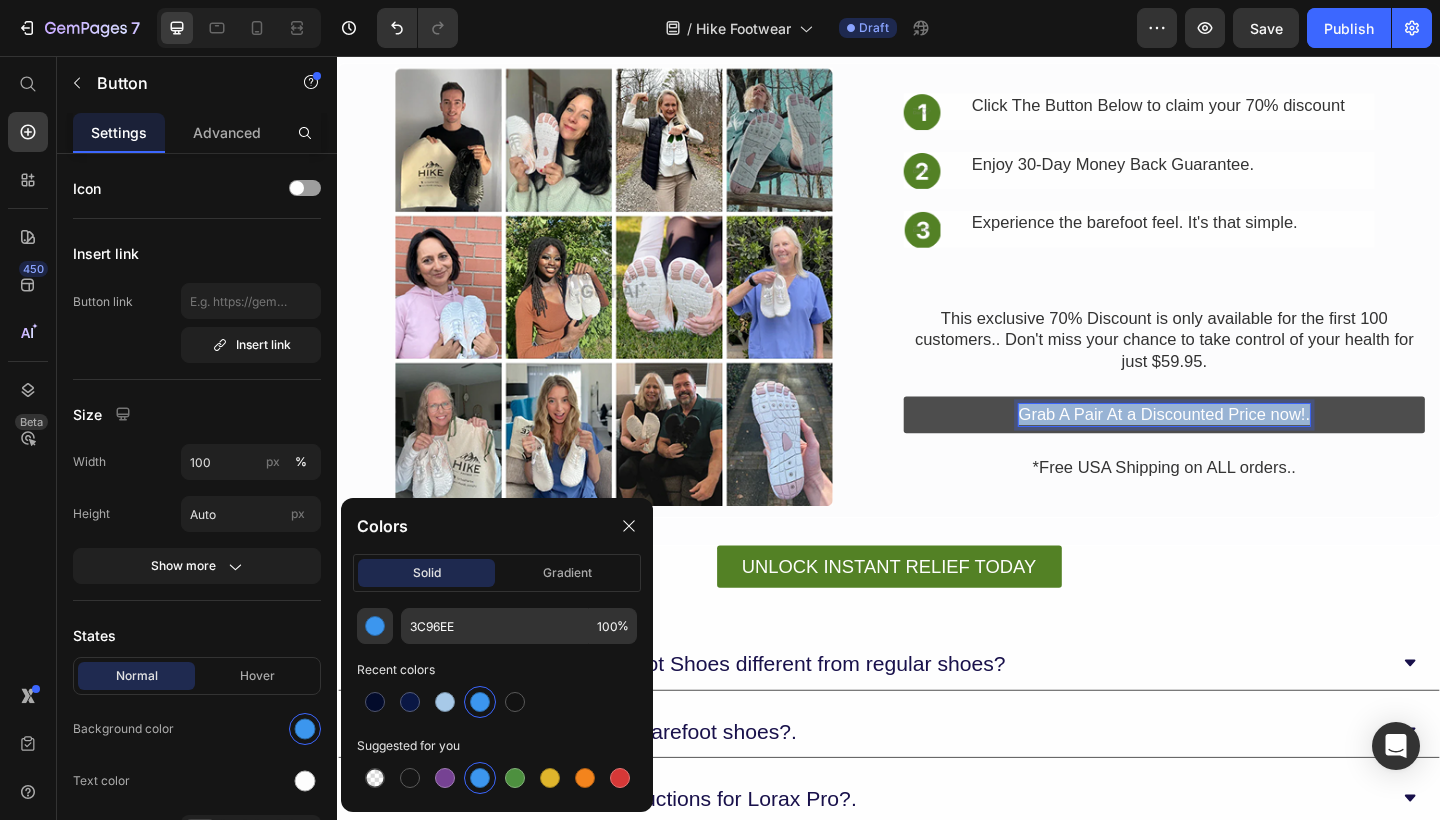 click on "Grab A Pair At a Discounted Price now!." at bounding box center (1236, 446) 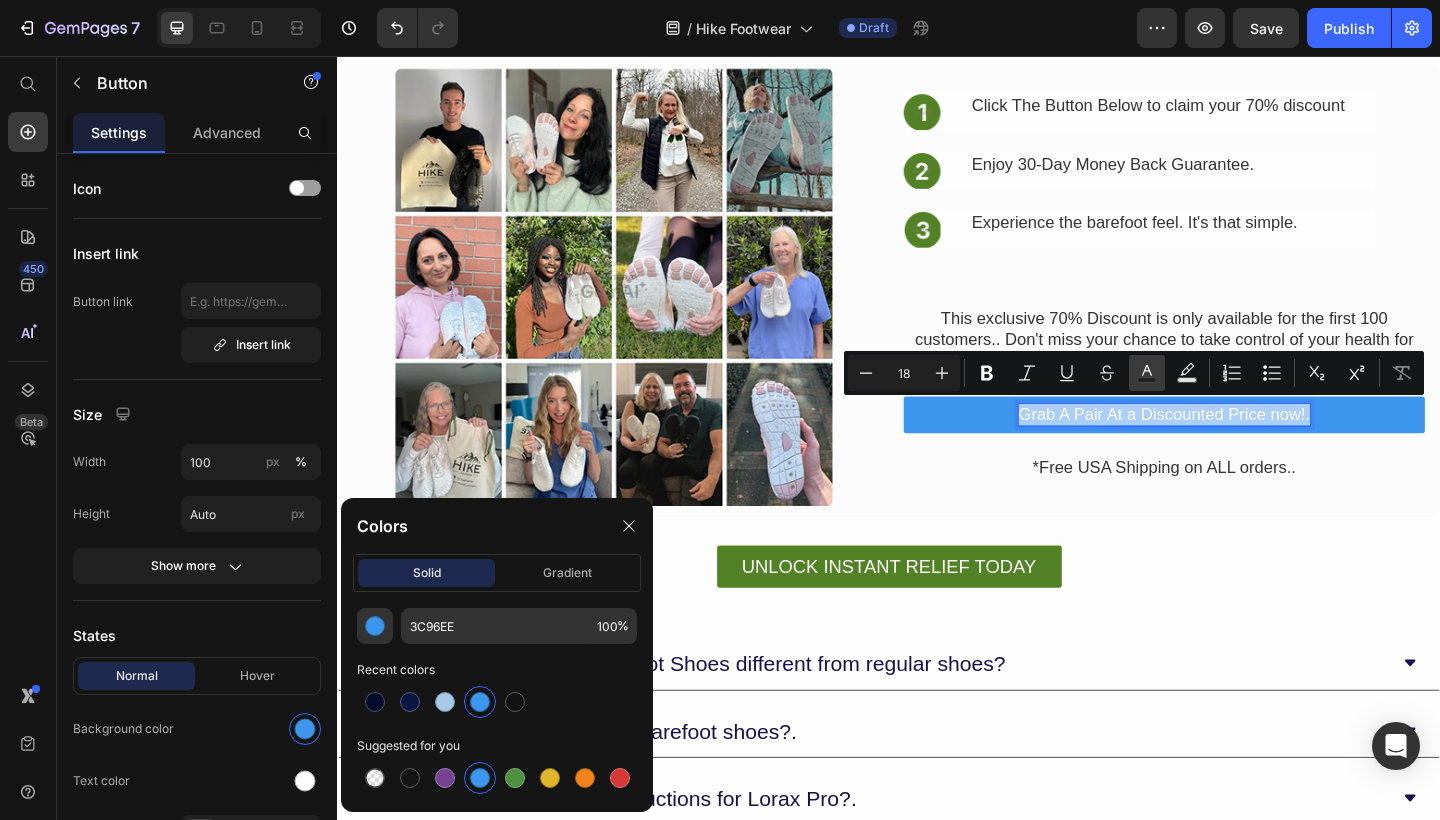 click 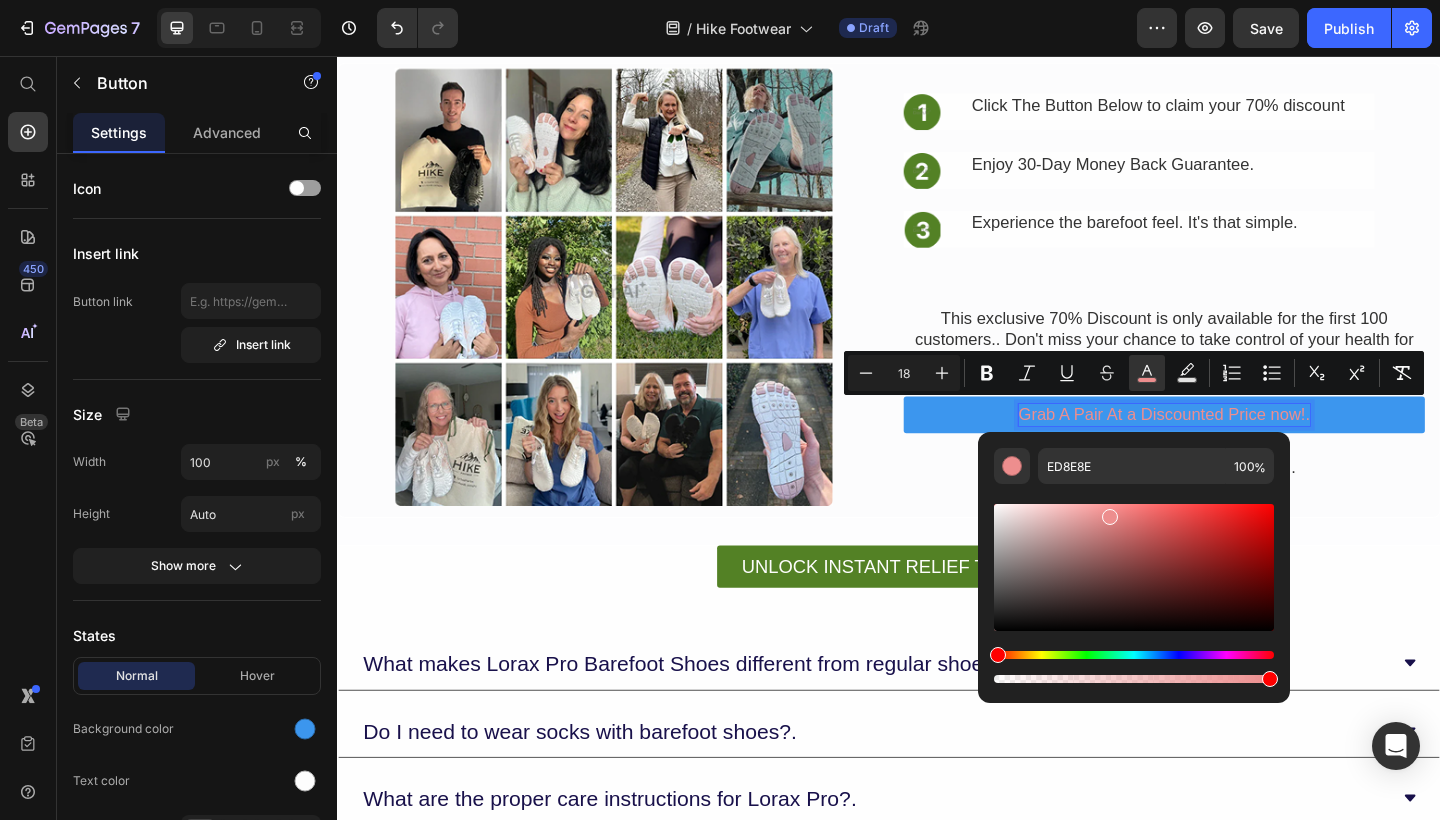 click at bounding box center [1134, 567] 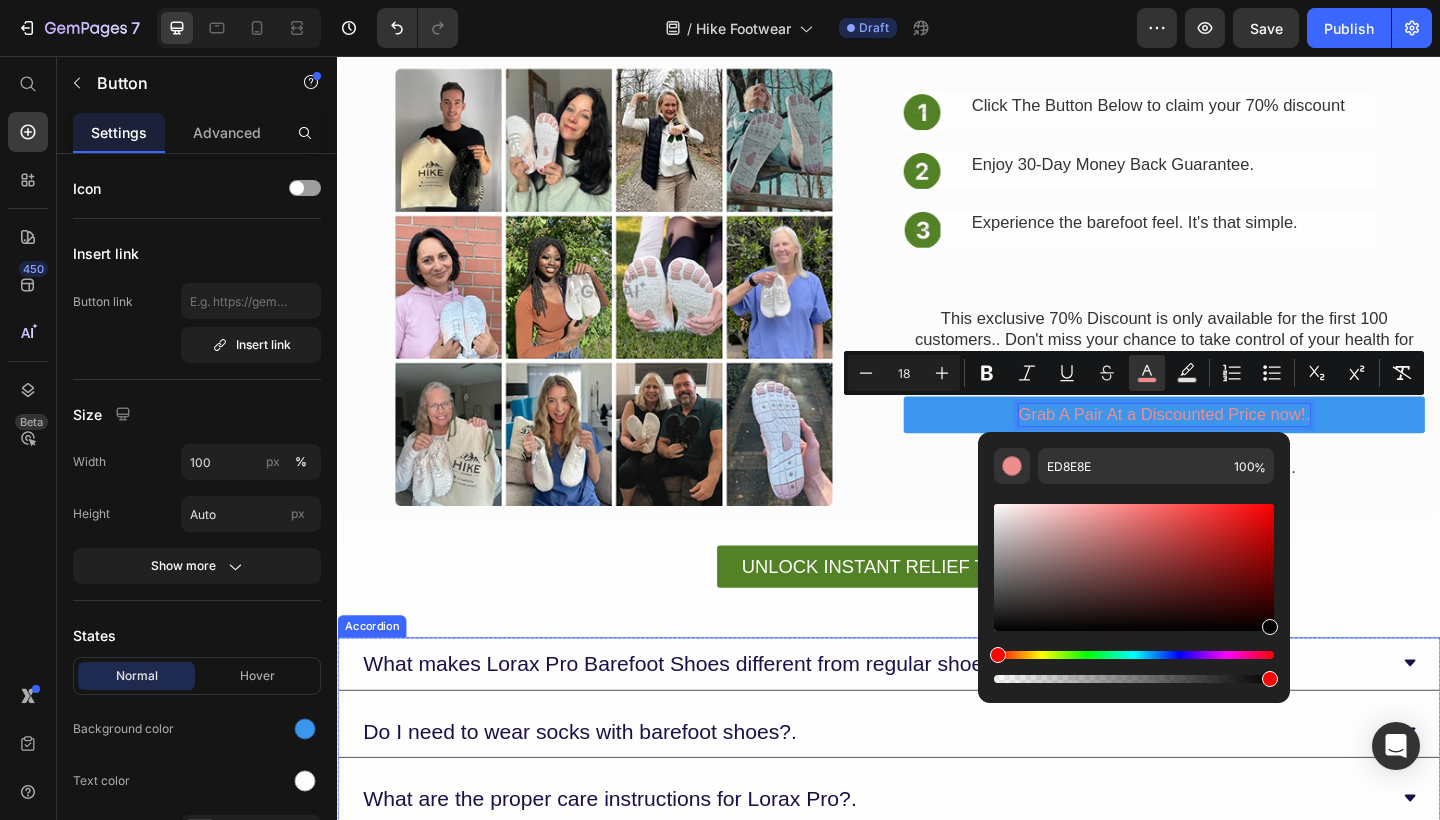 type on "000000" 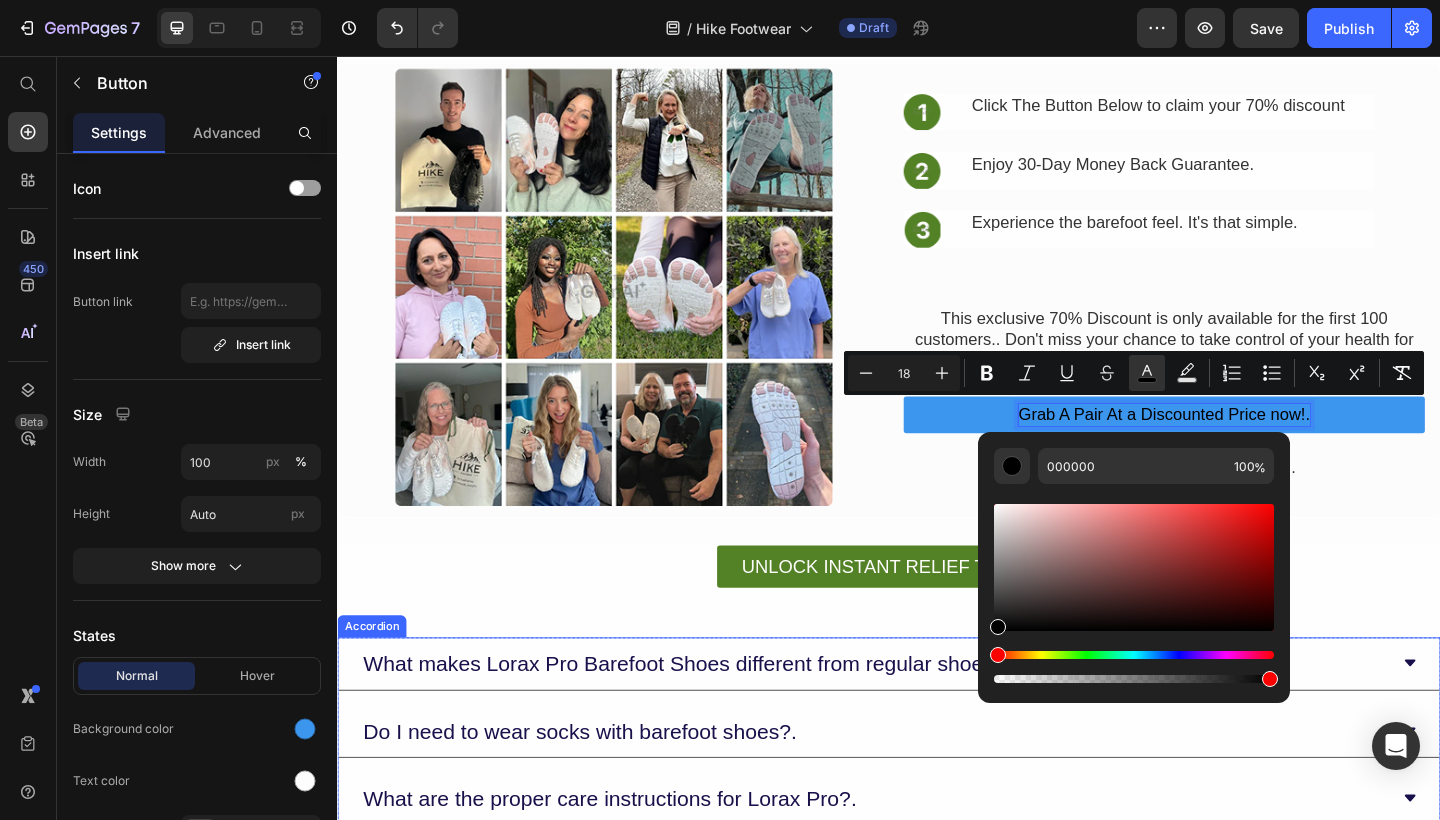 drag, startPoint x: 1471, startPoint y: 637, endPoint x: 1424, endPoint y: 721, distance: 96.25487 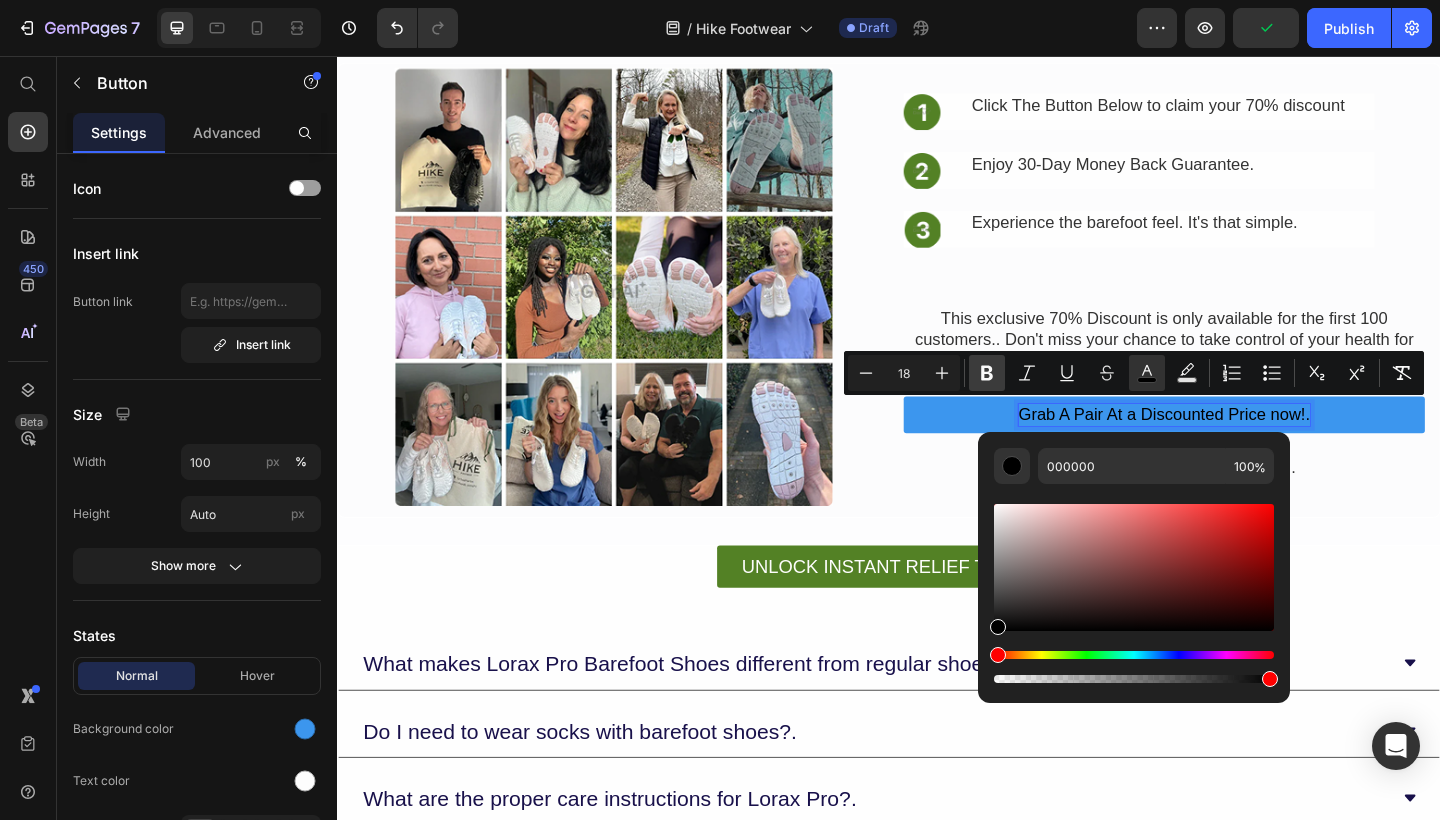 click 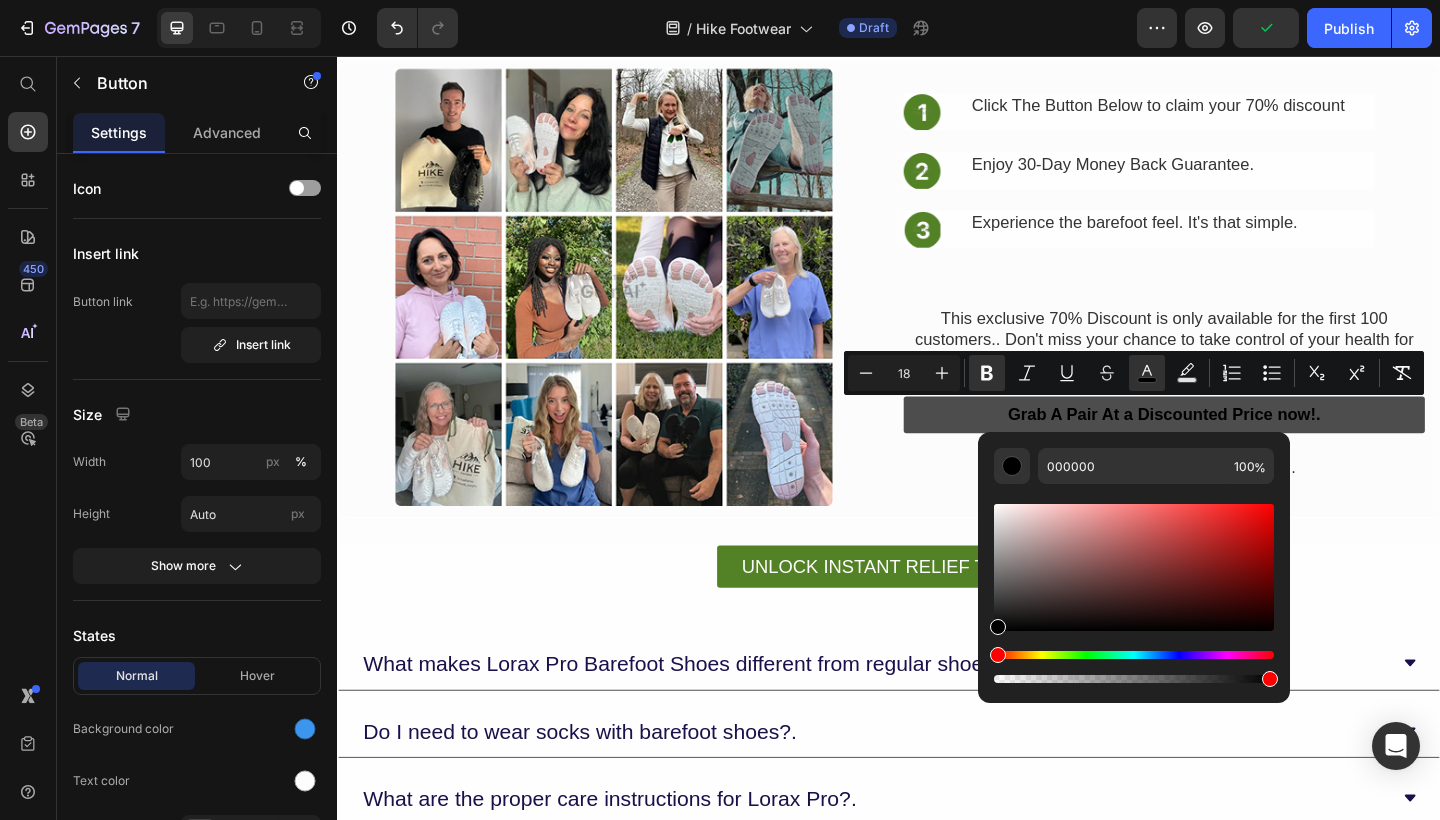 click on "Grab A Pair At a Discounted Price now!." at bounding box center (1236, 446) 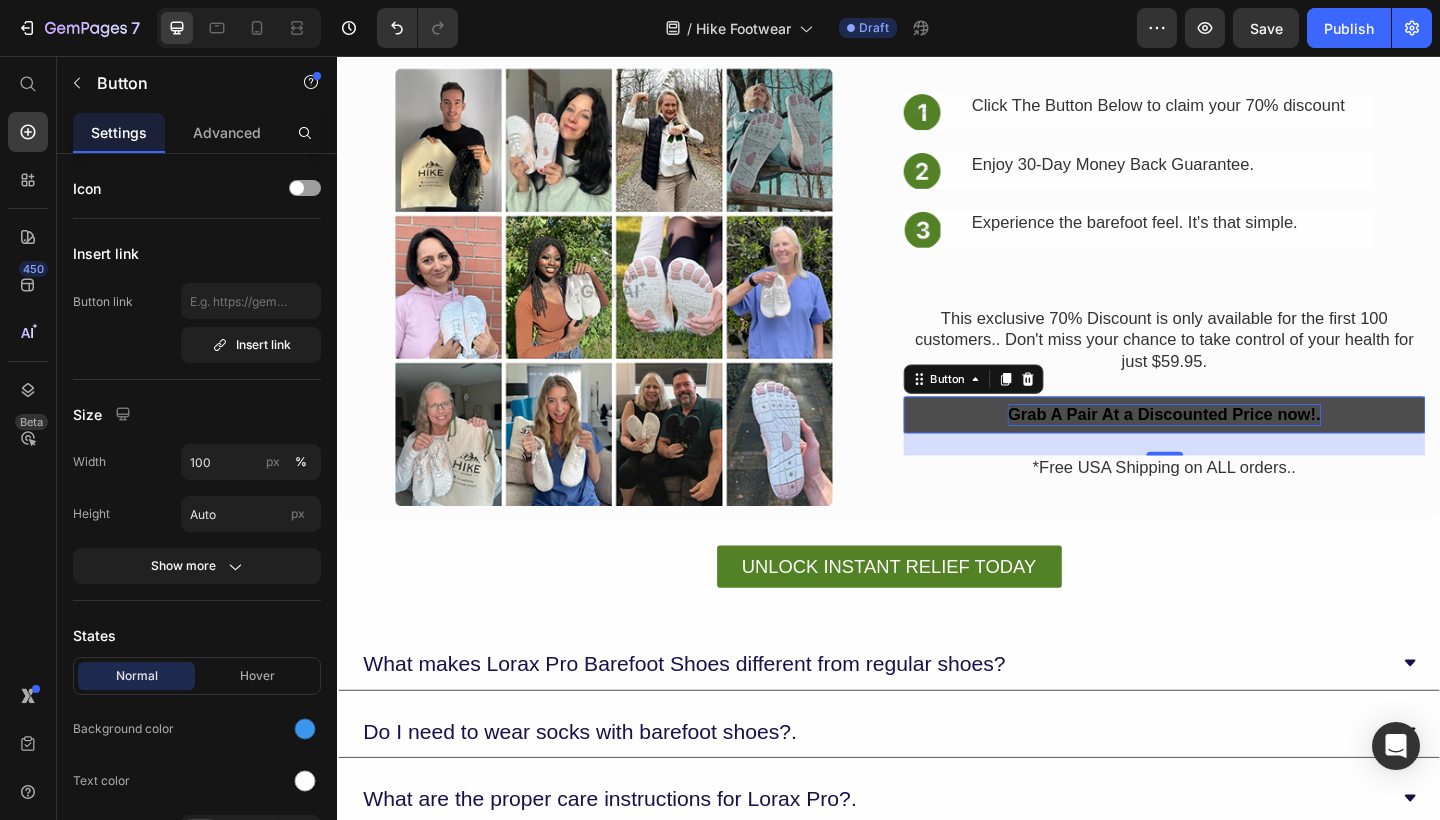 click on "Grab A Pair At a Discounted Price now!." at bounding box center [1236, 446] 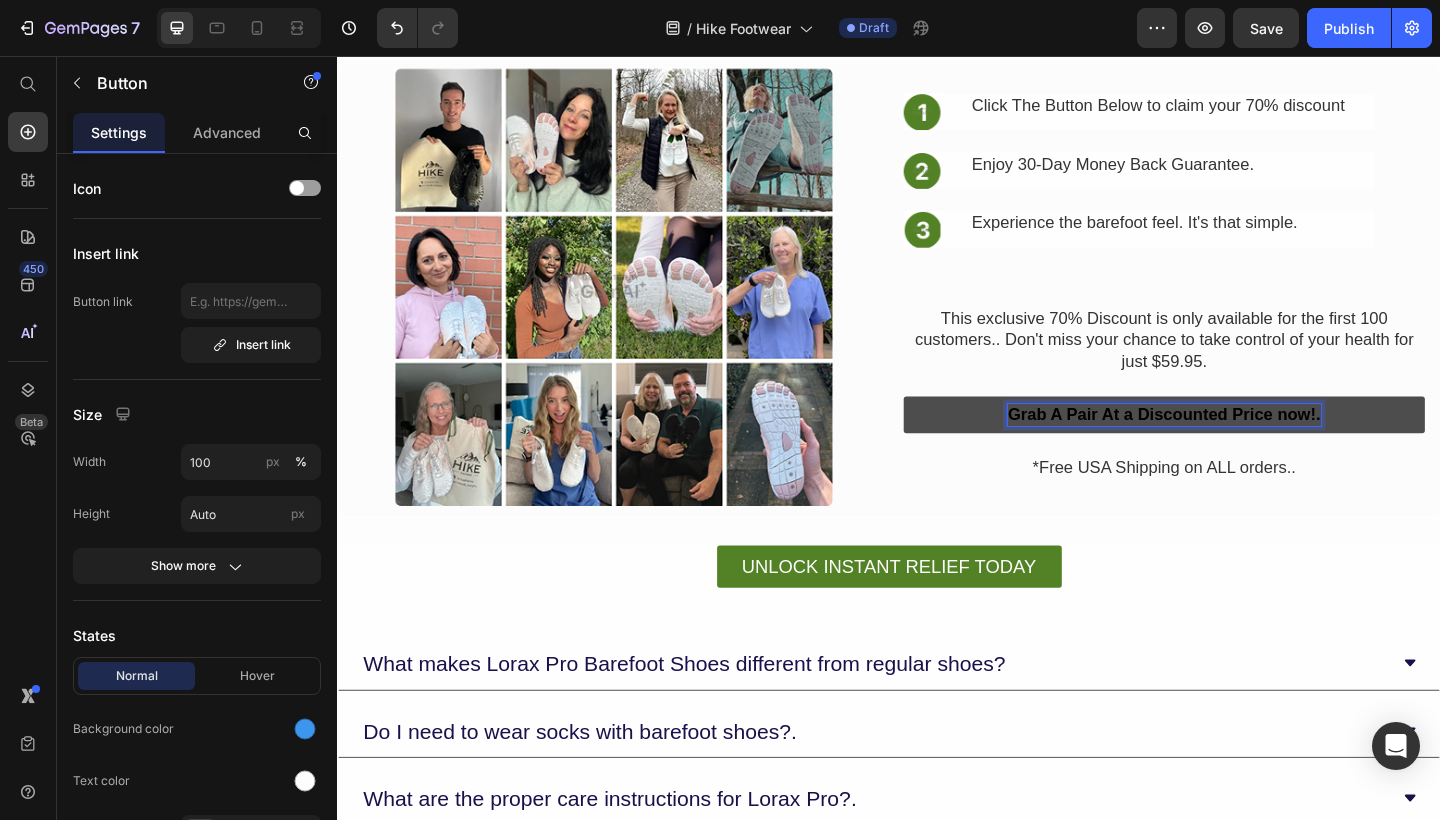 click on "Grab A Pair At a Discounted Price now!." at bounding box center (1236, 446) 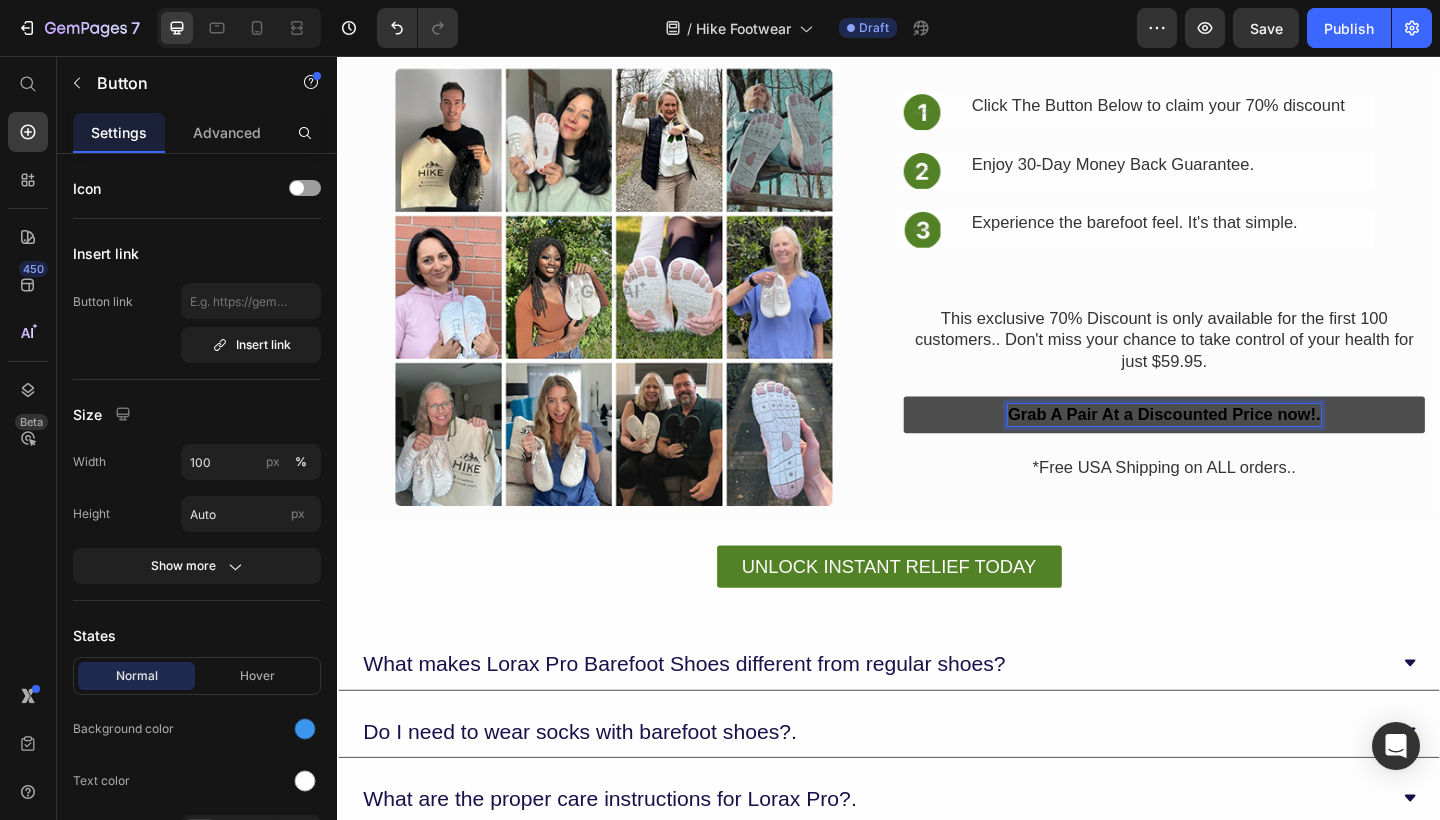 click on "Grab A Pair At a Discounted Price now!." at bounding box center [1236, 446] 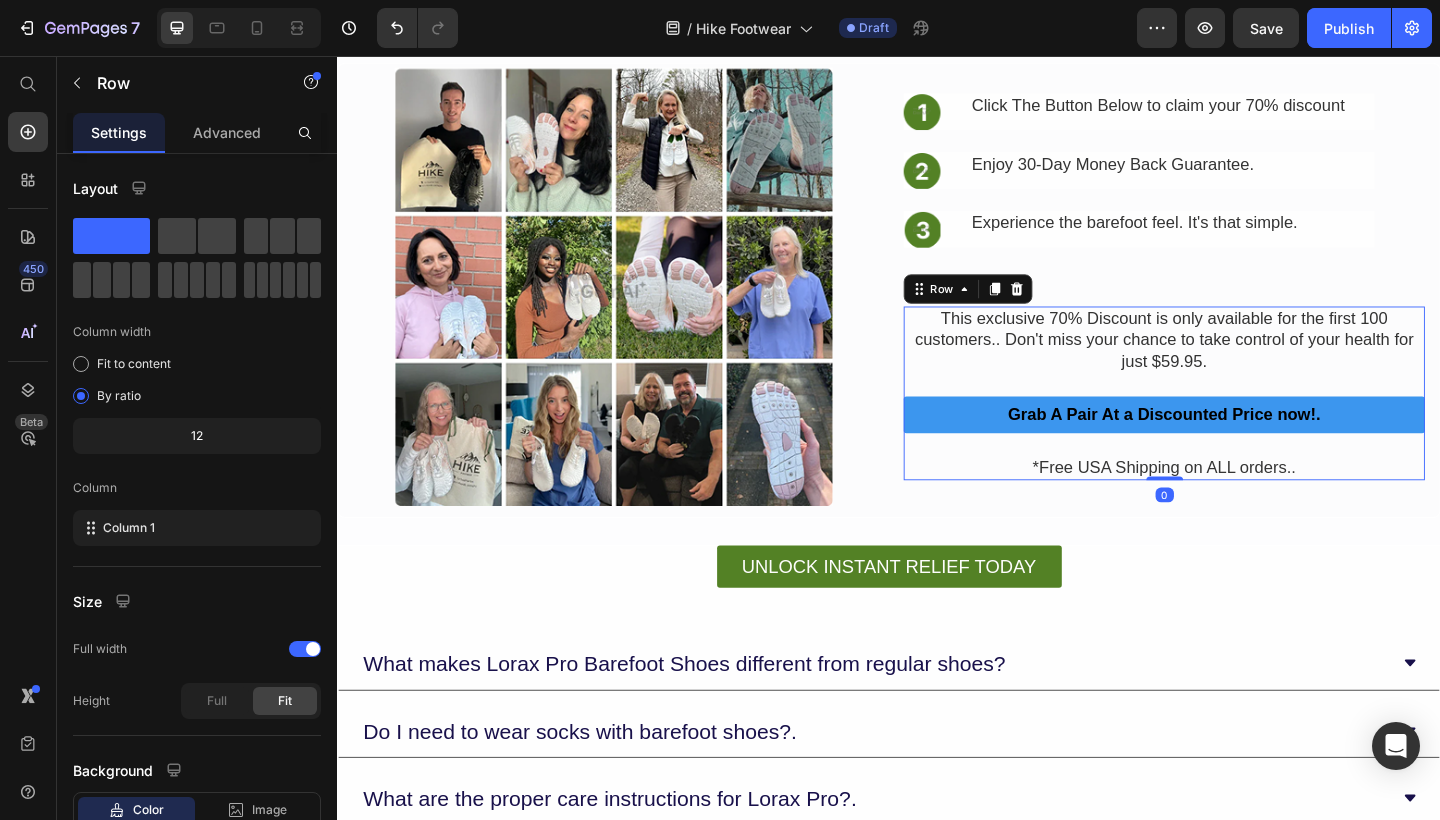 click on "This exclusive 70% Discount is only available for the first 100 customers.. Don't miss your chance to take control of your health for just $59.95. Text Block Grab A Pair At a Discounted Price now!. Button *Free USA Shipping on ALL orders.. Text Block" at bounding box center [1236, 423] 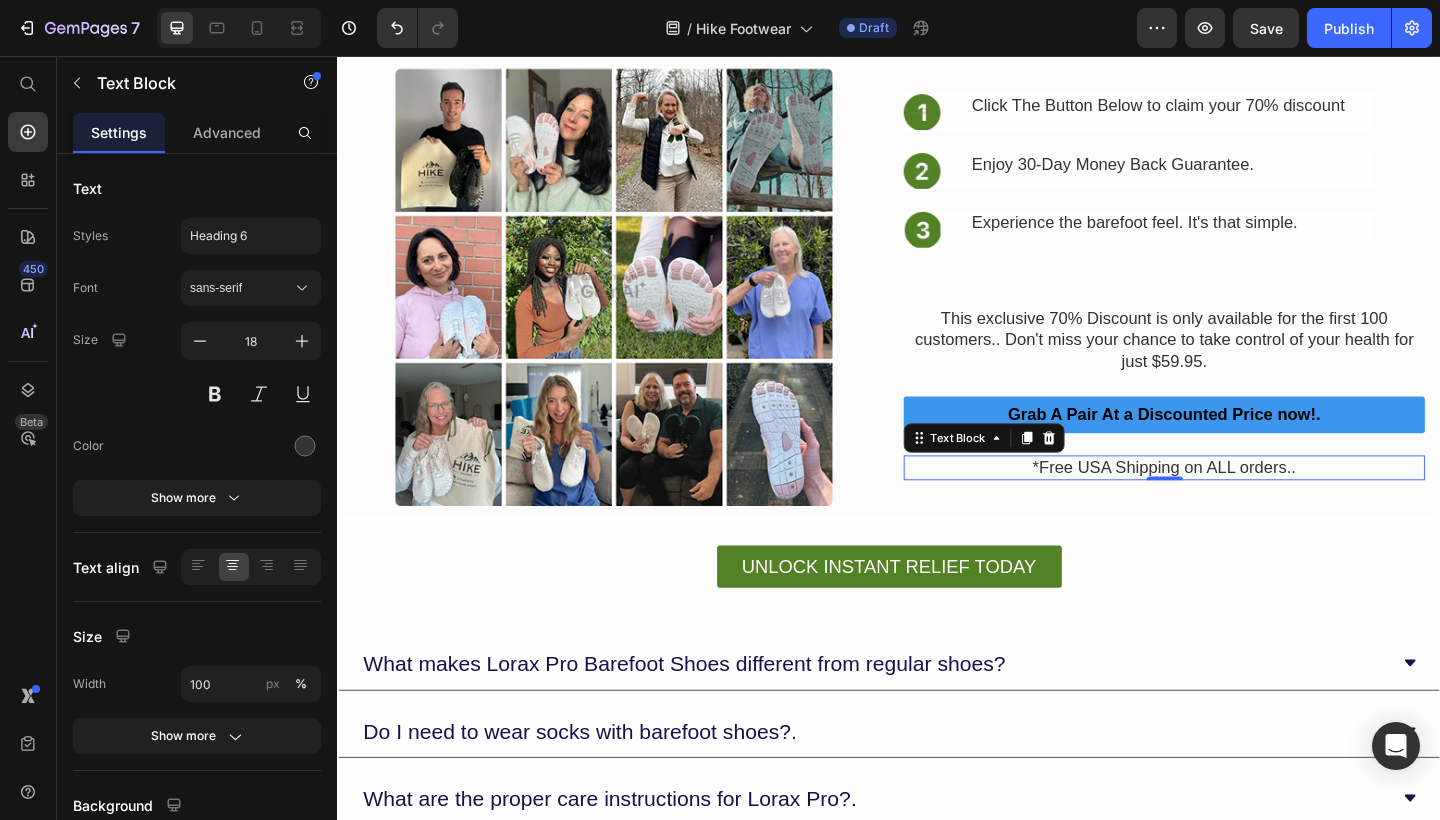 click on "*Free USA Shipping on ALL orders.." at bounding box center (1236, 504) 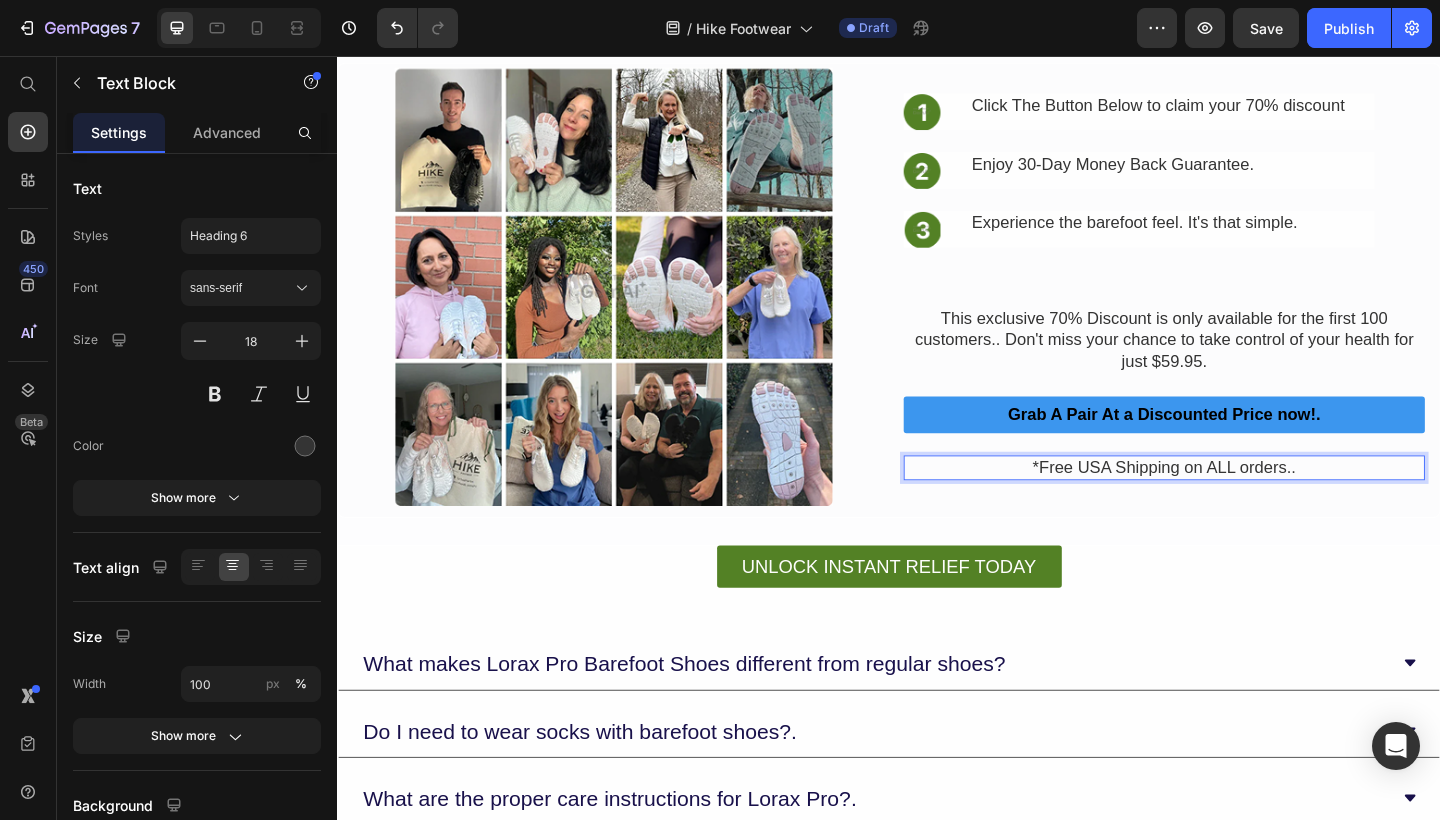 click on "*Free USA Shipping on ALL orders.." at bounding box center (1236, 504) 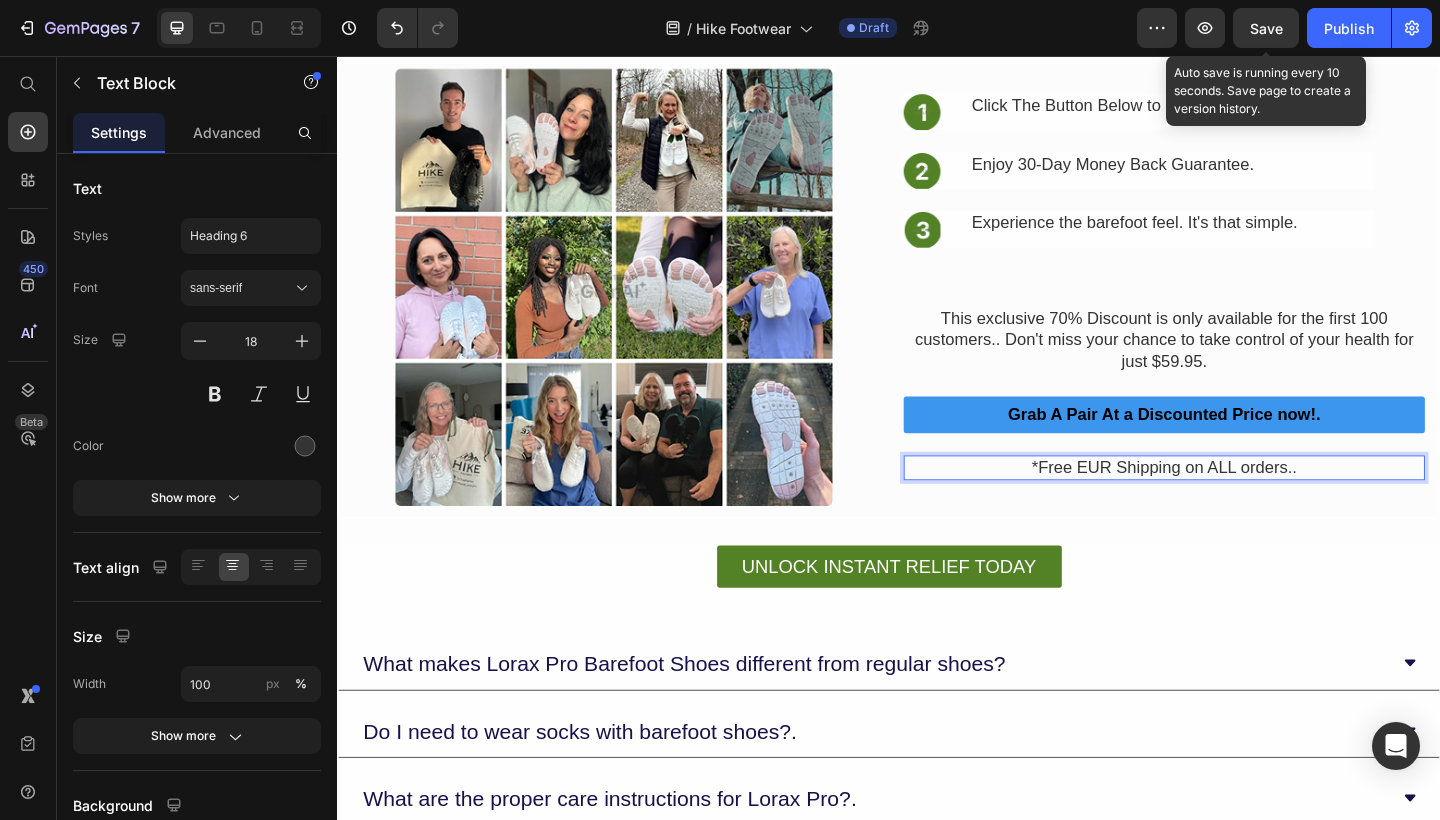 click on "Save" at bounding box center [1266, 28] 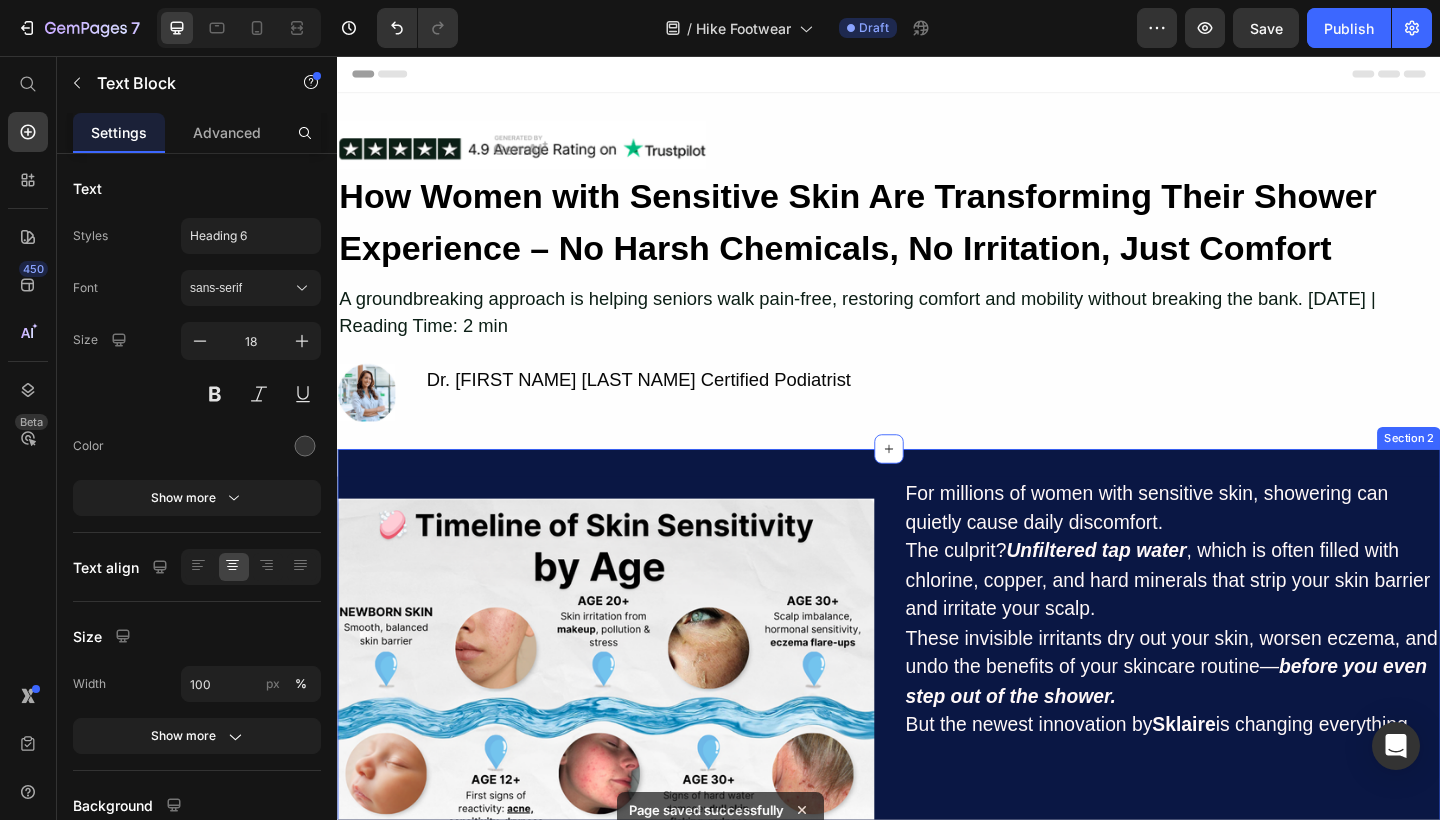 scroll, scrollTop: 0, scrollLeft: 0, axis: both 